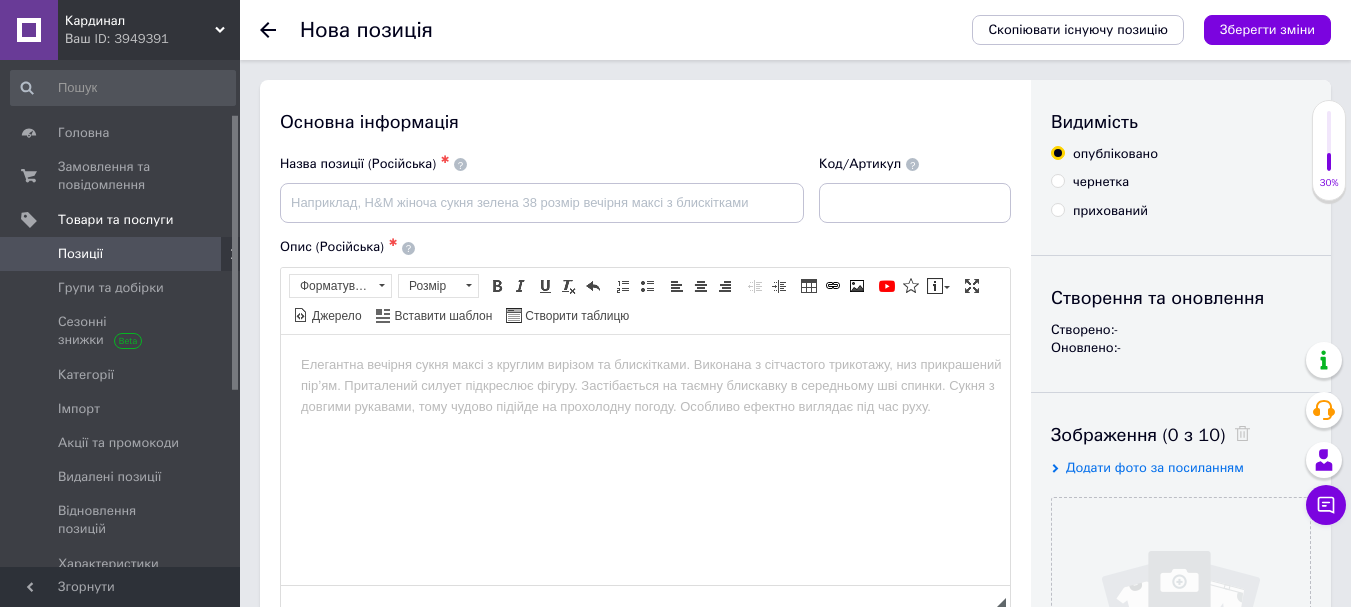 scroll, scrollTop: 0, scrollLeft: 0, axis: both 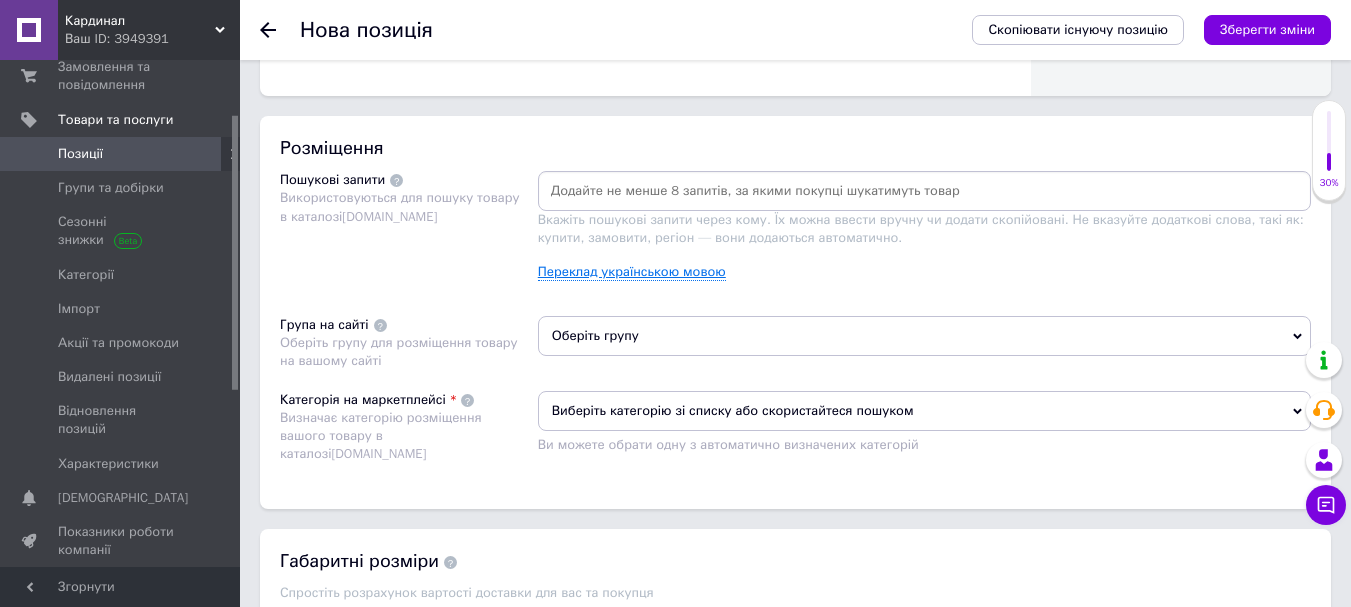 click on "Переклад українською мовою" at bounding box center (632, 272) 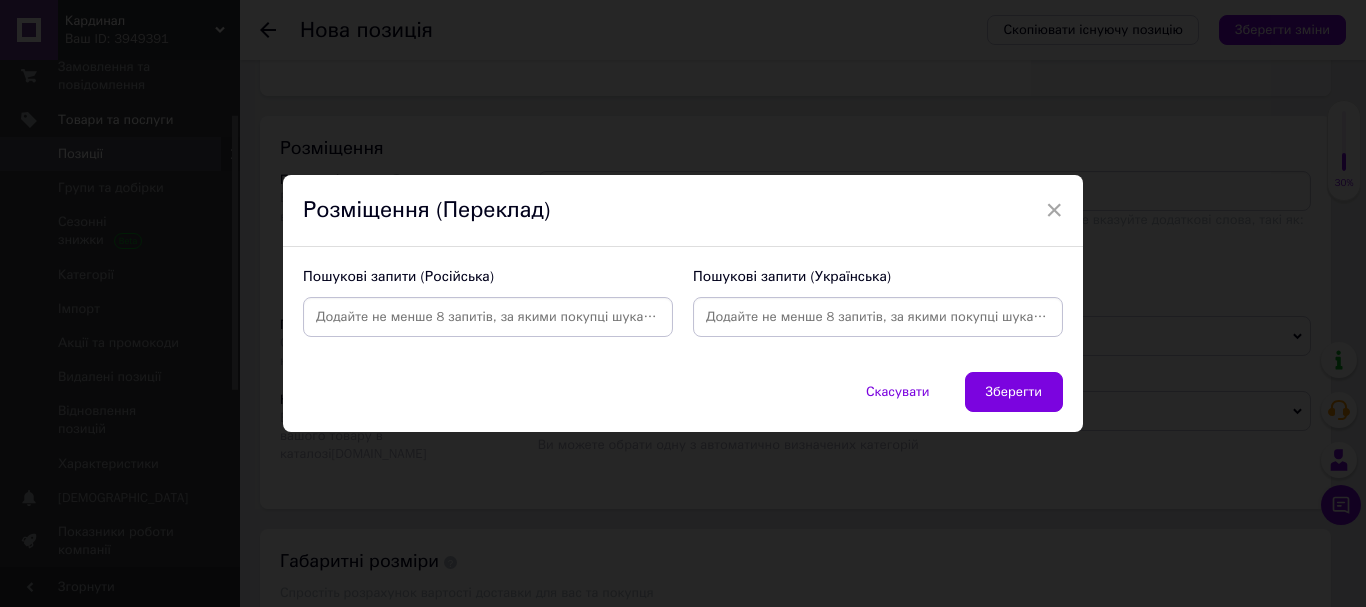 click at bounding box center [488, 317] 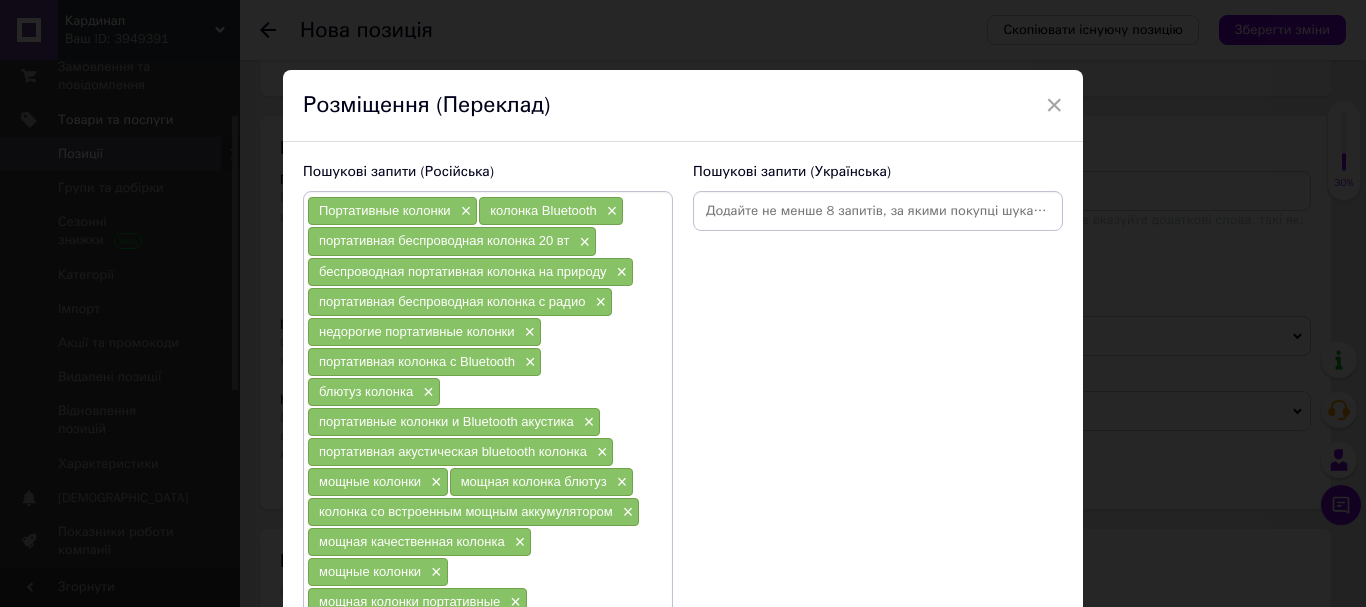 click at bounding box center (878, 211) 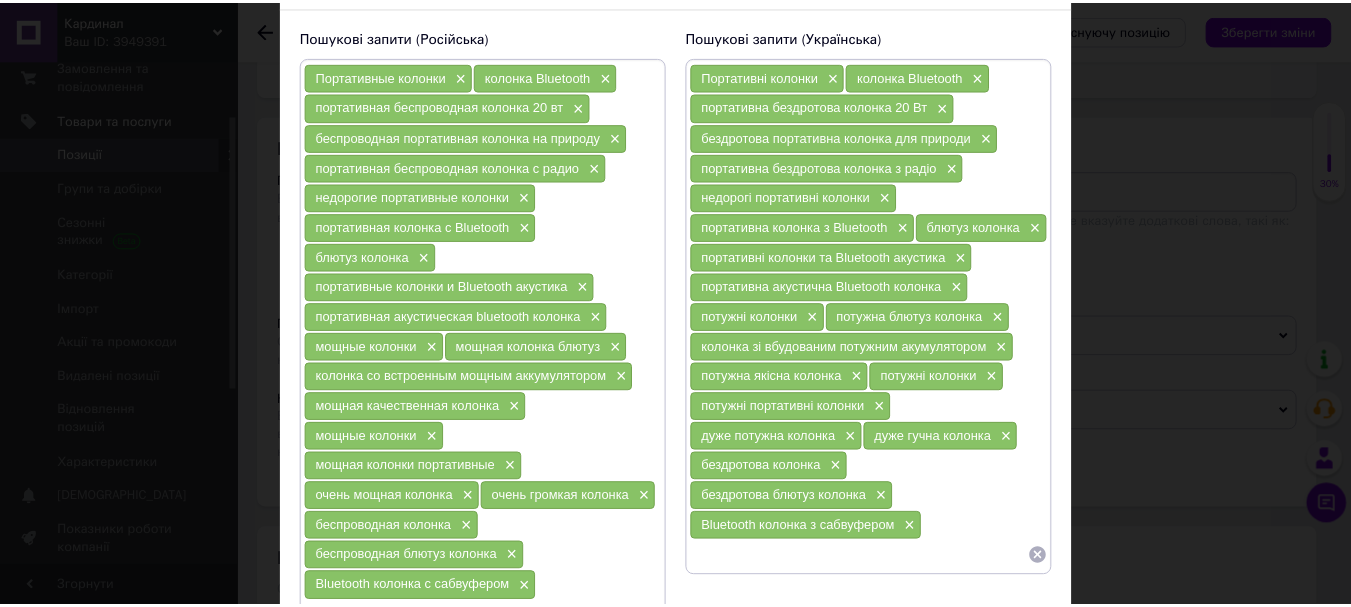 scroll, scrollTop: 332, scrollLeft: 0, axis: vertical 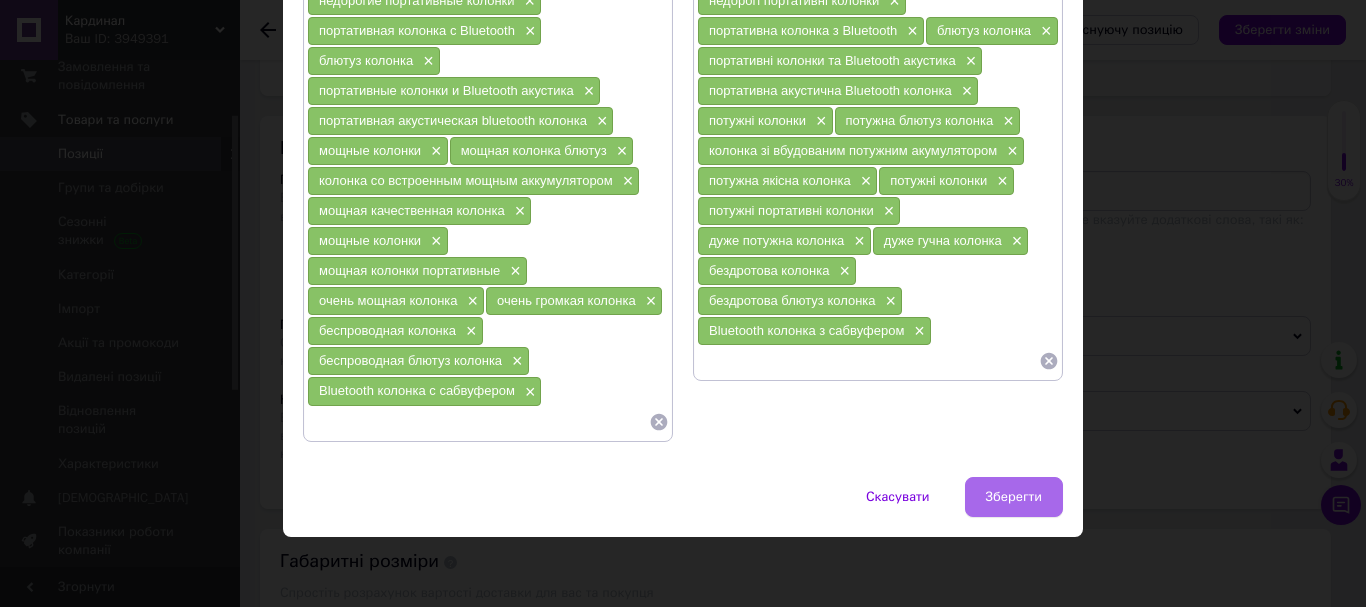 click on "Зберегти" at bounding box center [1014, 497] 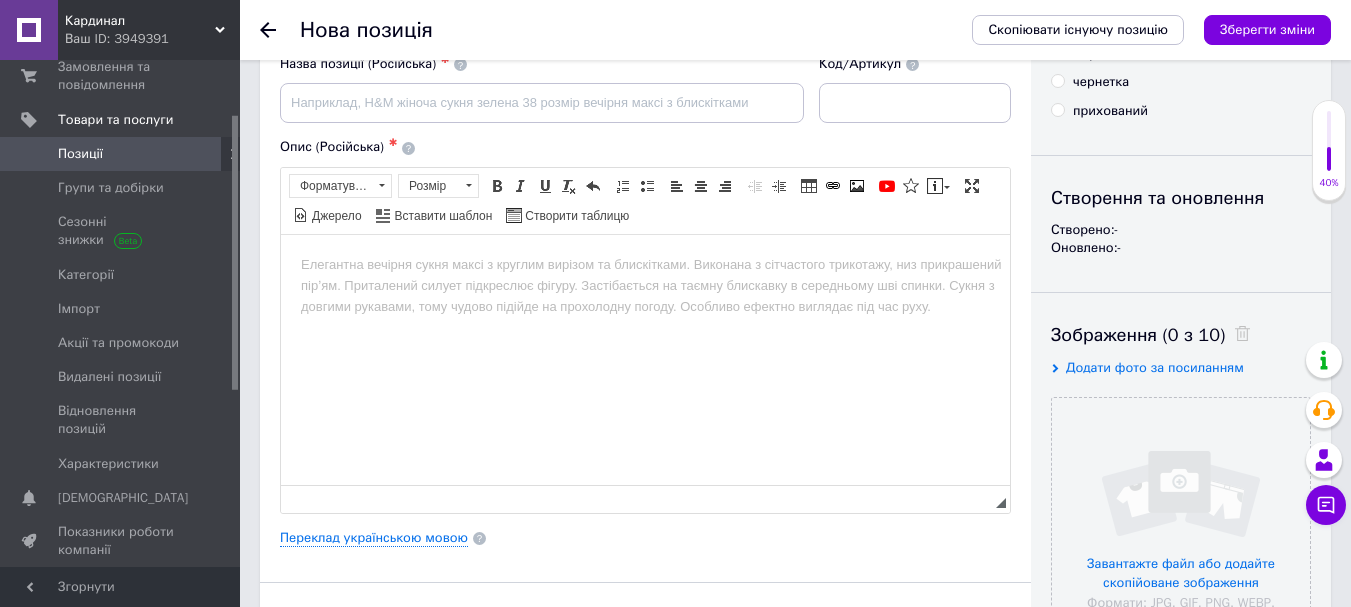 scroll, scrollTop: 0, scrollLeft: 0, axis: both 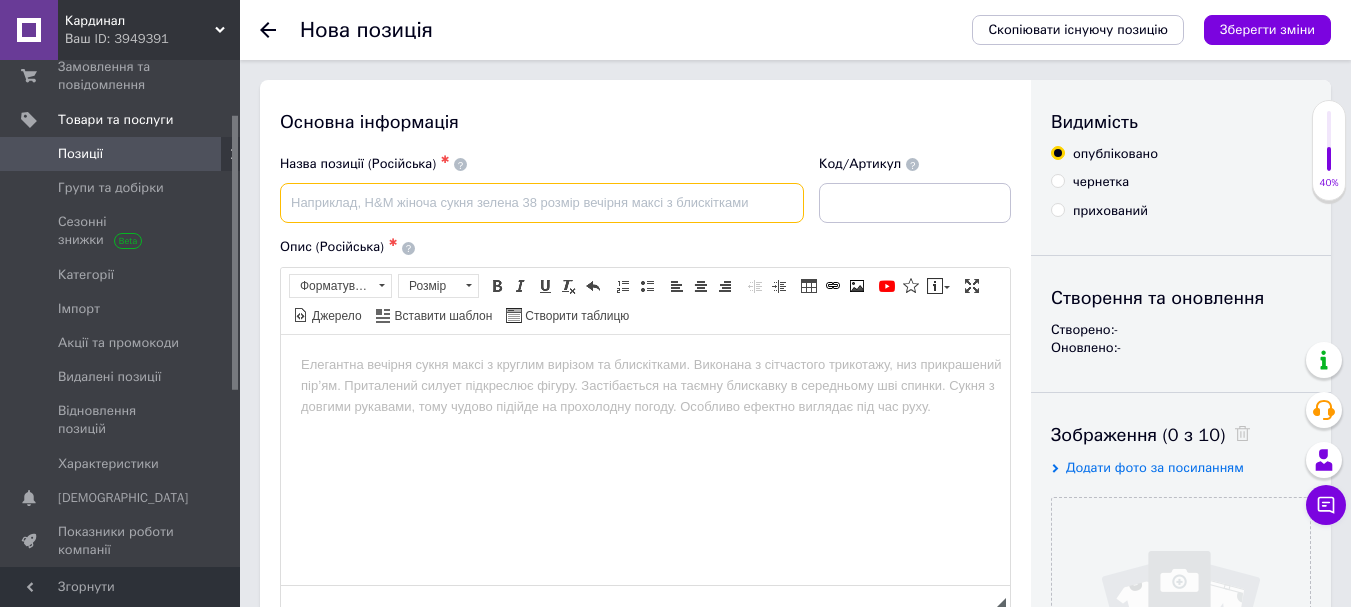 click at bounding box center [542, 203] 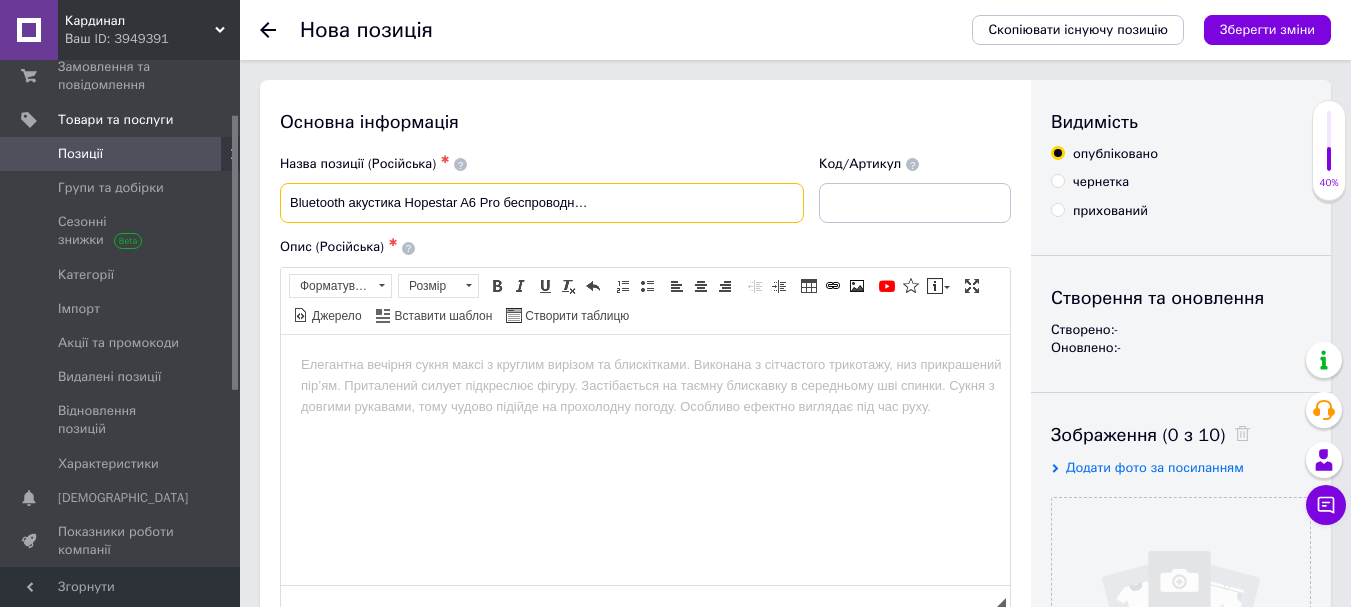 scroll, scrollTop: 0, scrollLeft: 199, axis: horizontal 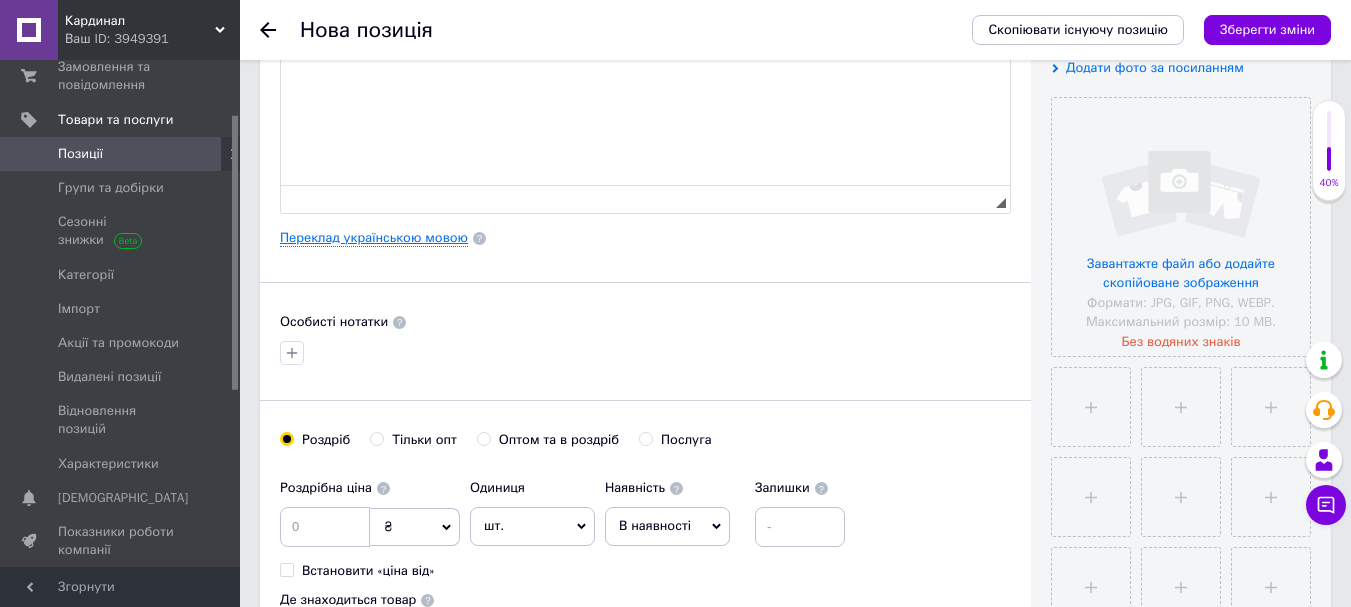 type on "мощные портативные колонки и Bluetooth акустика Hopestar A6 Pro беспроводная портативная колонка на природу" 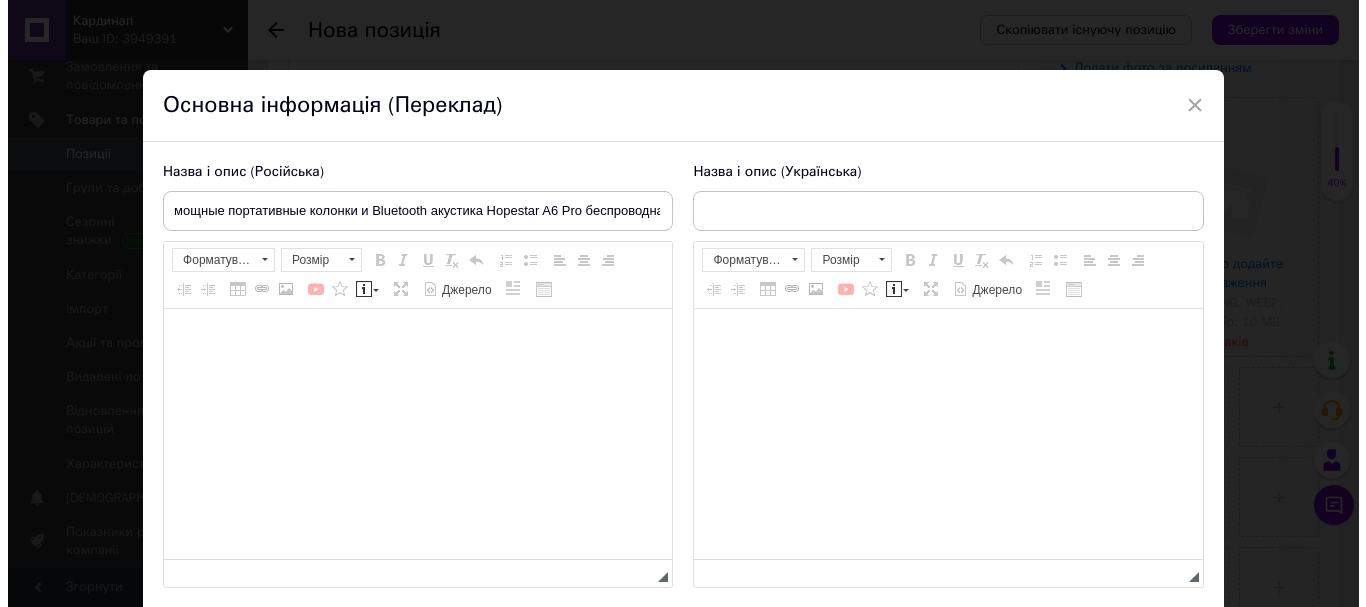 scroll, scrollTop: 0, scrollLeft: 0, axis: both 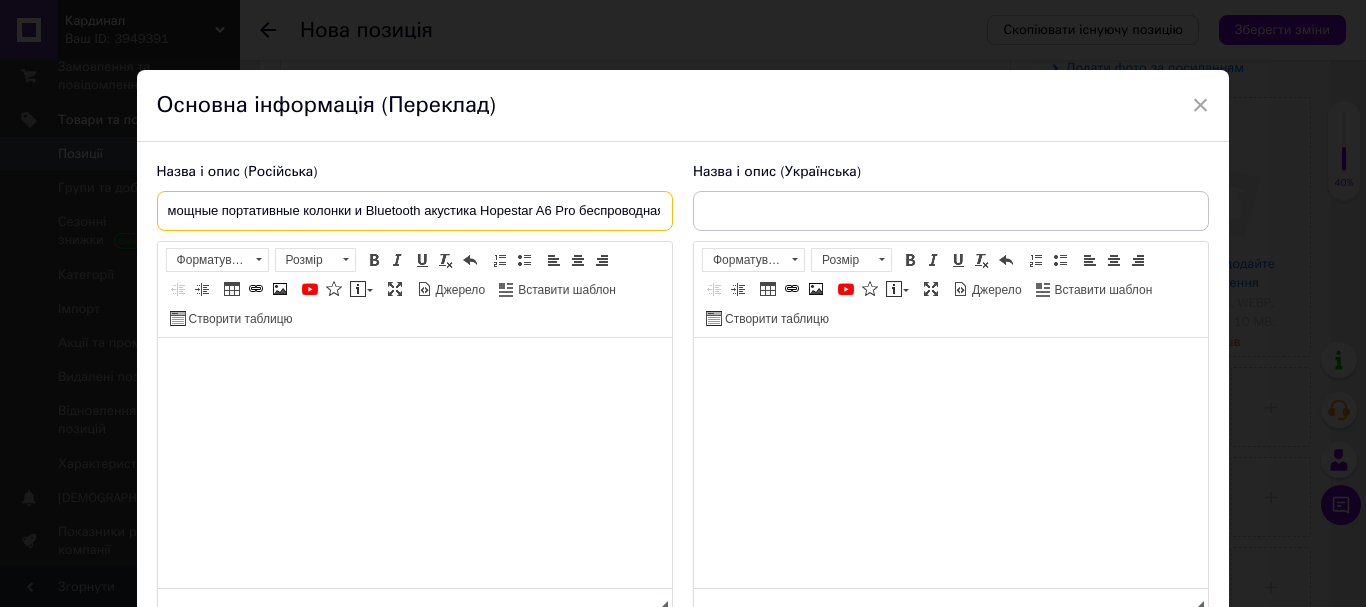 click on "мощные портативные колонки и Bluetooth акустика Hopestar A6 Pro беспроводная портативная колонка на природу" at bounding box center [415, 211] 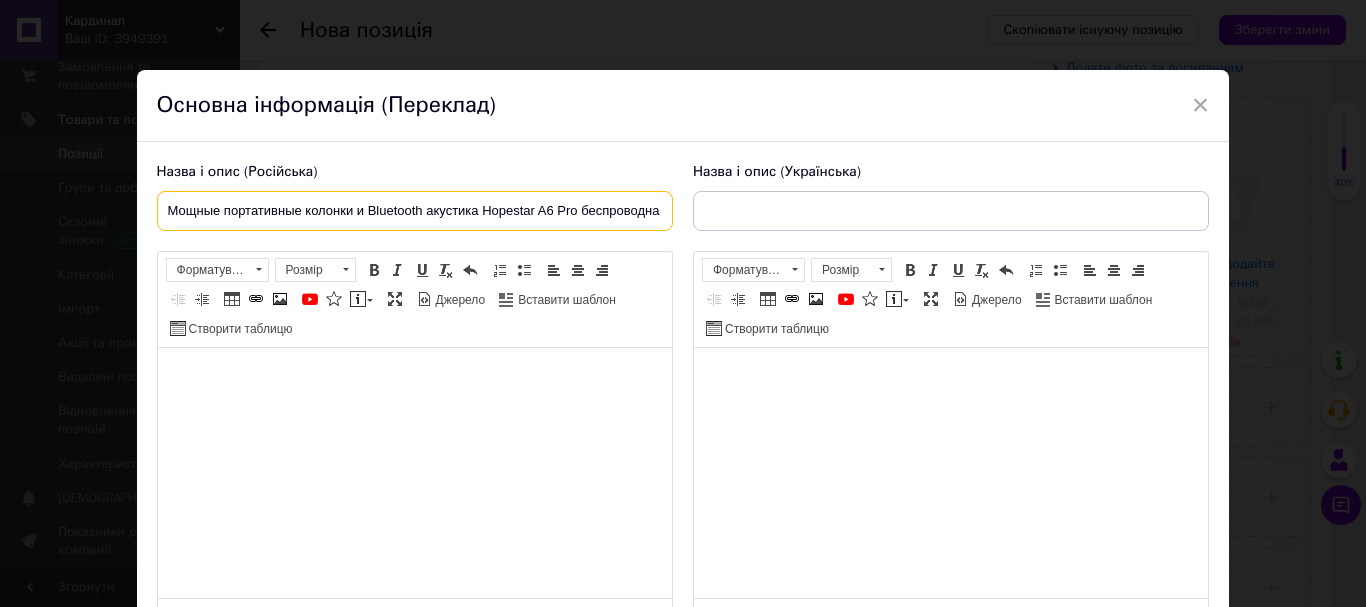 type on "Мощные портативные колонки и Bluetooth акустика Hopestar A6 Pro беспроводная портативная колонка на природу" 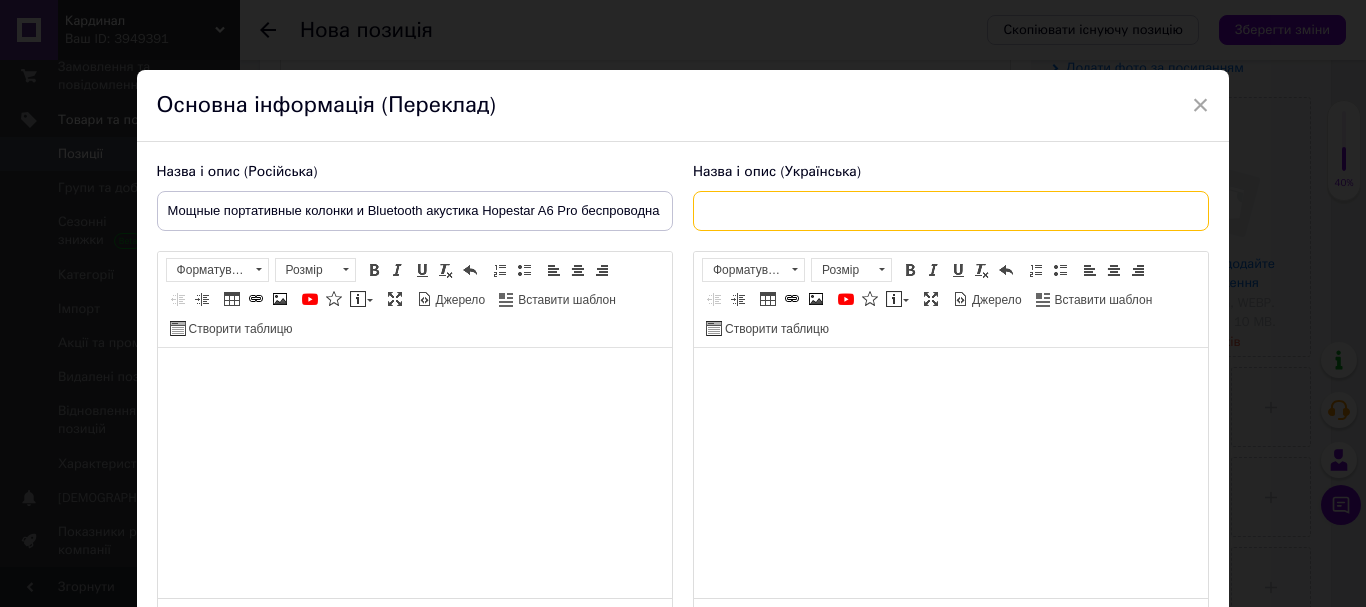 click at bounding box center (951, 211) 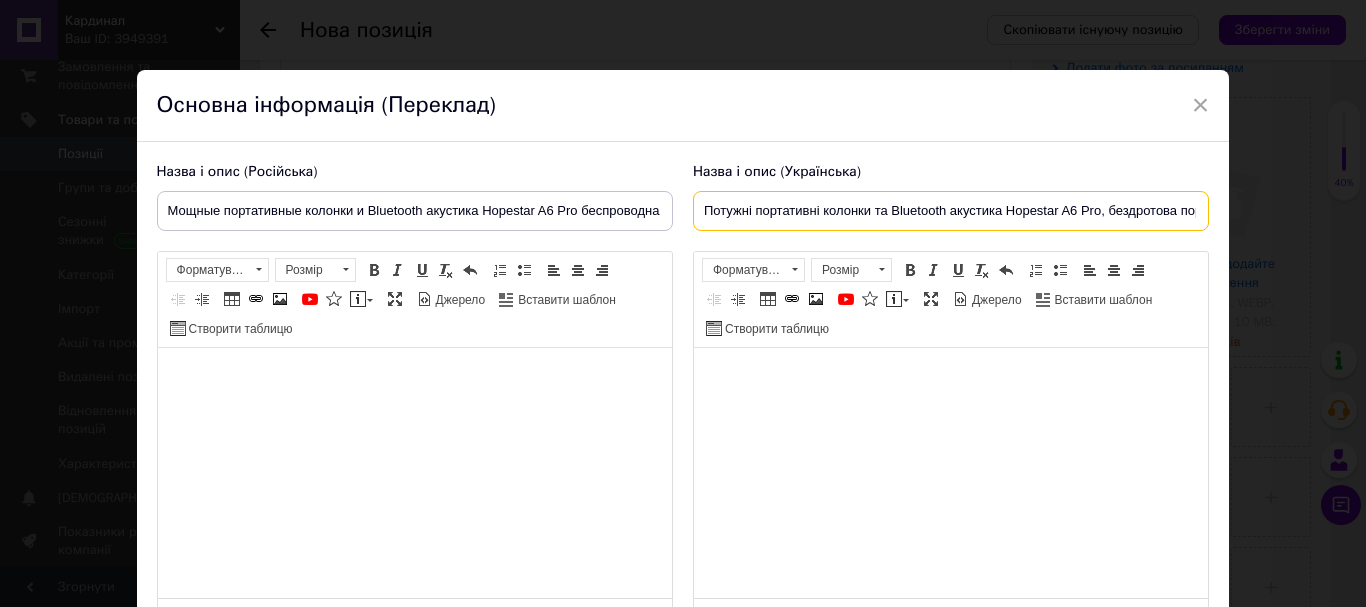 scroll, scrollTop: 0, scrollLeft: 186, axis: horizontal 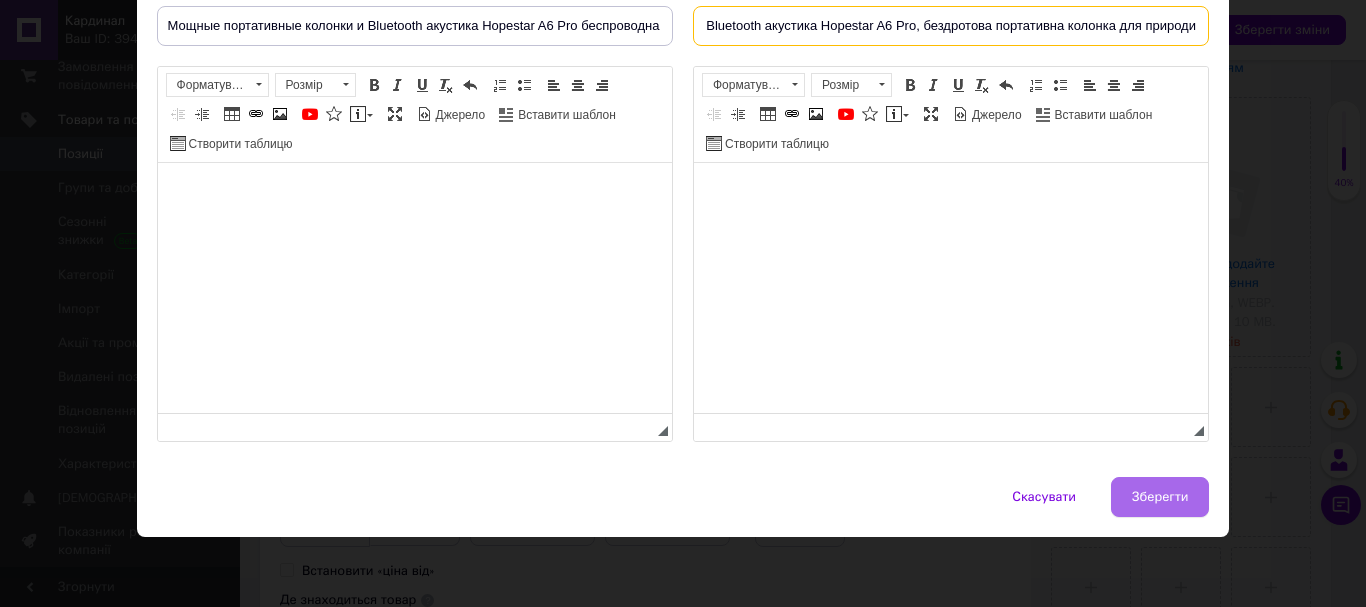 type on "Потужні портативні колонки та Bluetooth акустика Hopestar A6 Pro, бездротова портативна колонка для природи" 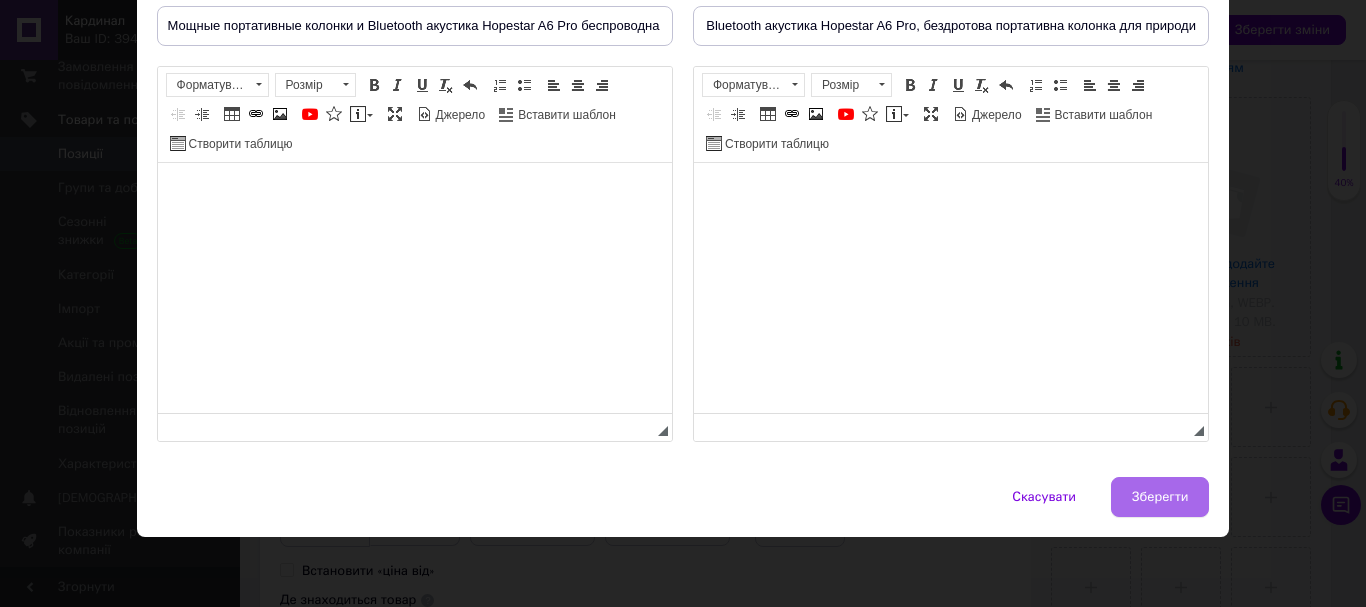 click on "Зберегти" at bounding box center [1160, 497] 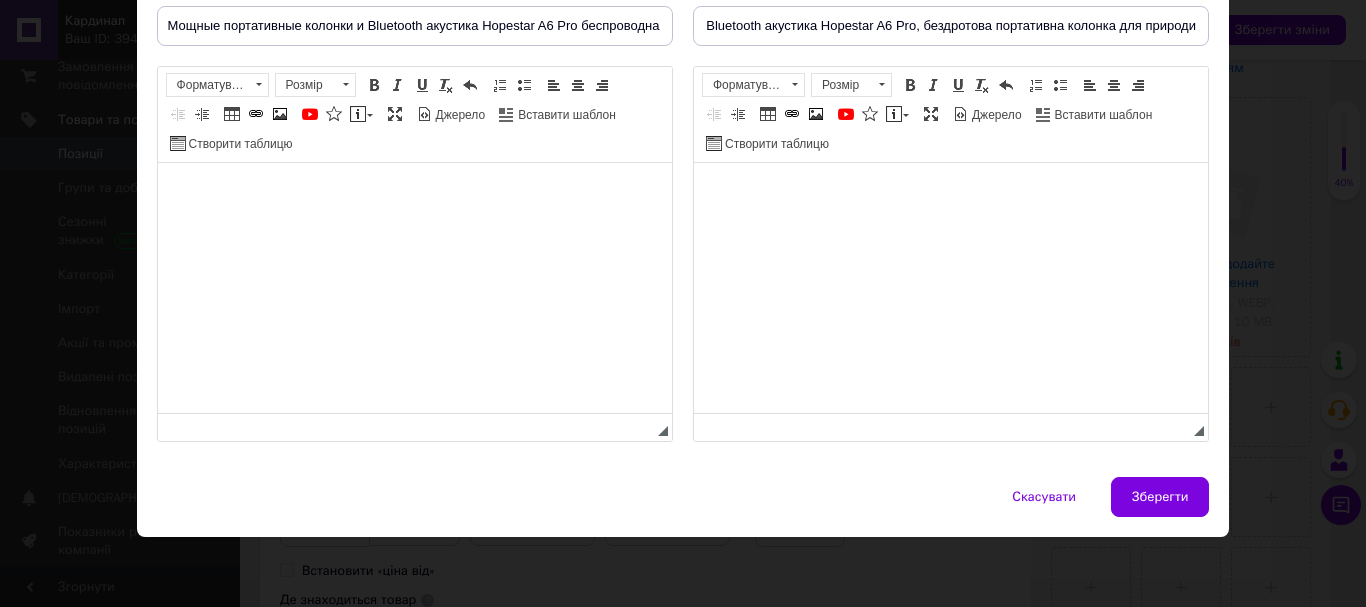 type on "Мощные портативные колонки и Bluetooth акустика Hopestar A6 Pro беспроводная портативная колонка на природу" 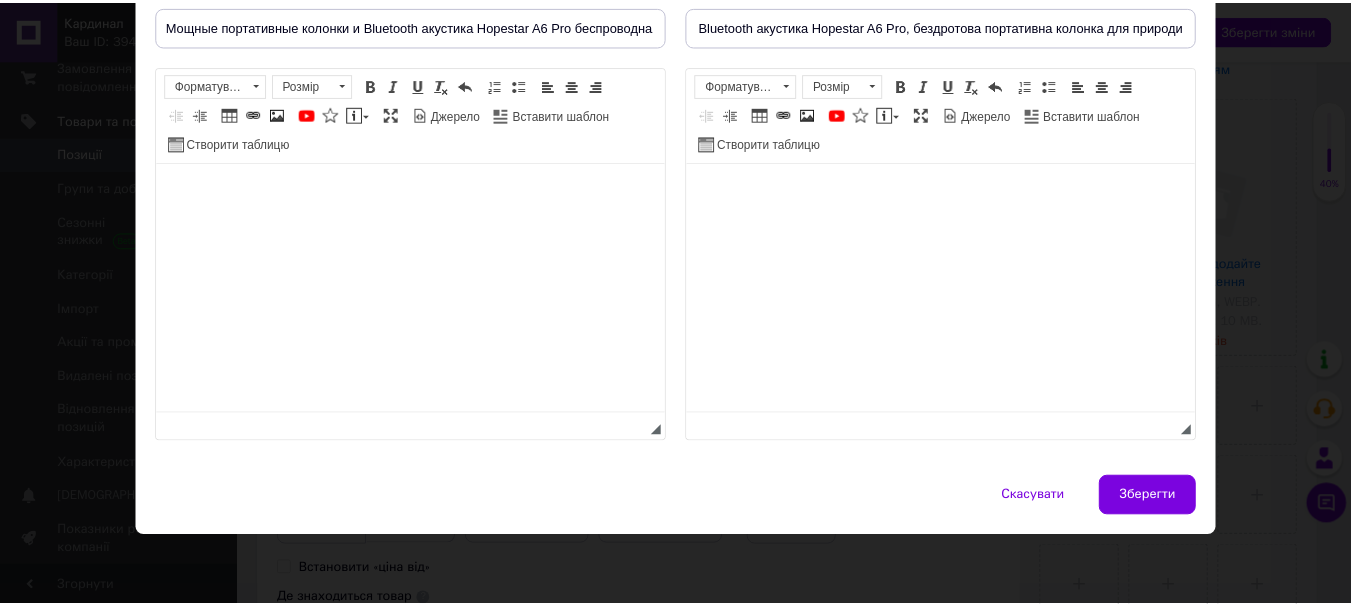 scroll, scrollTop: 0, scrollLeft: 0, axis: both 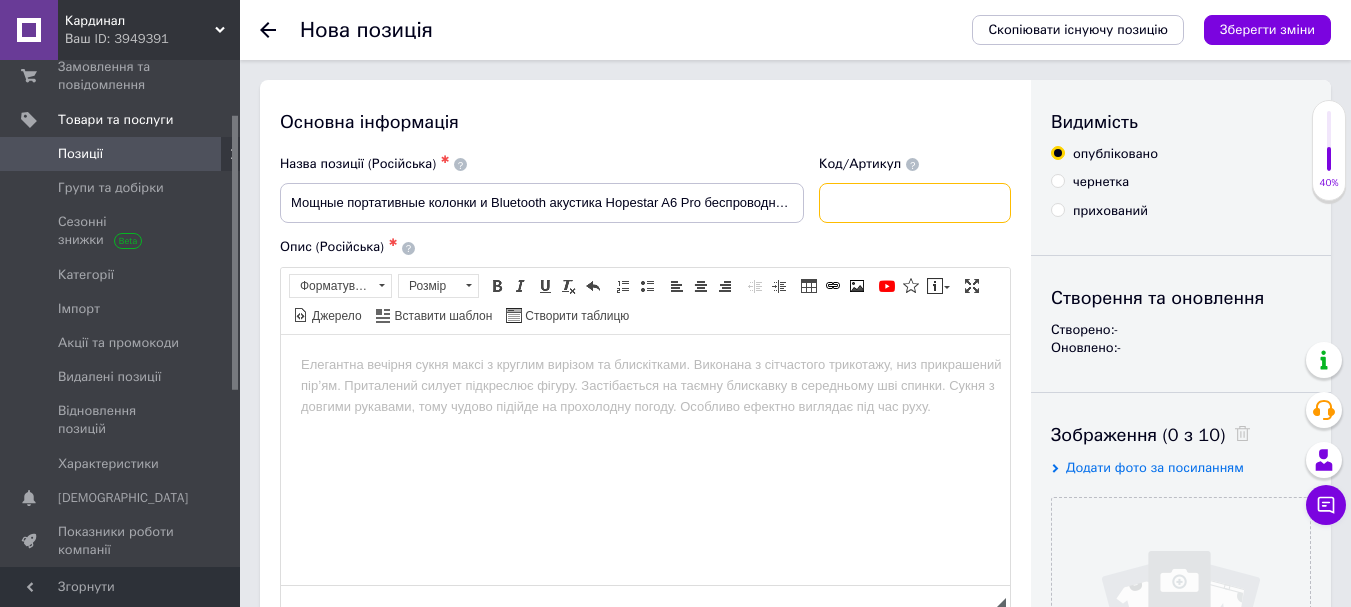 click at bounding box center (915, 203) 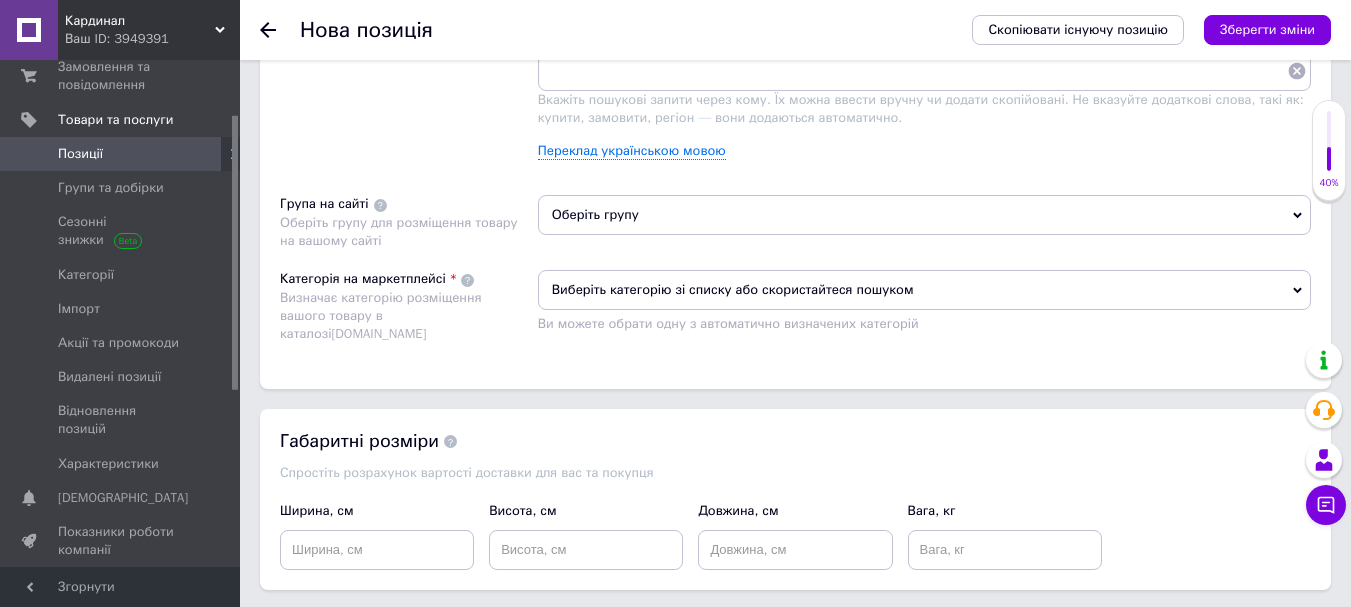 scroll, scrollTop: 1400, scrollLeft: 0, axis: vertical 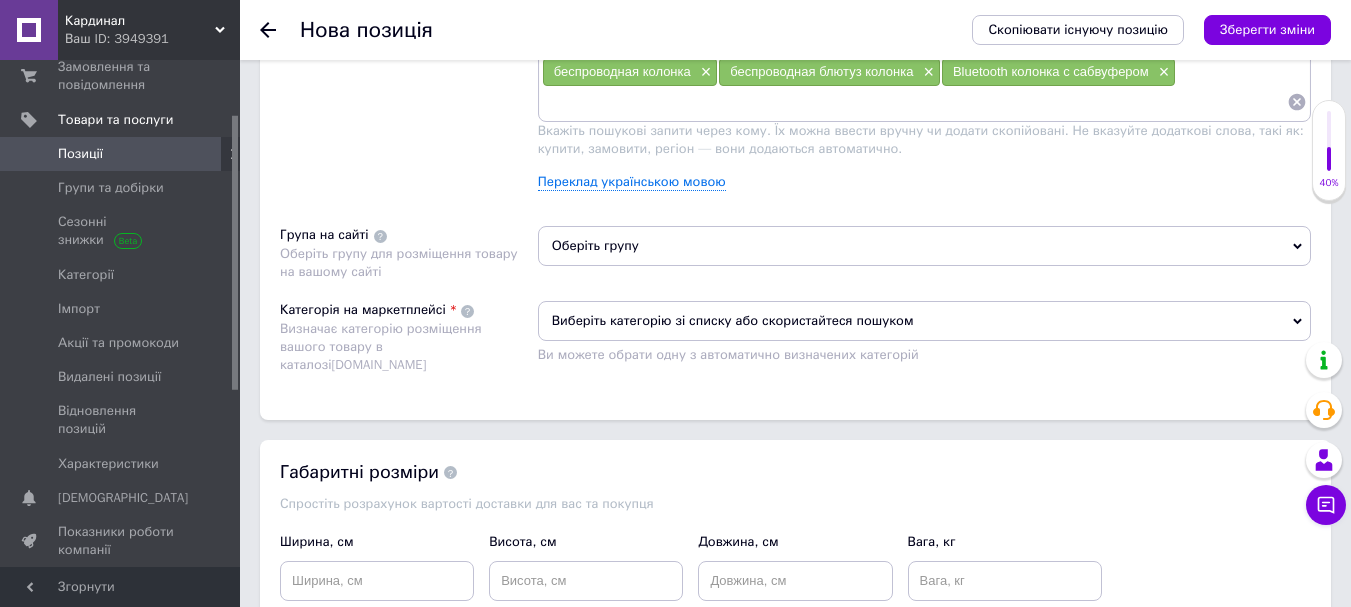 type on "23900000003" 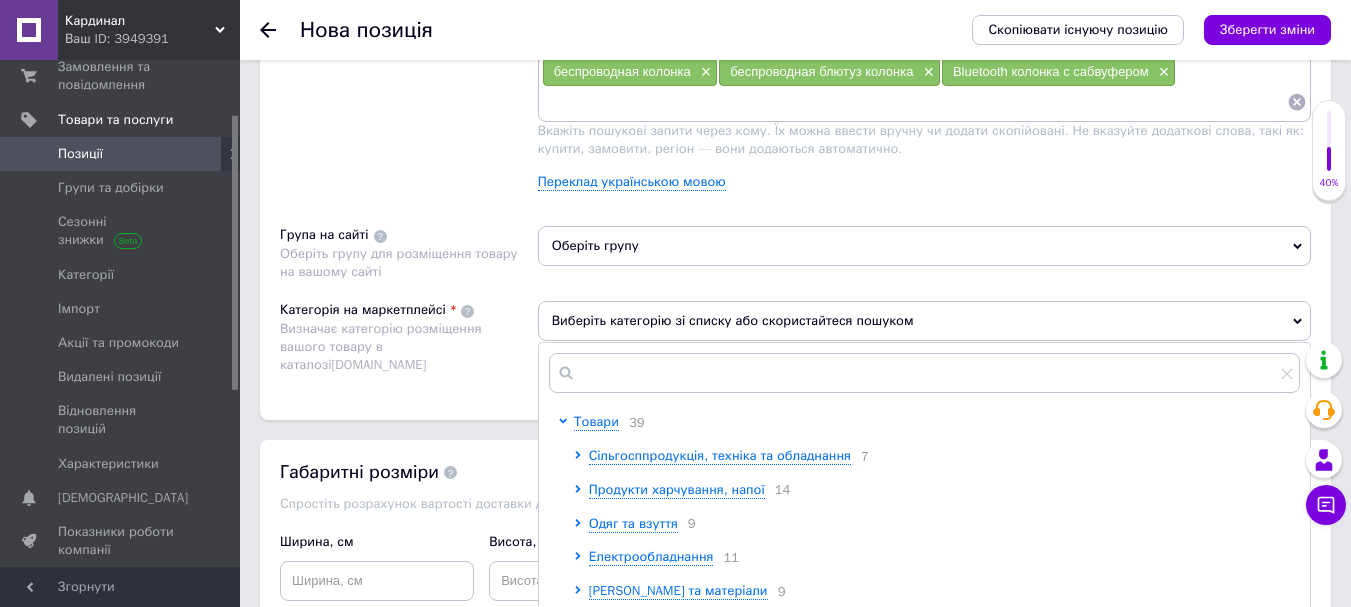 click on "Категорія на маркетплейсі Визначає категорію розміщення вашого товару в каталозі  Prom.ua" at bounding box center [409, 340] 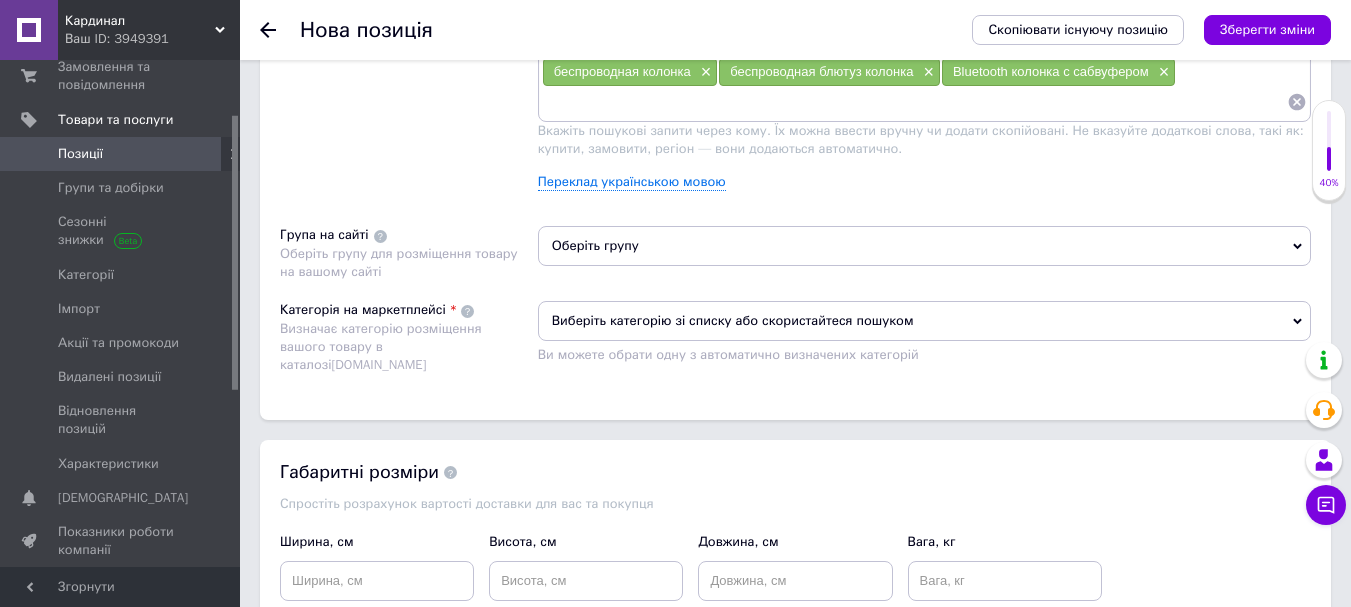 click on "Ви можете обрати одну з автоматично визначених категорій" at bounding box center [924, 355] 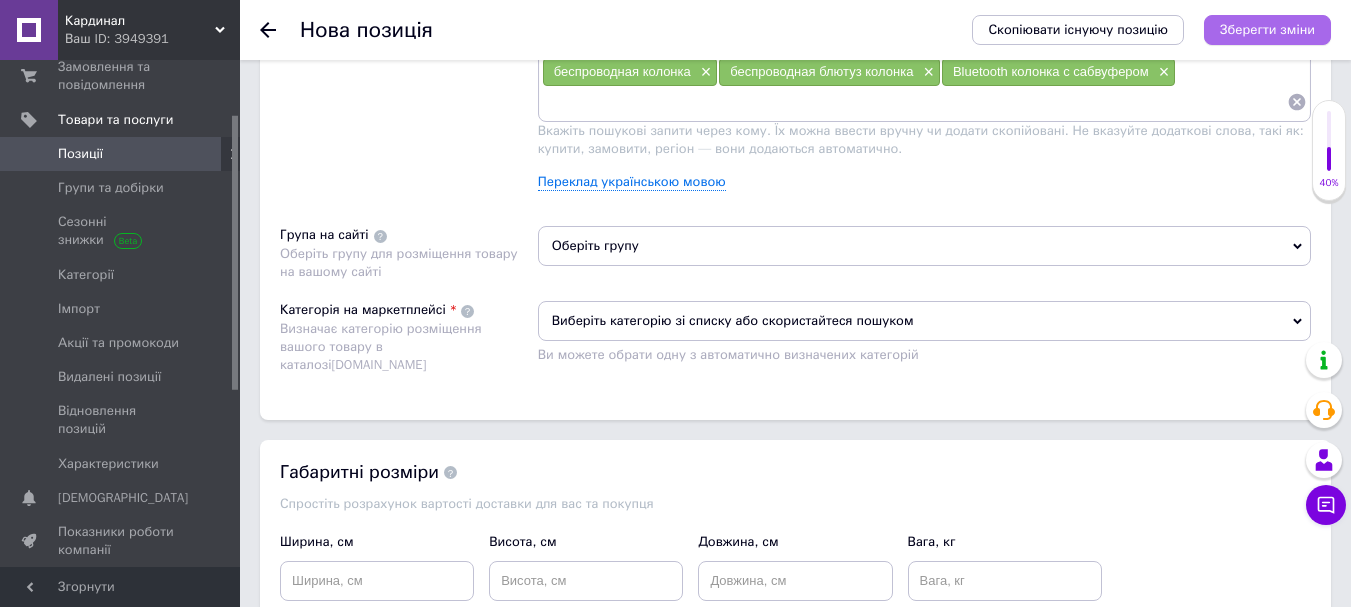 click on "Зберегти зміни" at bounding box center [1267, 29] 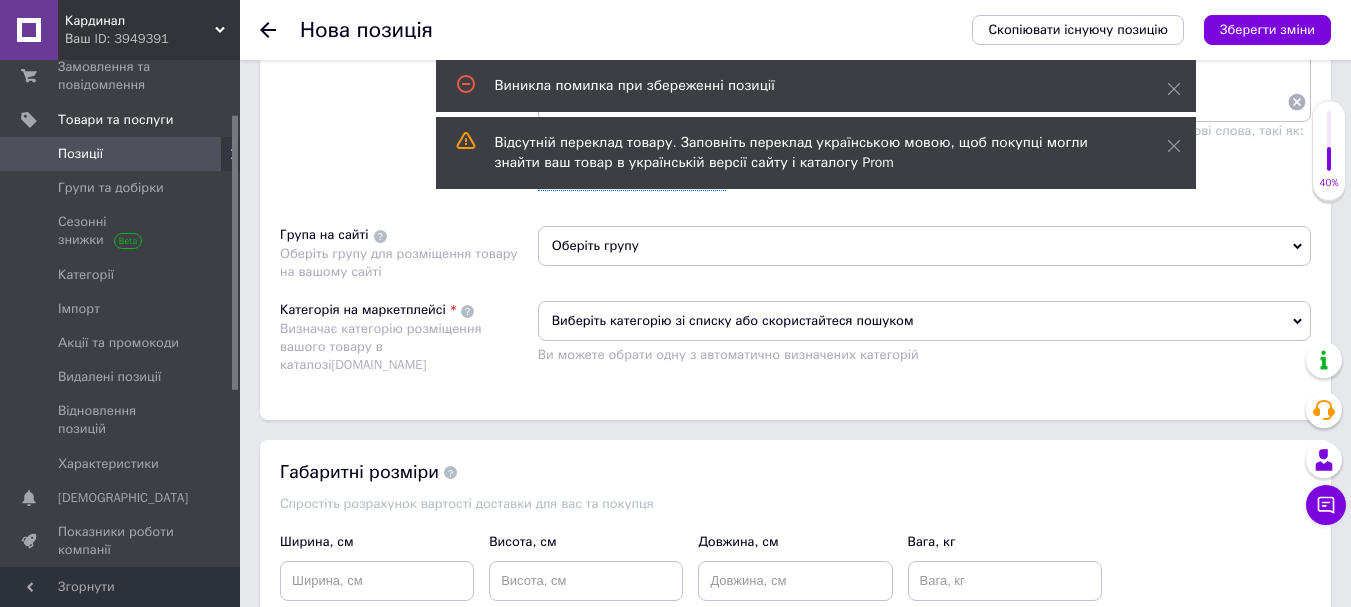 click on "Категорія на маркетплейсі" at bounding box center [363, 310] 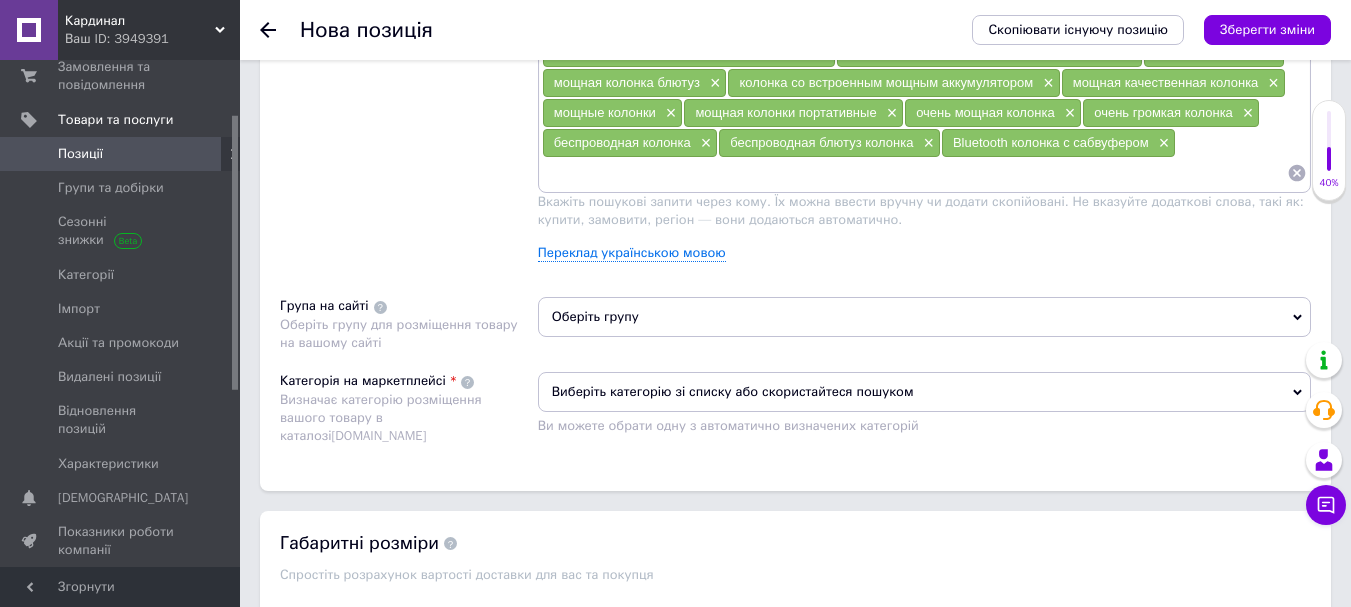 scroll, scrollTop: 1400, scrollLeft: 0, axis: vertical 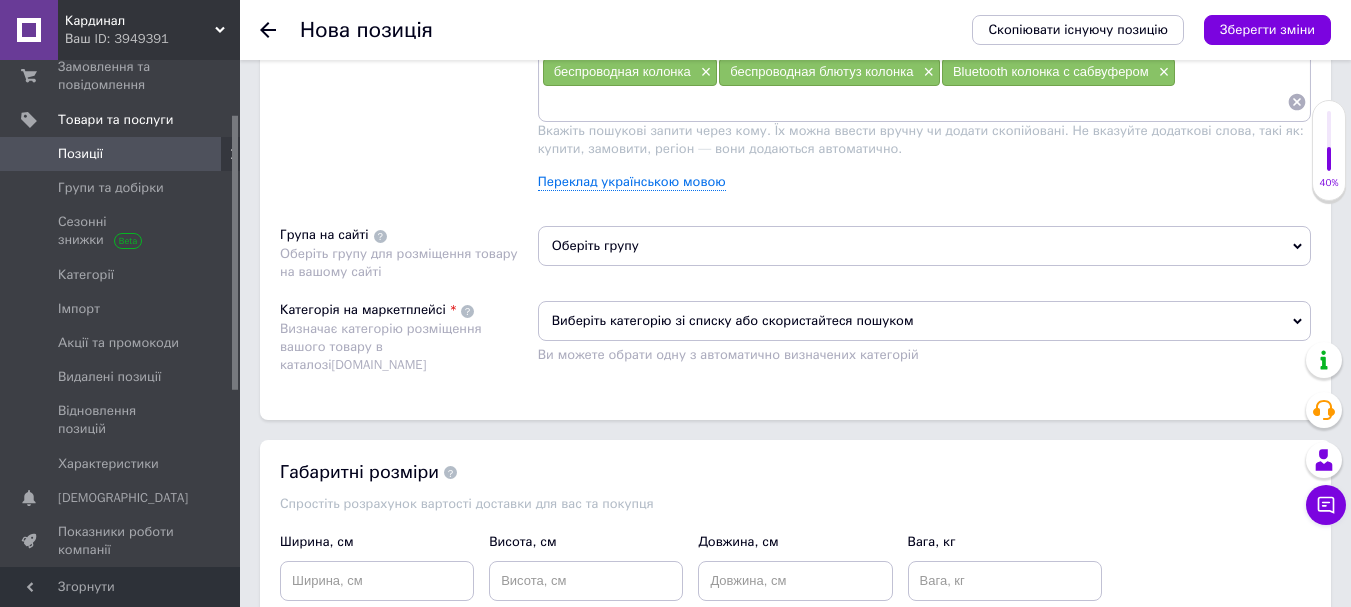 click on "Виберіть категорію зі списку або скористайтеся пошуком" at bounding box center [924, 321] 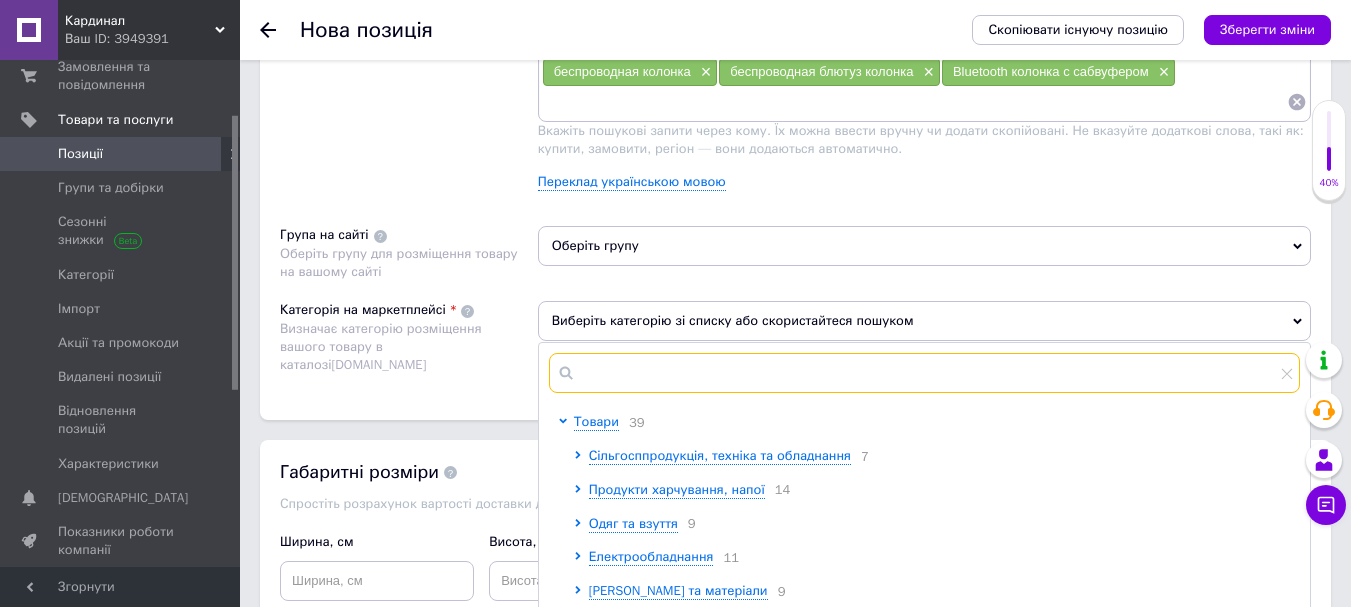 click at bounding box center [924, 373] 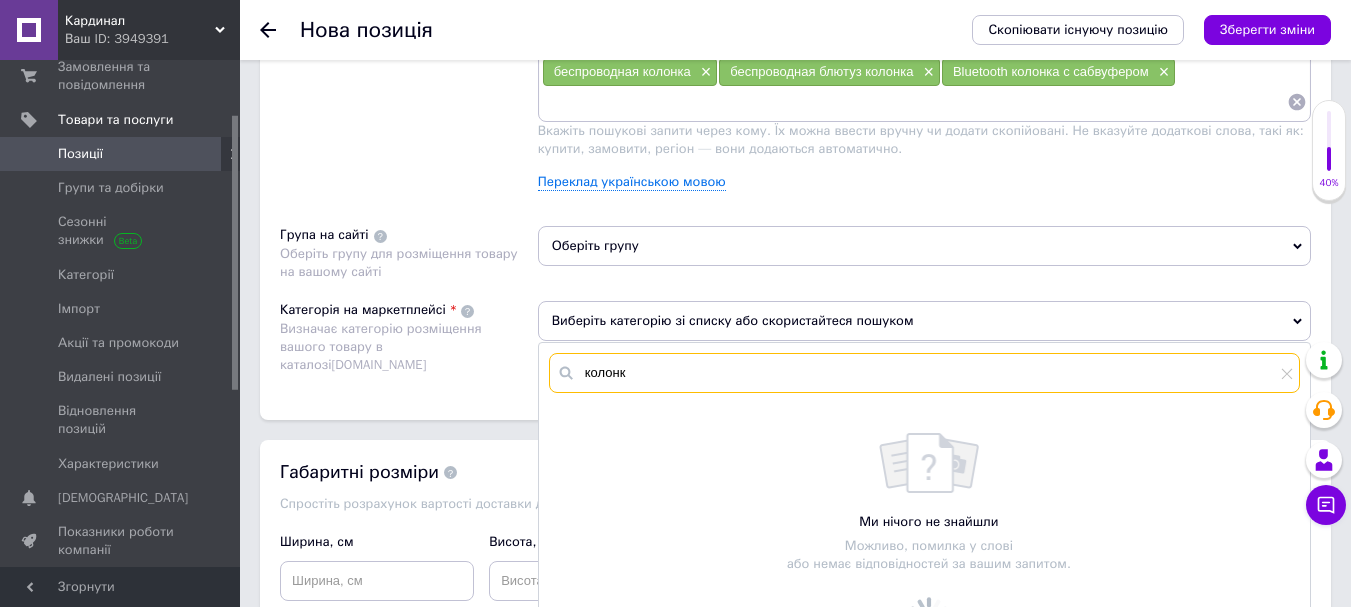type on "колонк" 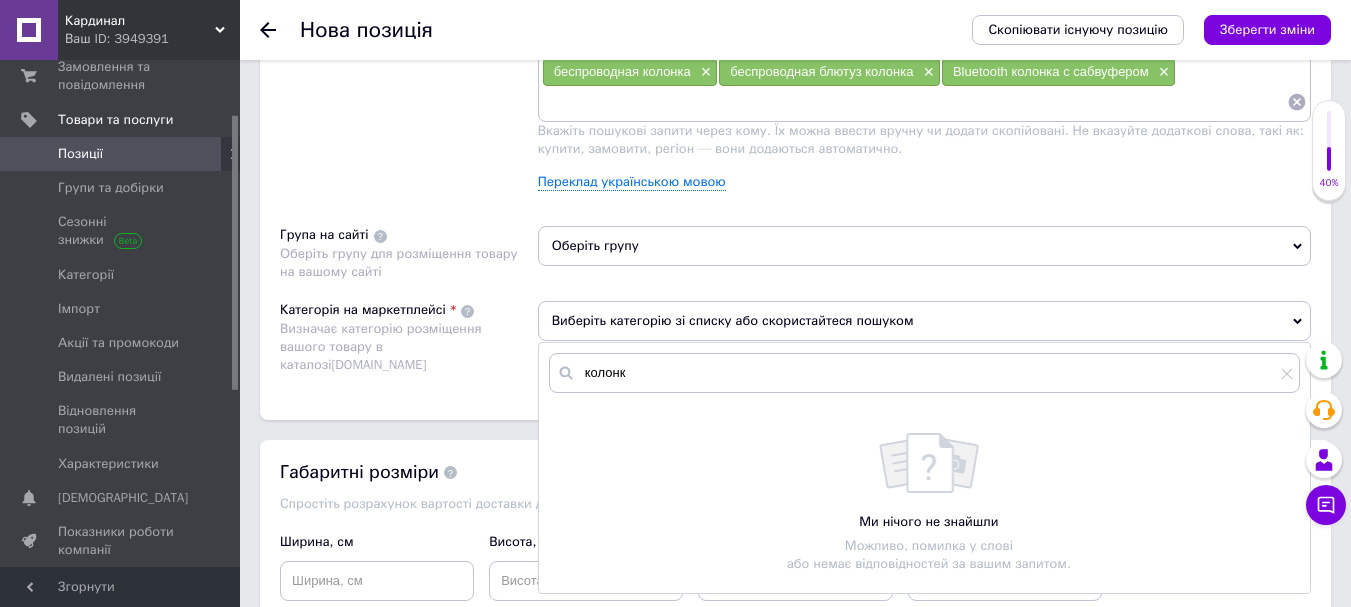 click on "Пошукові запити Використовуються для пошуку товару в каталозі  Prom.ua" at bounding box center [409, 38] 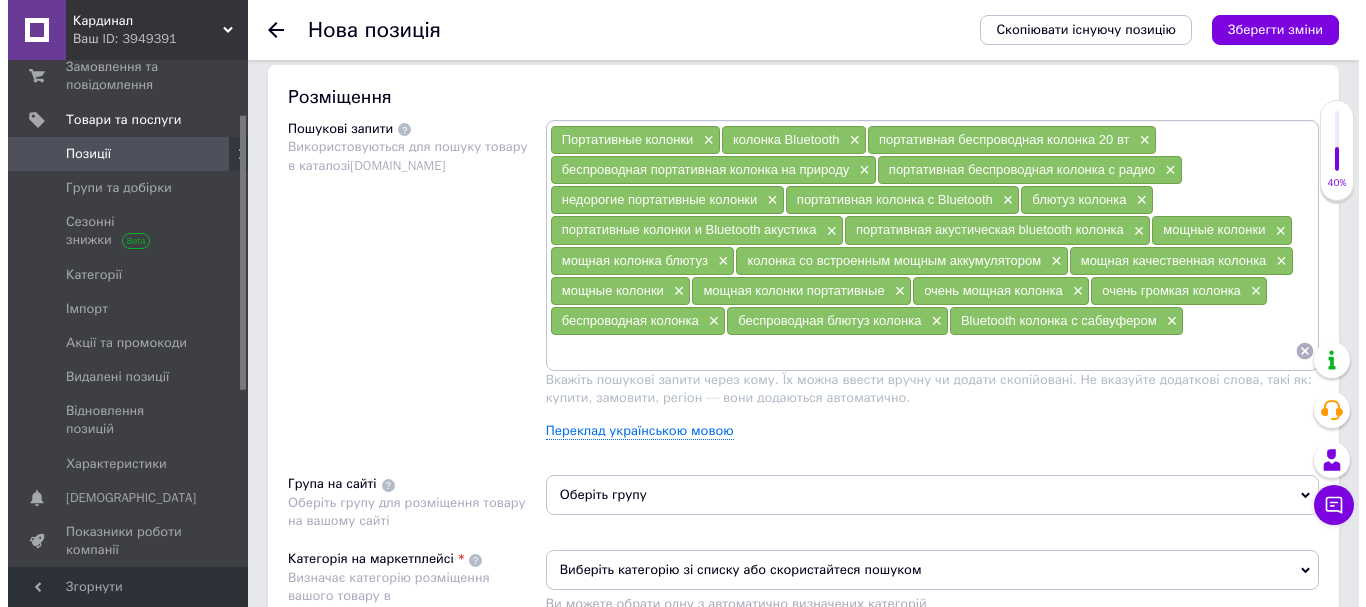 scroll, scrollTop: 1200, scrollLeft: 0, axis: vertical 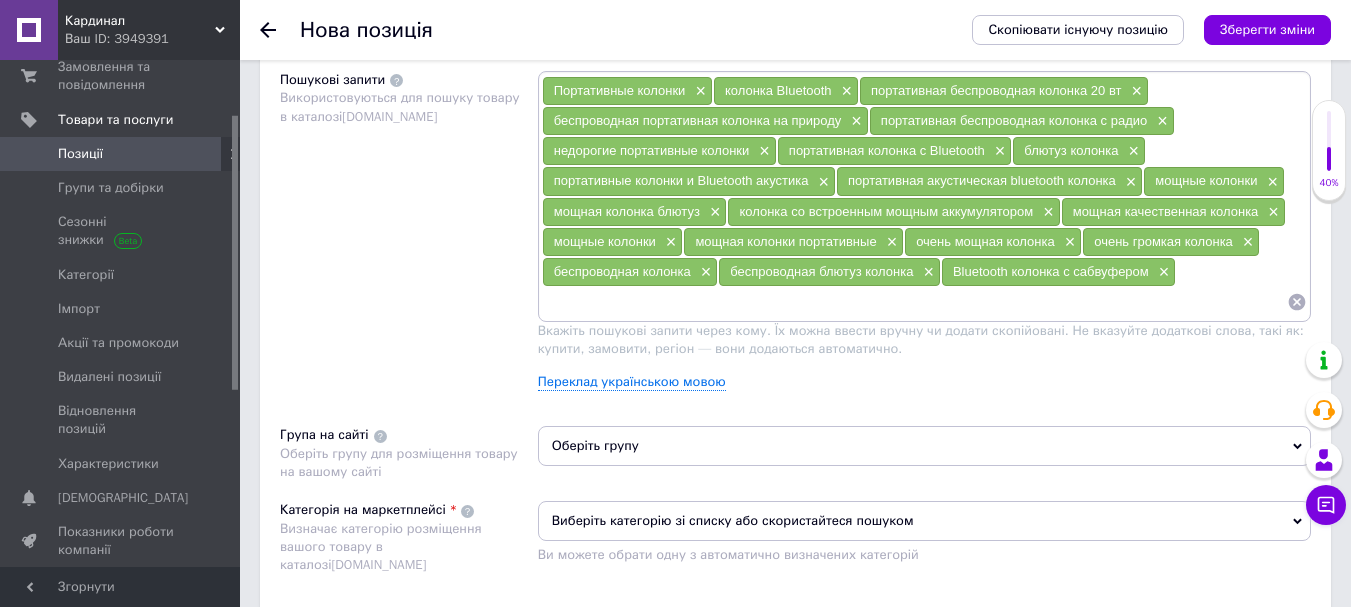 click on "Портативные колонки × колонка Bluetooth × портативная беспроводная колонка 20 вт × беспроводная портативная колонка на природу × портативная беспроводная колонка с радио × недорогие портативные колонки × портативная колонка с Bluetooth × блютуз колонка × портативные колонки и Bluetooth акустика × портативная акустическая bluetooth колонка × мощные колонки × мощная колонка блютуз × колонка со встроенным мощным аккумулятором × мощная качественная колонка × мощные колонки × мощная колонки портативные × очень мощная колонка × очень громкая колонка × × × ×" at bounding box center [924, 196] 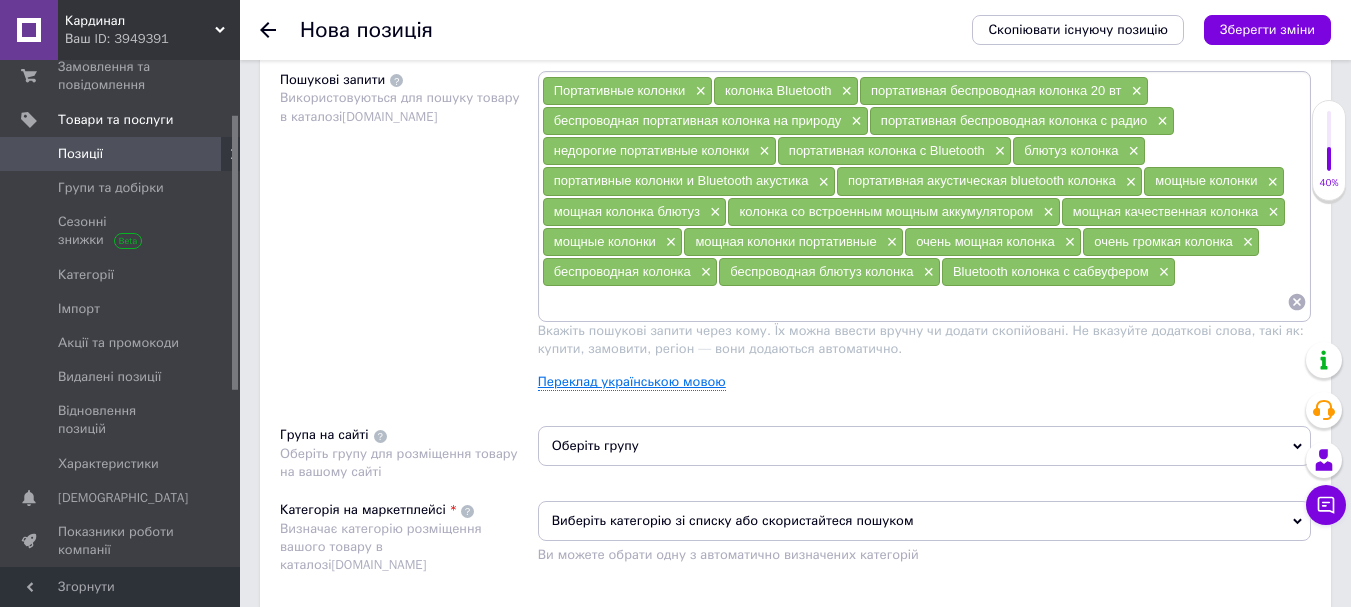 click on "Переклад українською мовою" at bounding box center [632, 382] 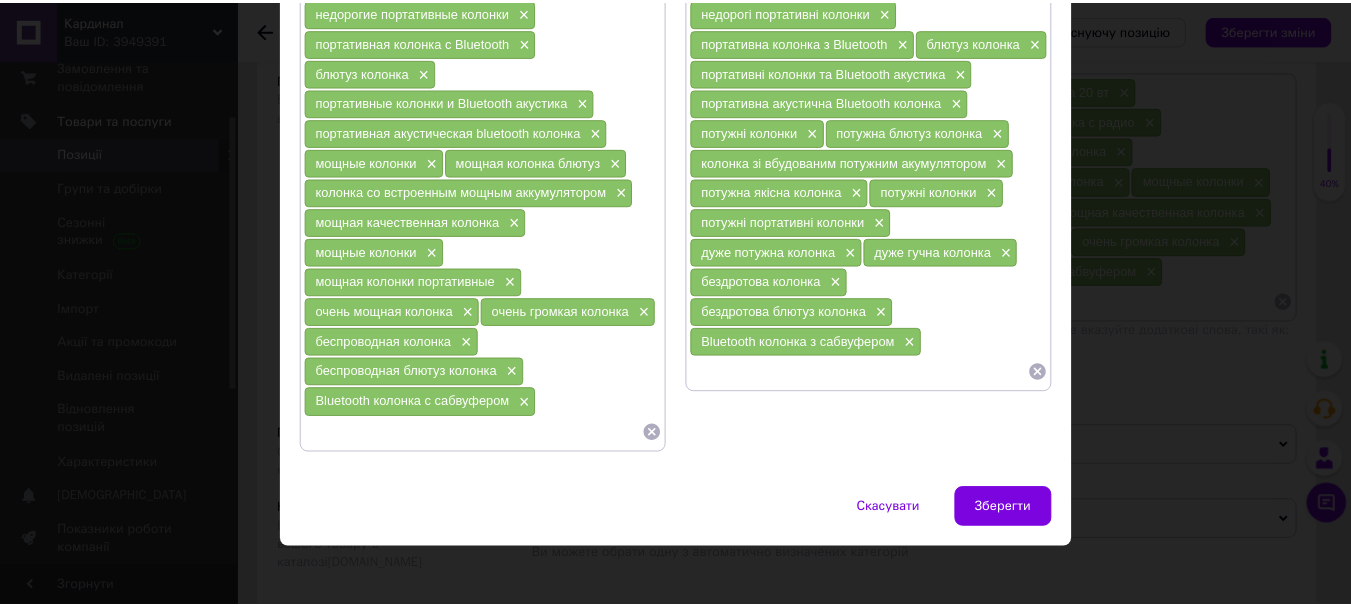 scroll, scrollTop: 332, scrollLeft: 0, axis: vertical 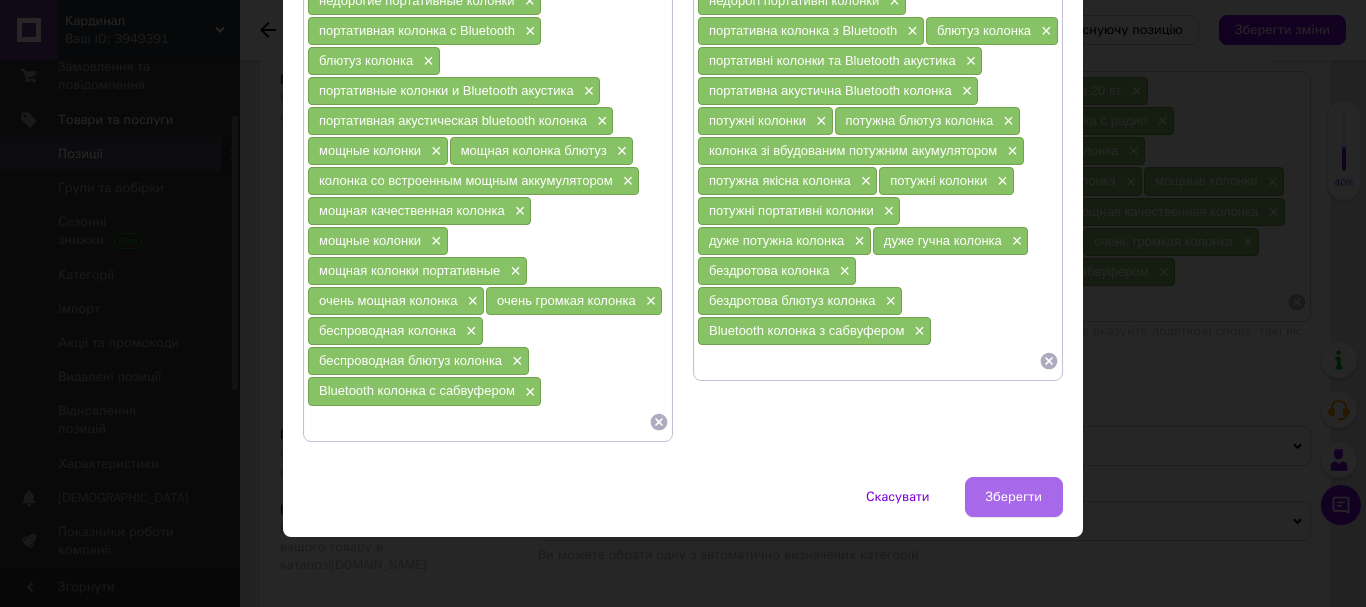 click on "Зберегти" at bounding box center (1014, 497) 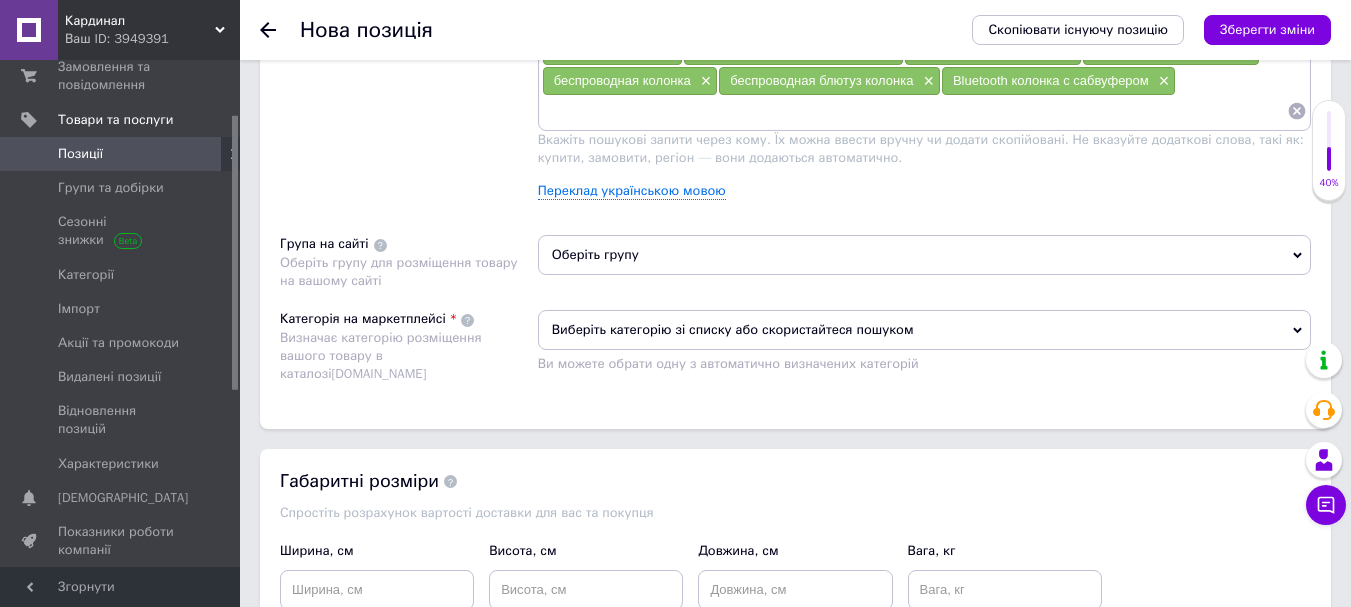 scroll, scrollTop: 1400, scrollLeft: 0, axis: vertical 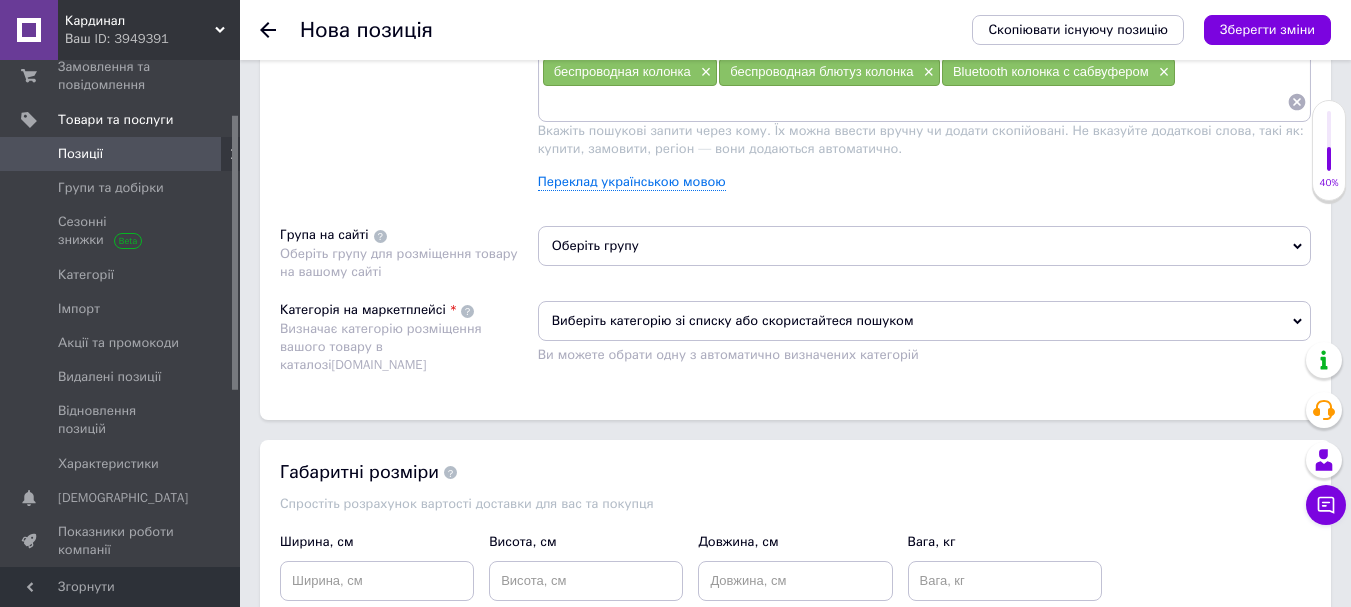 click on "Виберіть категорію зі списку або скористайтеся пошуком" at bounding box center (924, 321) 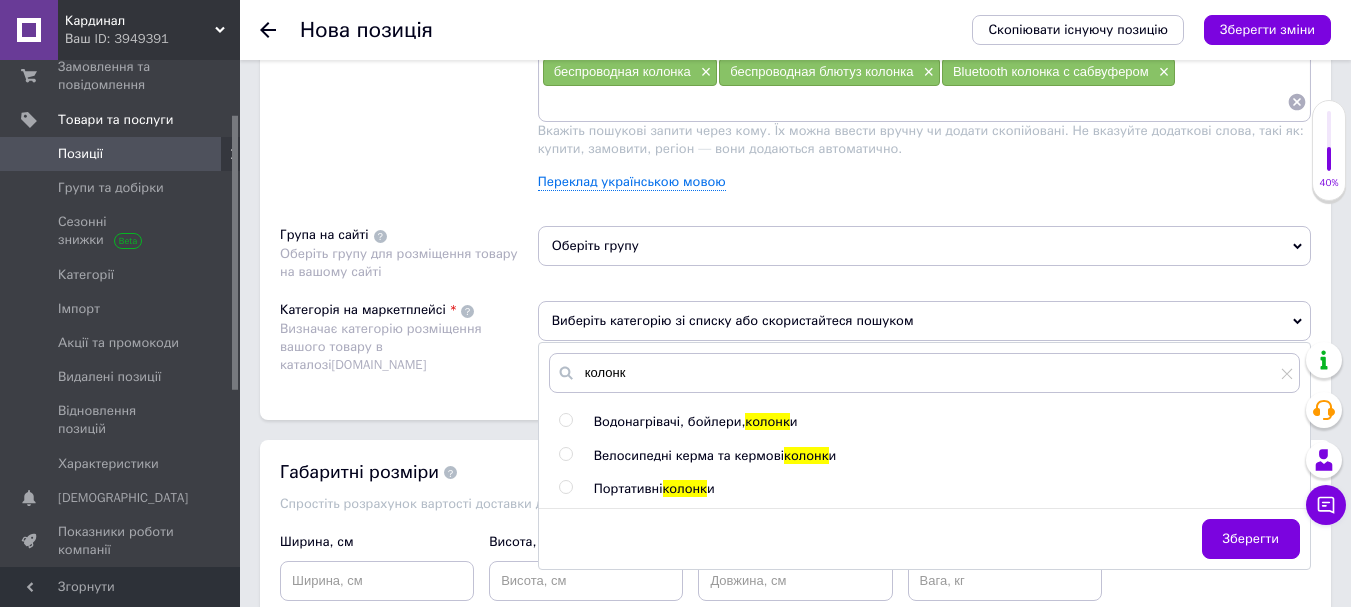 click on "Портативні" at bounding box center (628, 488) 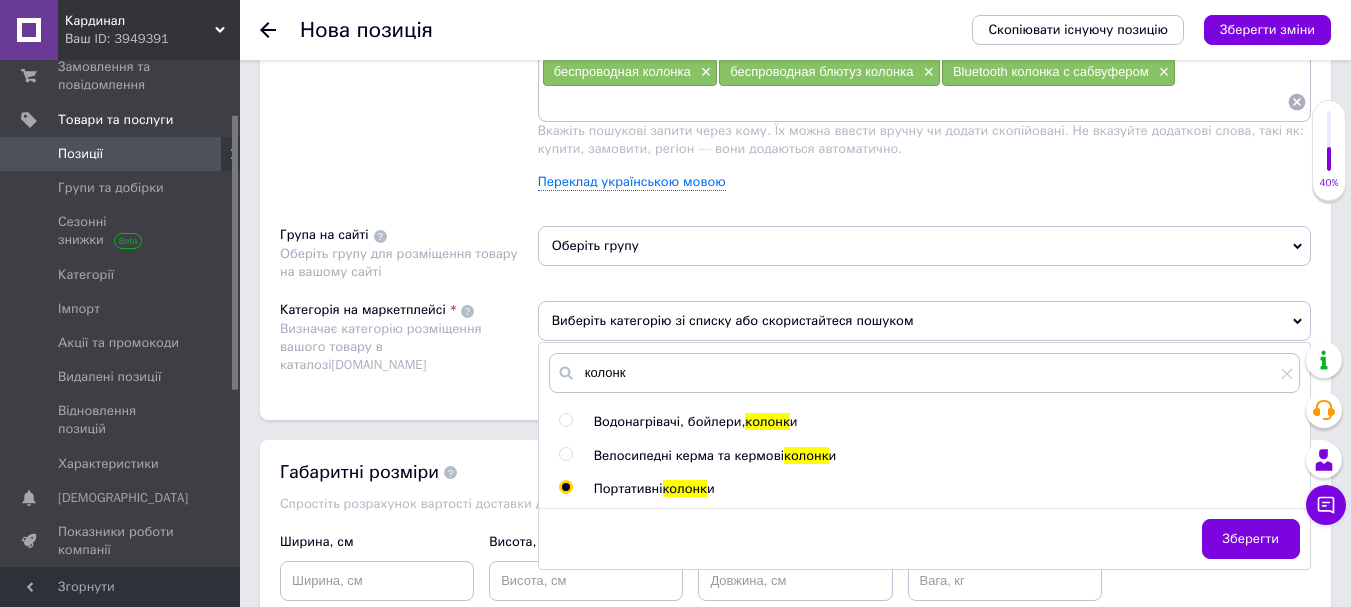 radio on "true" 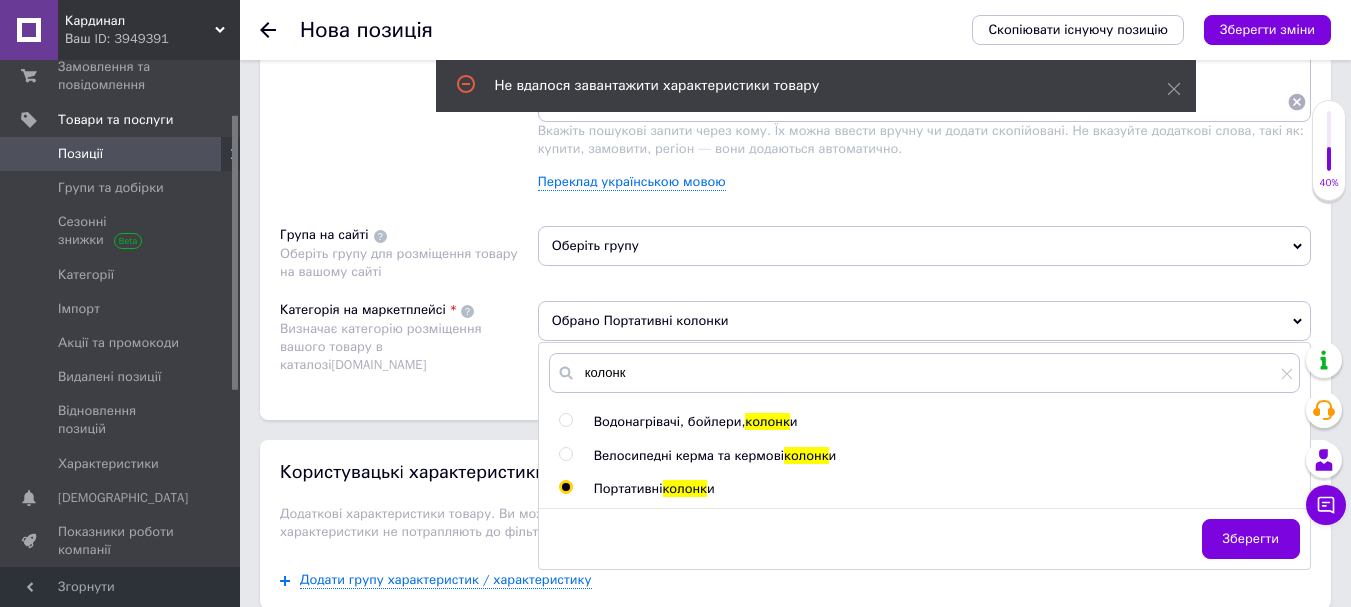 click on "Зберегти" at bounding box center (1251, 539) 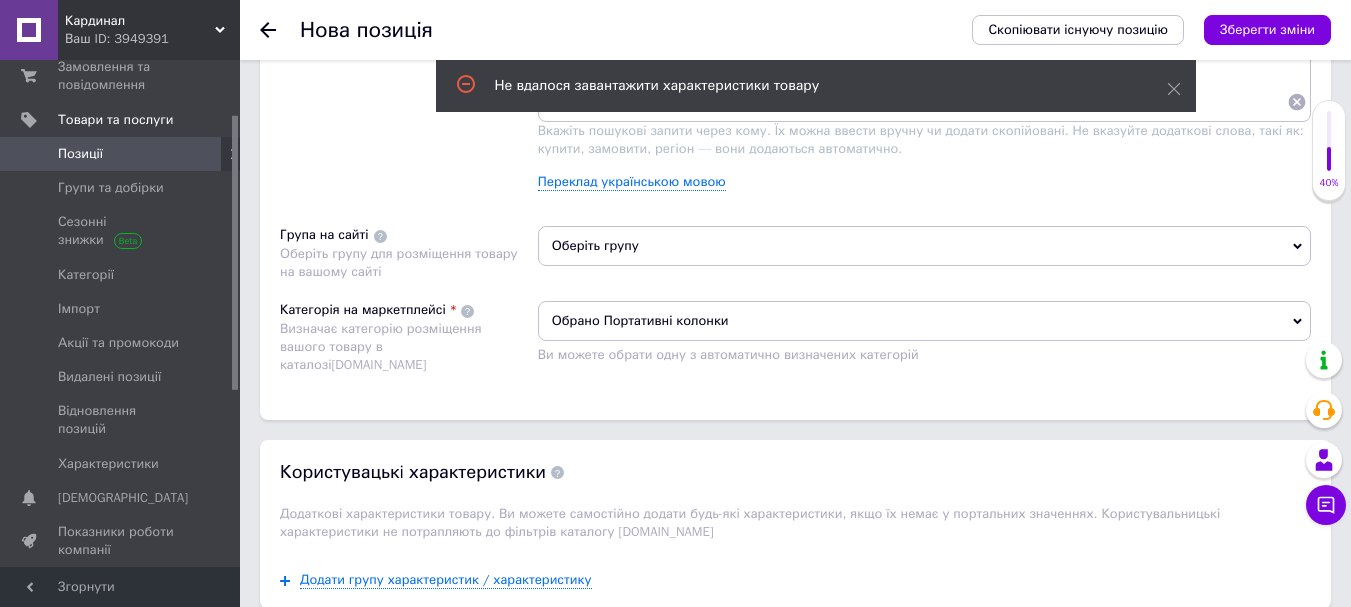 click on "Обрано Портативні колонки" at bounding box center (924, 321) 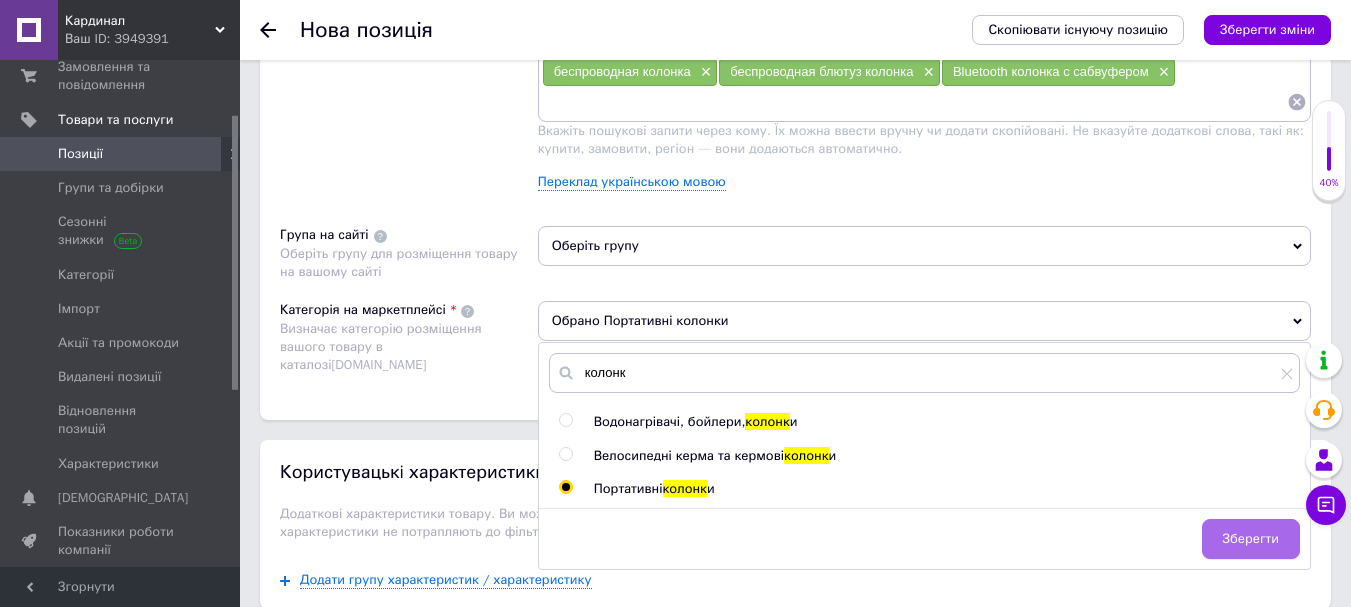 click on "Зберегти" at bounding box center [1251, 539] 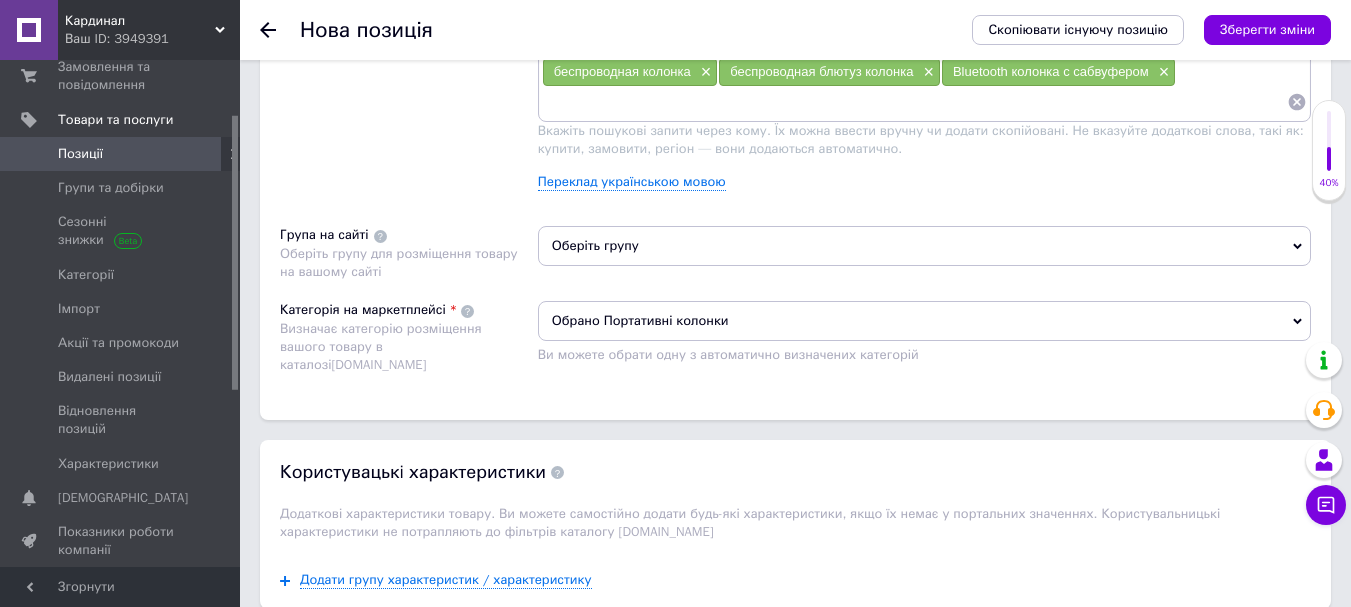 click on "Визначає категорію розміщення вашого товару в каталозі  Prom.ua" at bounding box center [404, 347] 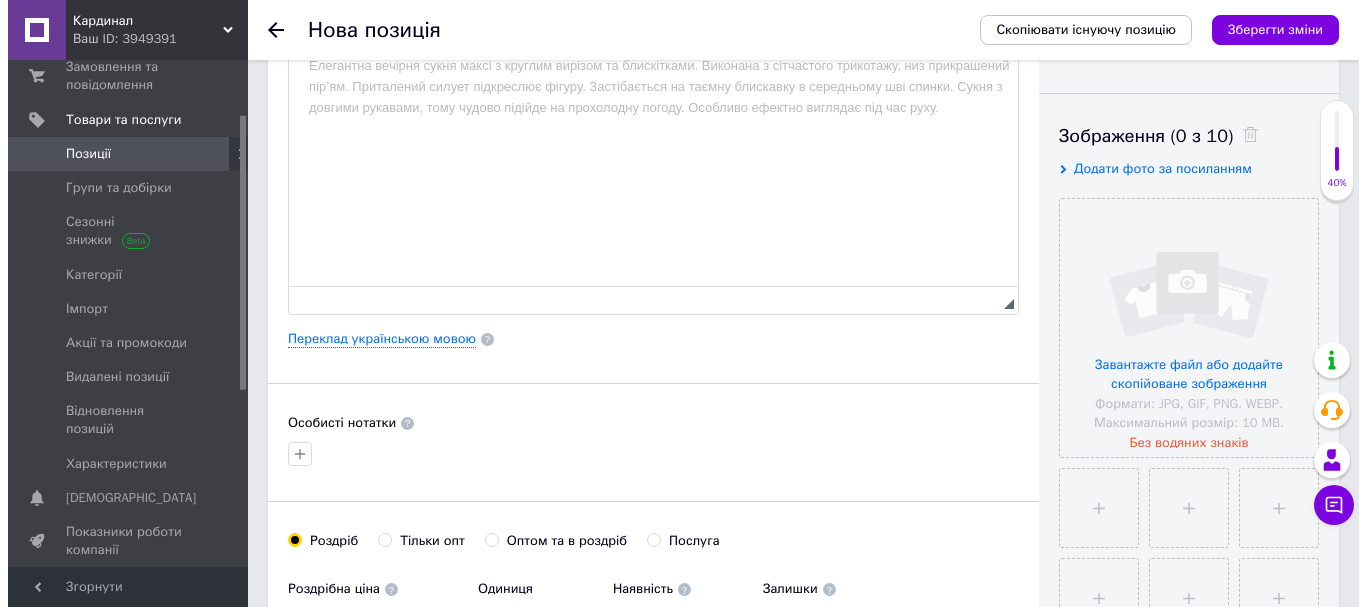 scroll, scrollTop: 300, scrollLeft: 0, axis: vertical 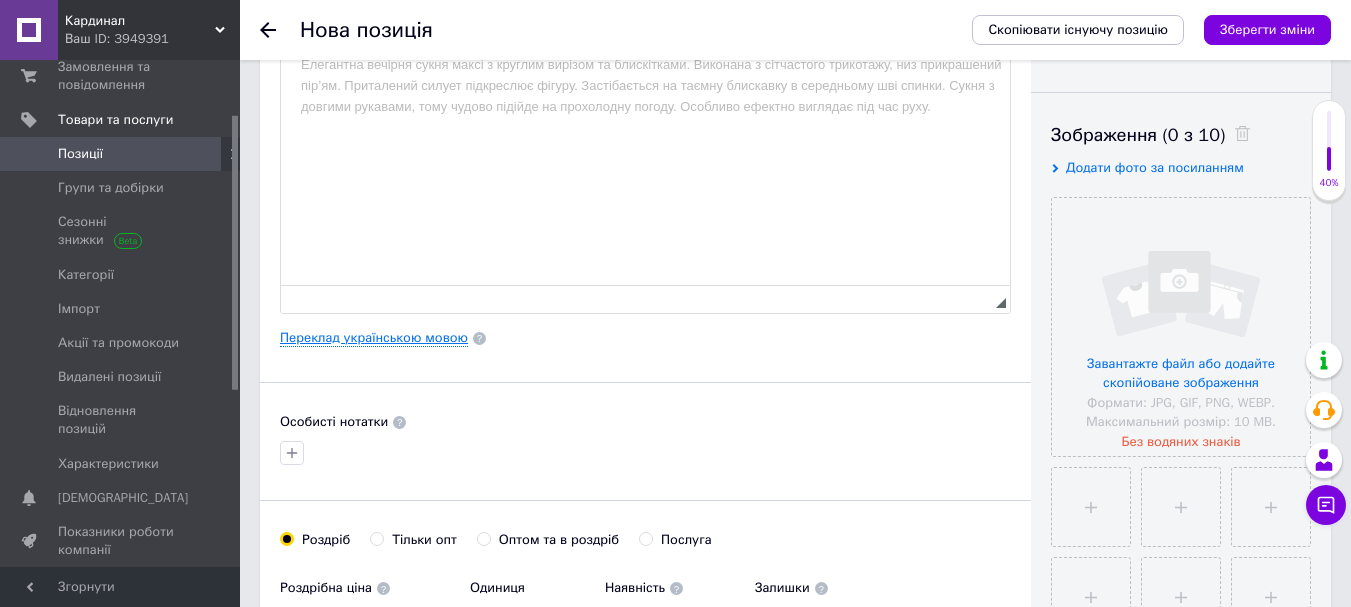 click on "Переклад українською мовою" at bounding box center (374, 338) 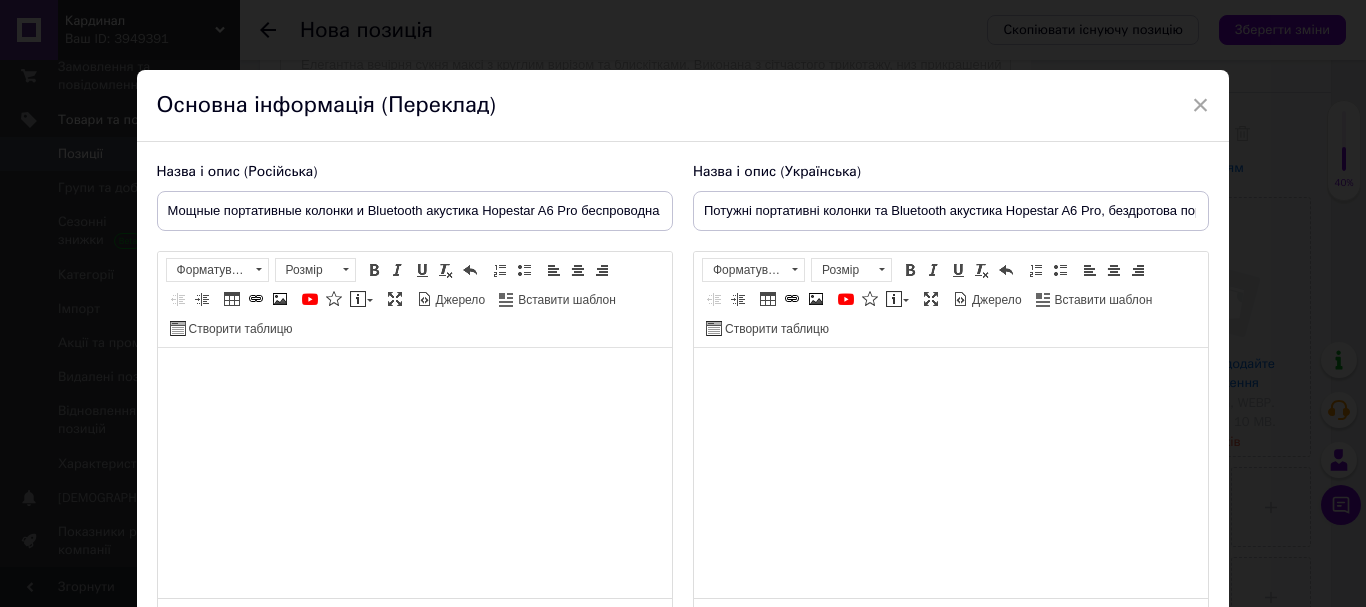 scroll, scrollTop: 0, scrollLeft: 0, axis: both 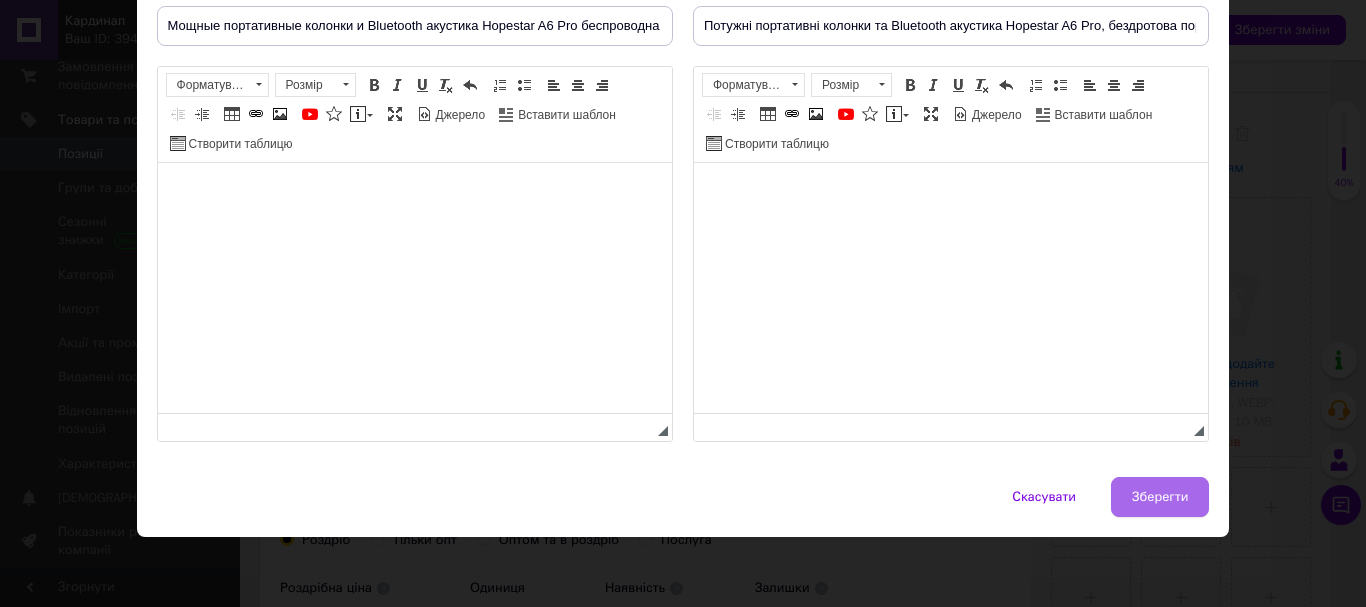 click on "Зберегти" at bounding box center [1160, 497] 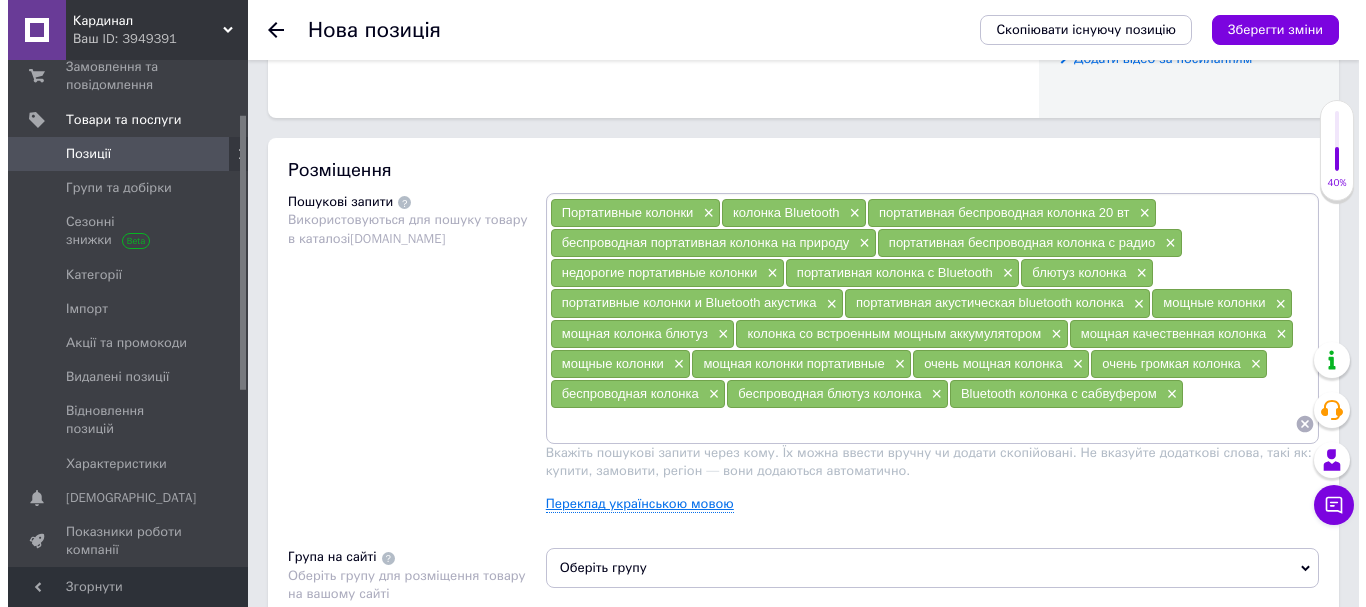 scroll, scrollTop: 1200, scrollLeft: 0, axis: vertical 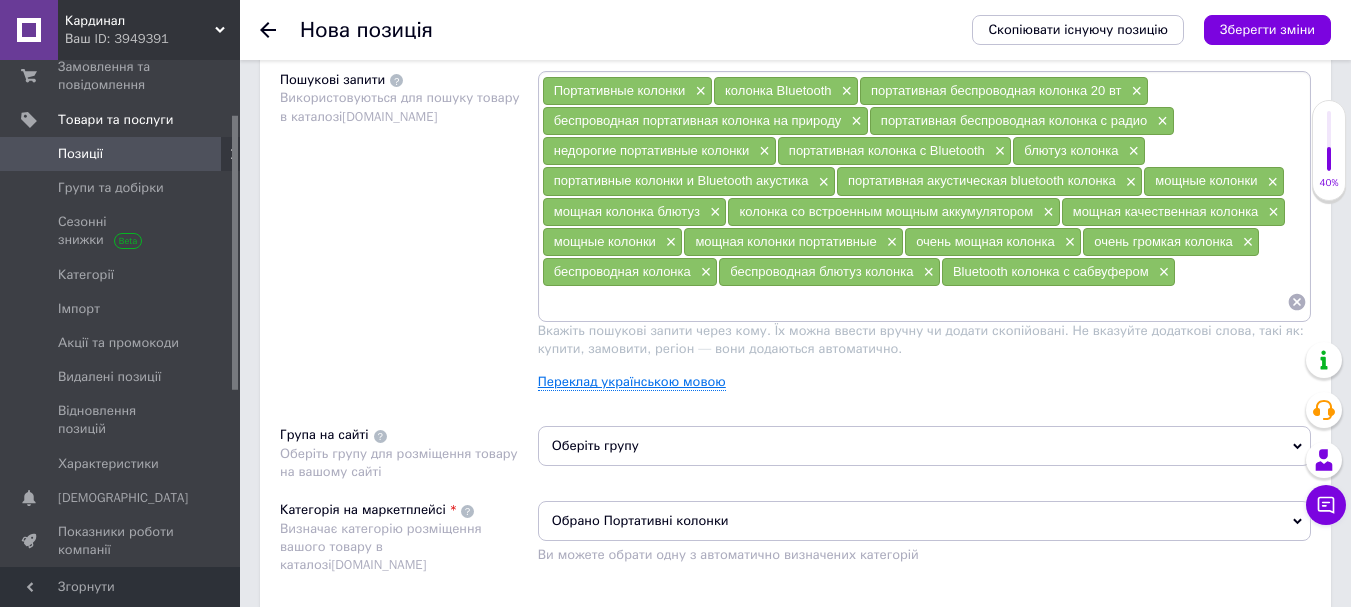 click on "Переклад українською мовою" at bounding box center (632, 382) 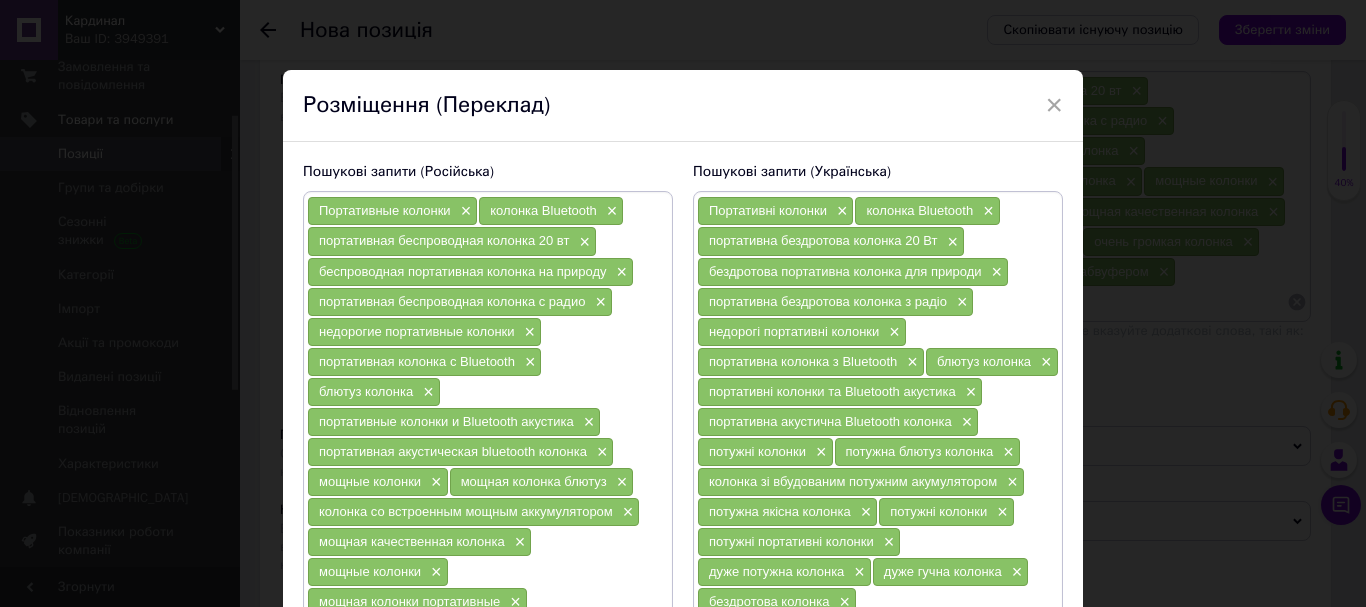 scroll, scrollTop: 300, scrollLeft: 0, axis: vertical 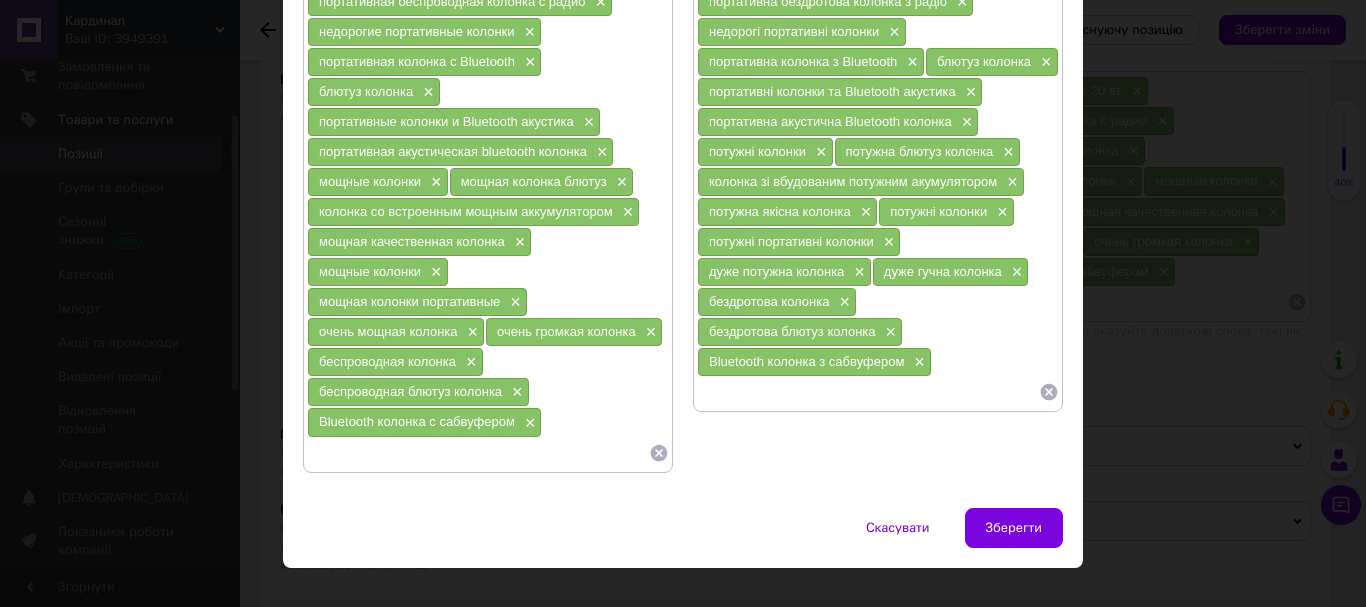 click at bounding box center [478, 453] 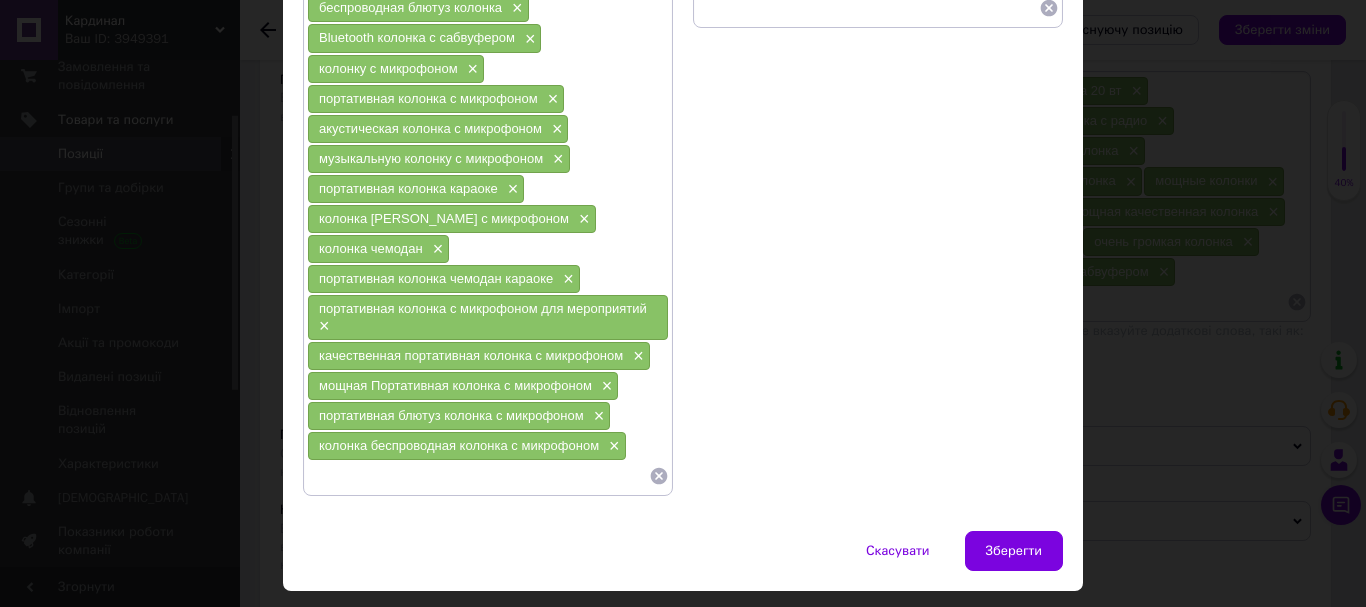 scroll, scrollTop: 740, scrollLeft: 0, axis: vertical 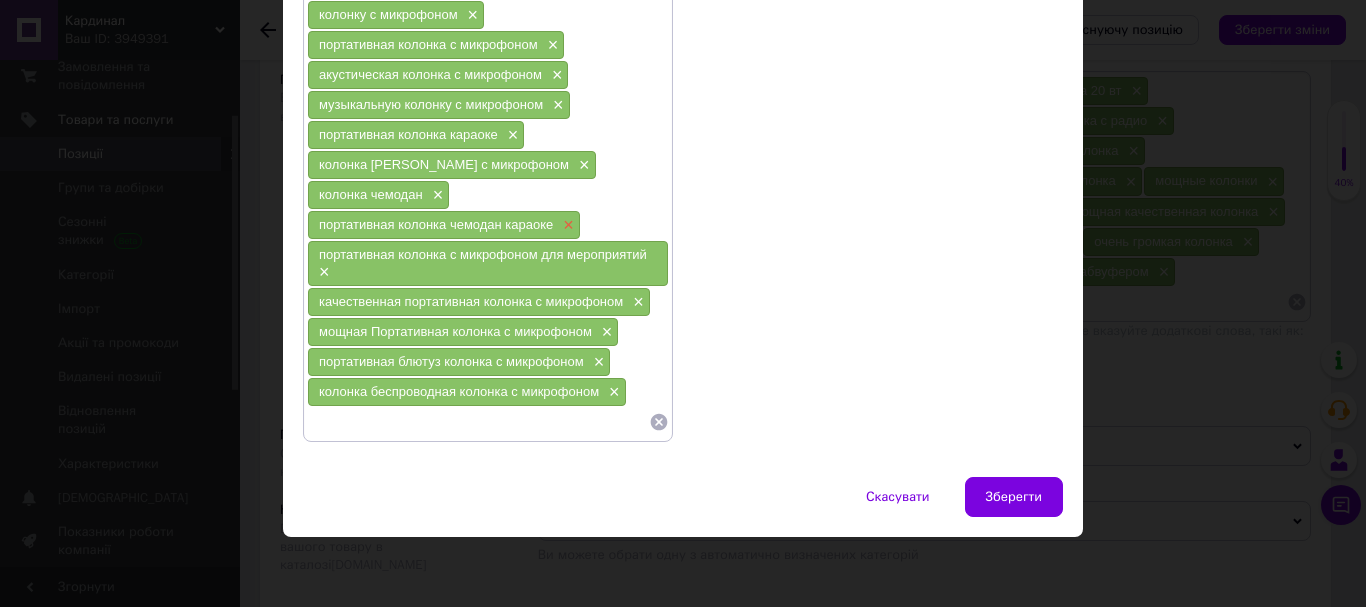 click on "×" at bounding box center [566, 225] 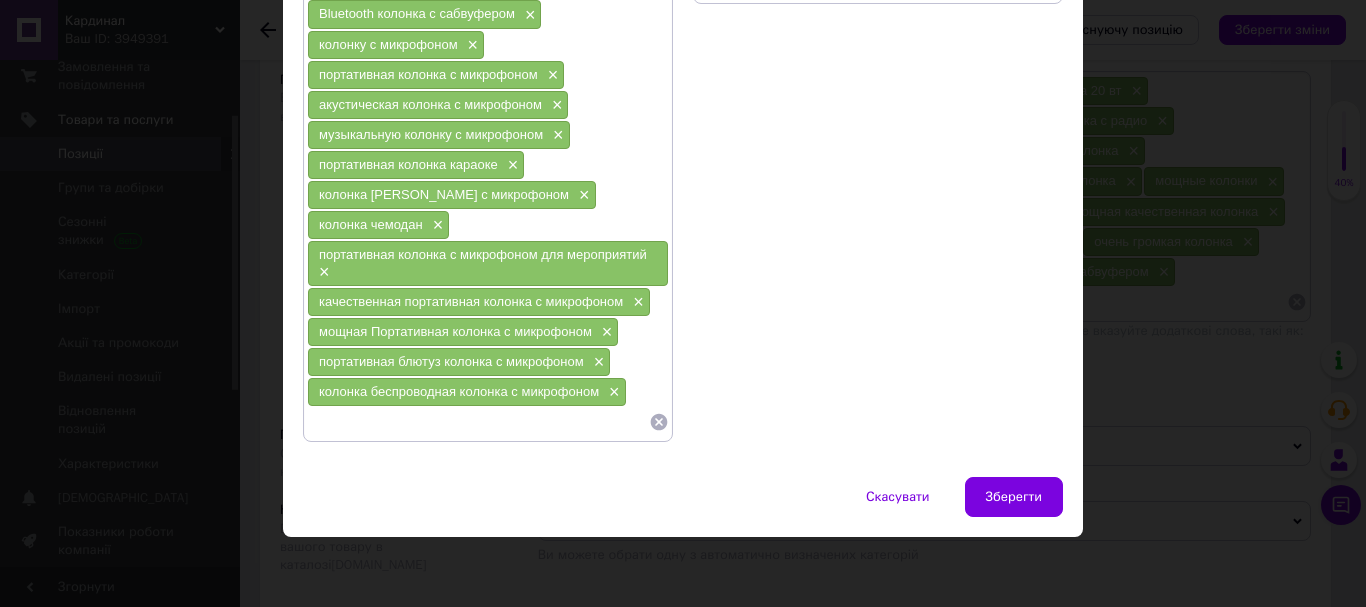 scroll, scrollTop: 710, scrollLeft: 0, axis: vertical 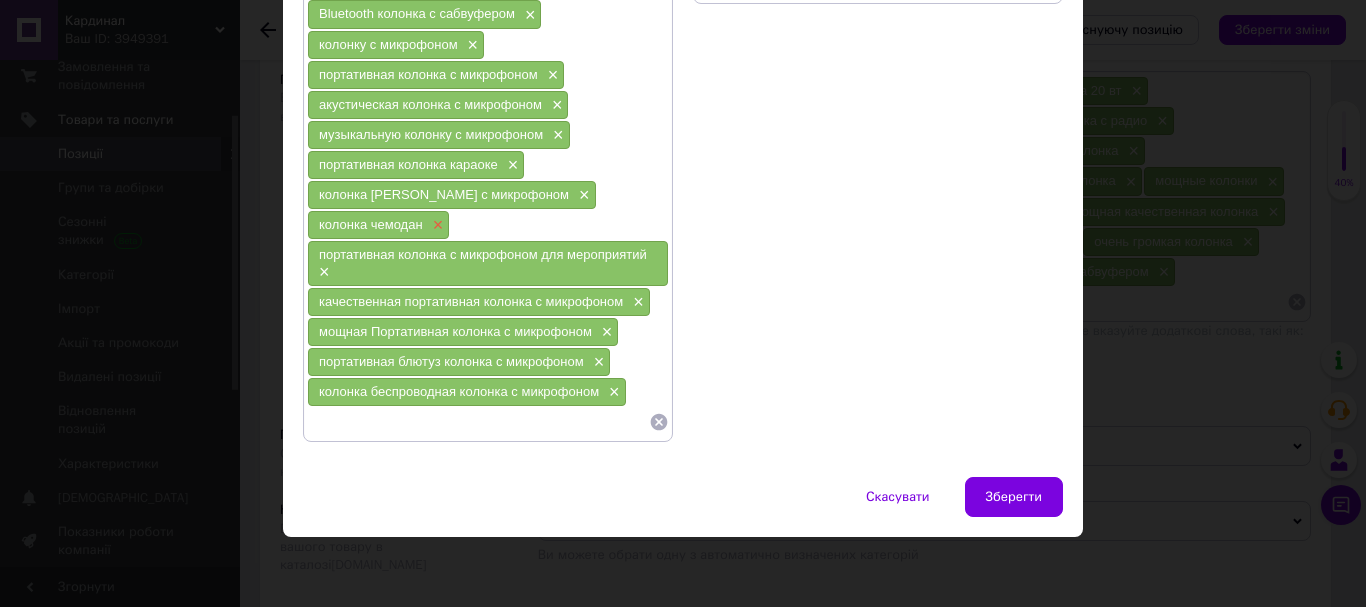 click on "×" at bounding box center [436, 225] 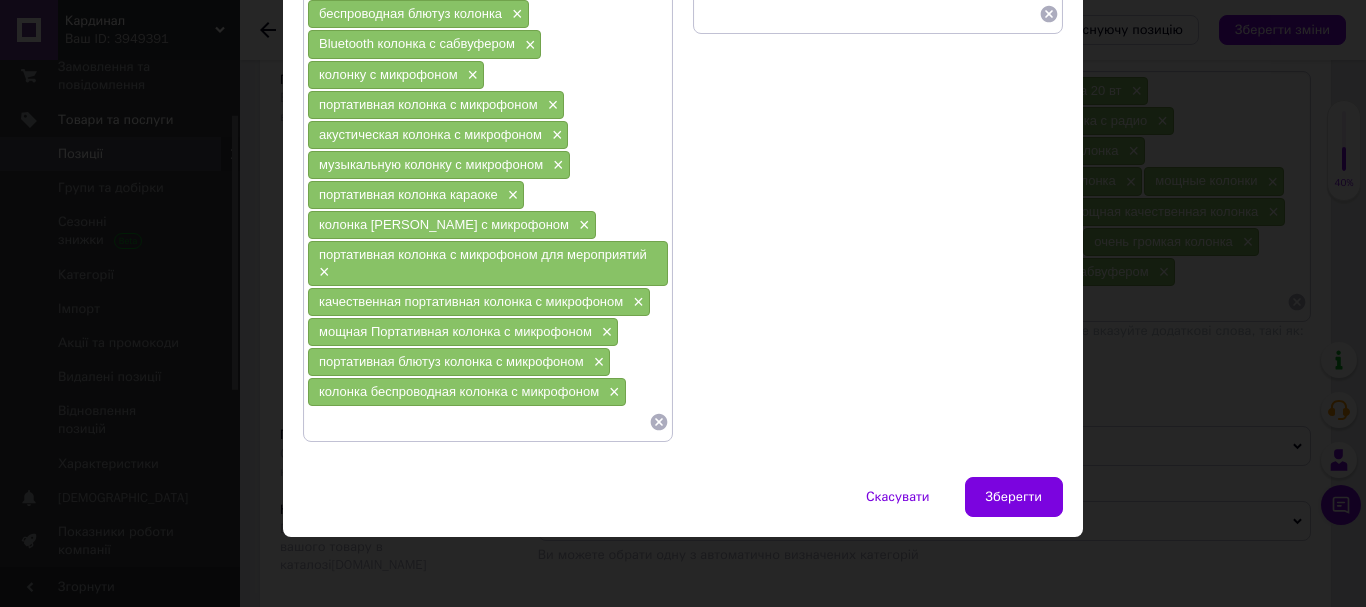 scroll, scrollTop: 680, scrollLeft: 0, axis: vertical 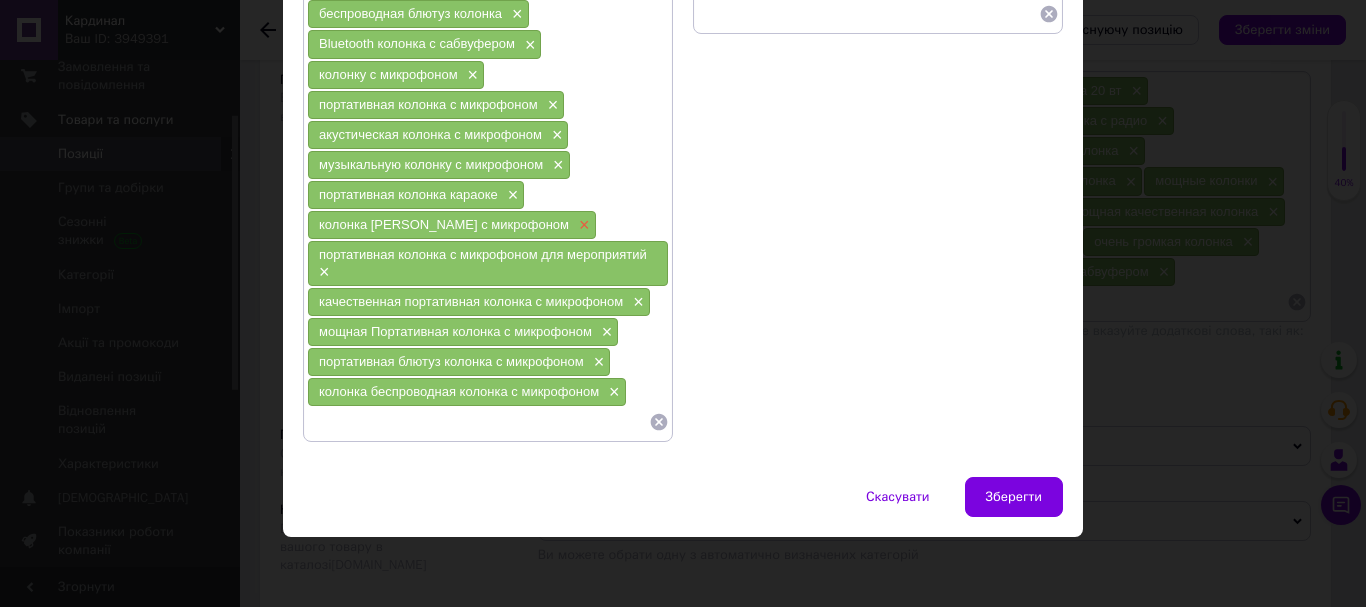 click on "×" at bounding box center [582, 225] 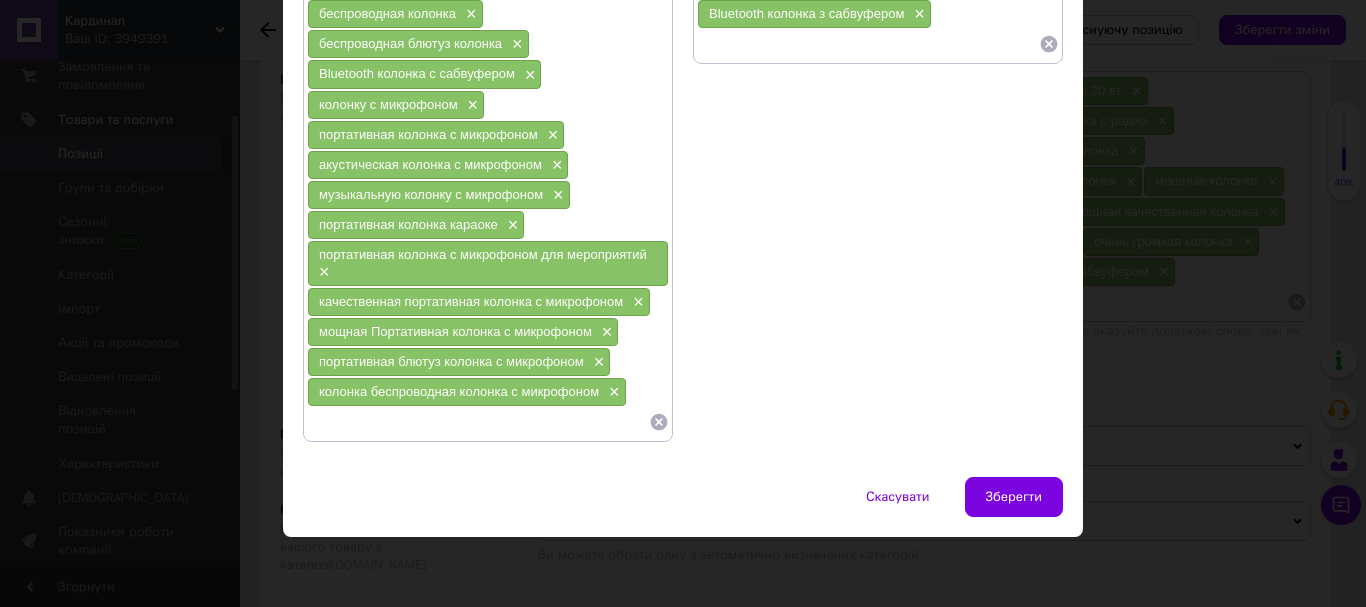 scroll, scrollTop: 650, scrollLeft: 0, axis: vertical 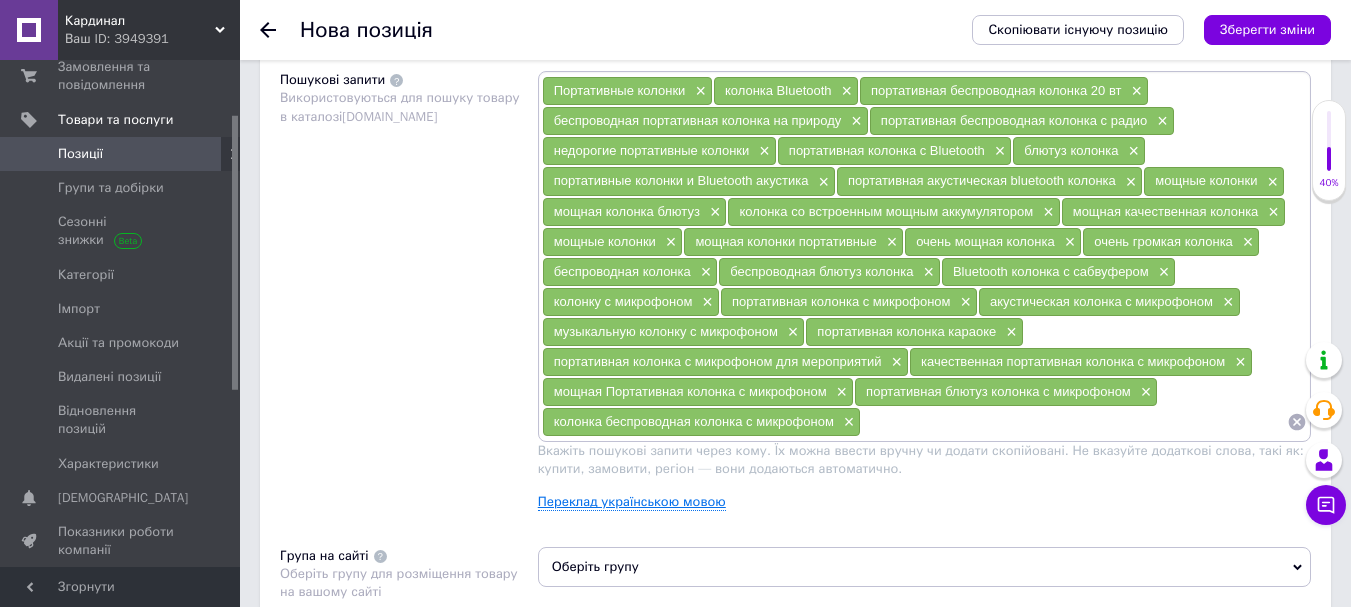 click on "Переклад українською мовою" at bounding box center [632, 502] 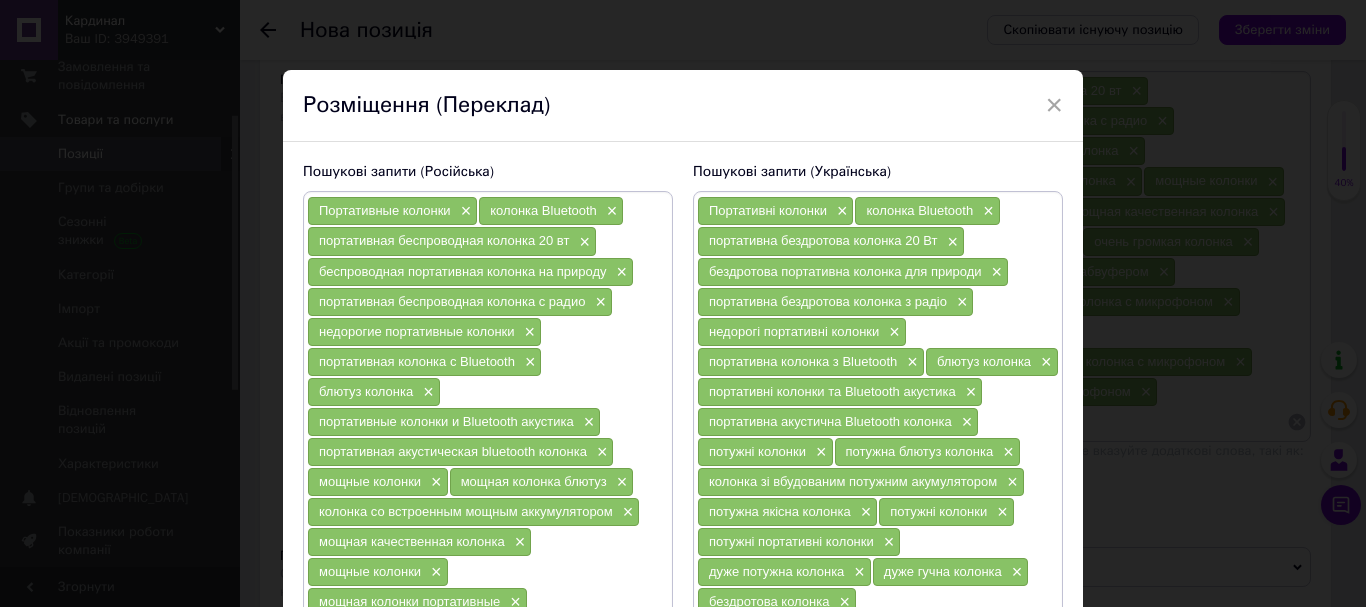 scroll, scrollTop: 400, scrollLeft: 0, axis: vertical 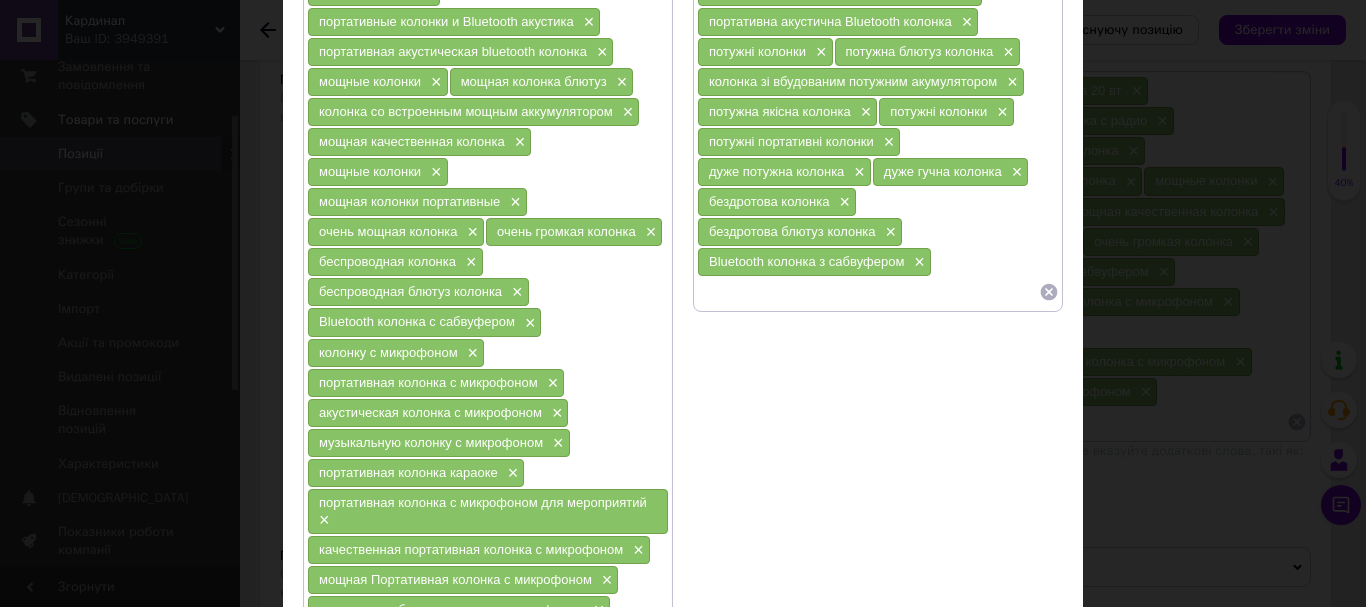 click on "Портативні колонки × колонка Bluetooth × портативна бездротова колонка 20 Вт × бездротова портативна колонка для природи × портативна бездротова колонка з радіо × недорогі портативні колонки × портативна колонка з Bluetooth × блютуз колонка × портативні колонки та Bluetooth акустика × портативна акустична Bluetooth колонка × потужні колонки × потужна блютуз колонка × колонка зі вбудованим потужним акумулятором × потужна якісна колонка × потужні колонки × потужні портативні колонки × дуже потужна колонка × дуже гучна колонка × бездротова колонка × × ×" at bounding box center (878, 51) 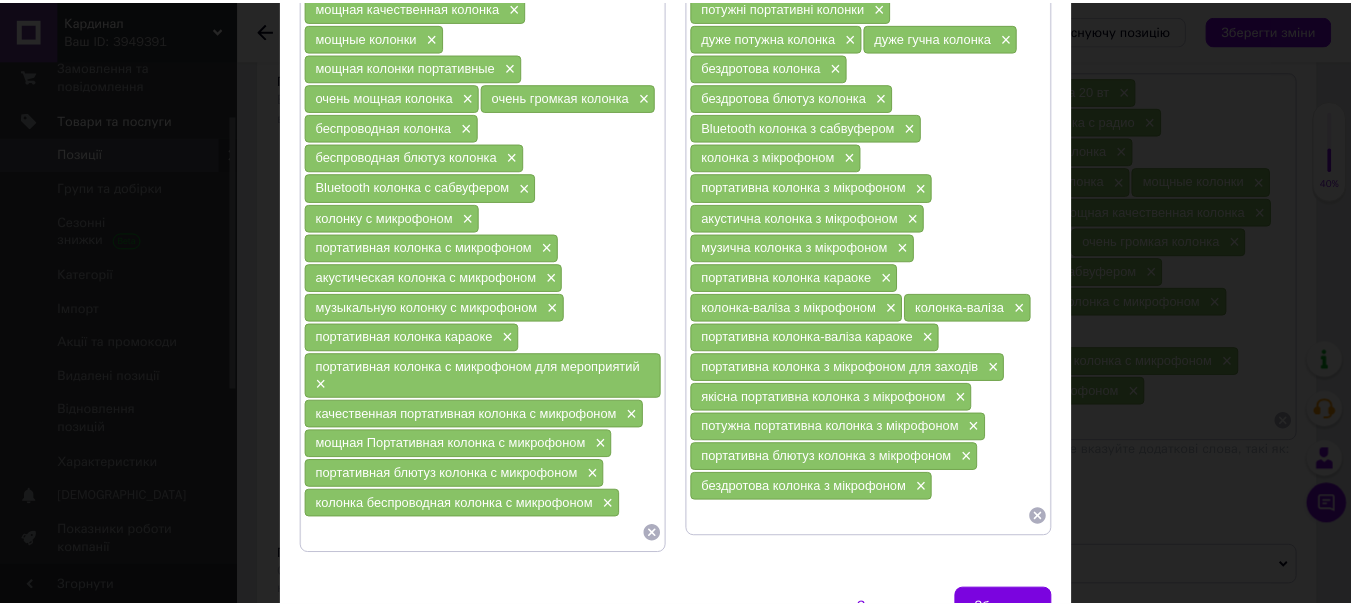 scroll, scrollTop: 650, scrollLeft: 0, axis: vertical 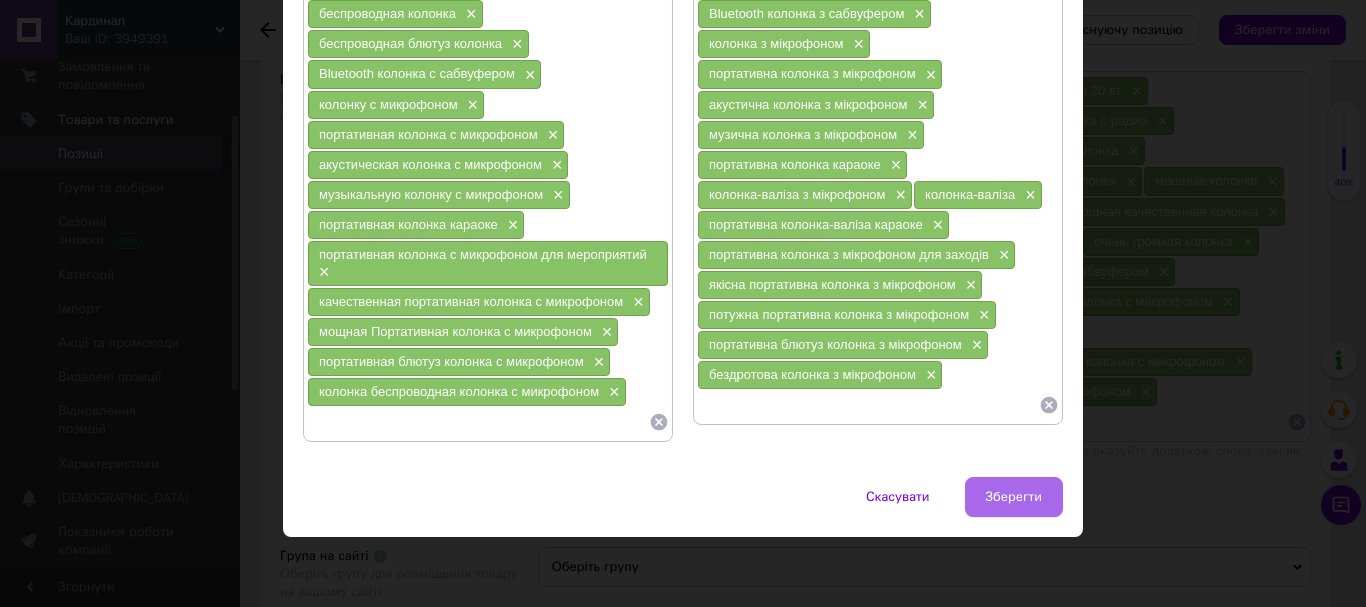 click on "Зберегти" at bounding box center (1014, 497) 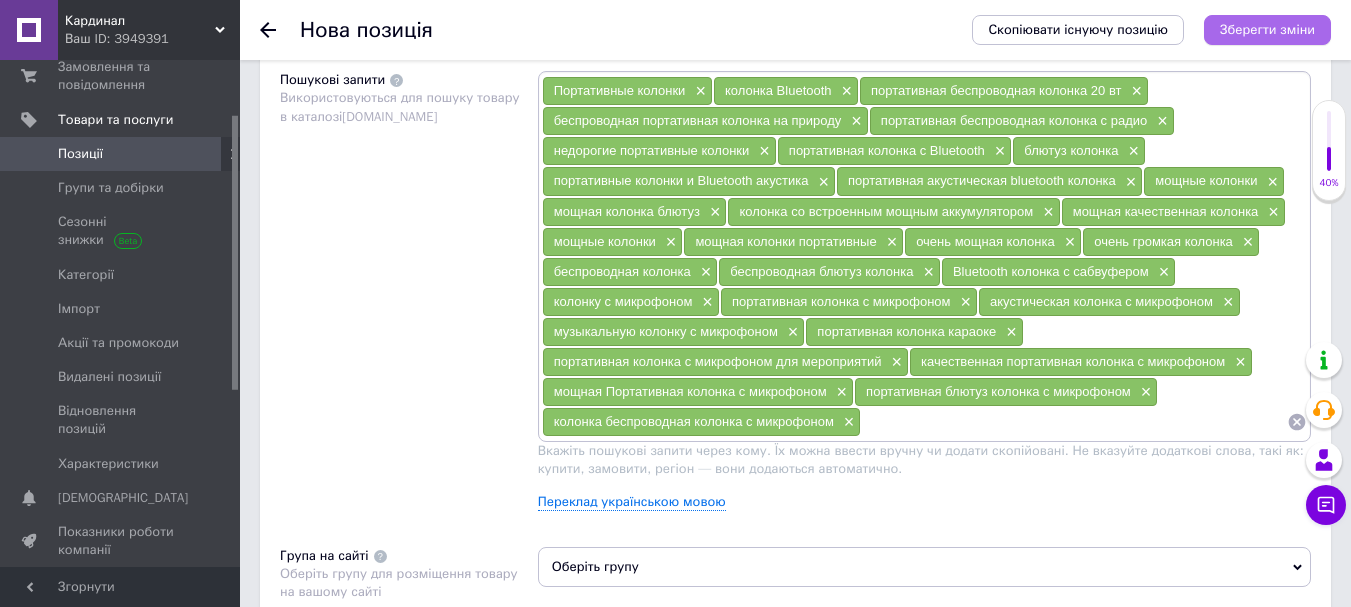 click on "Зберегти зміни" at bounding box center (1267, 29) 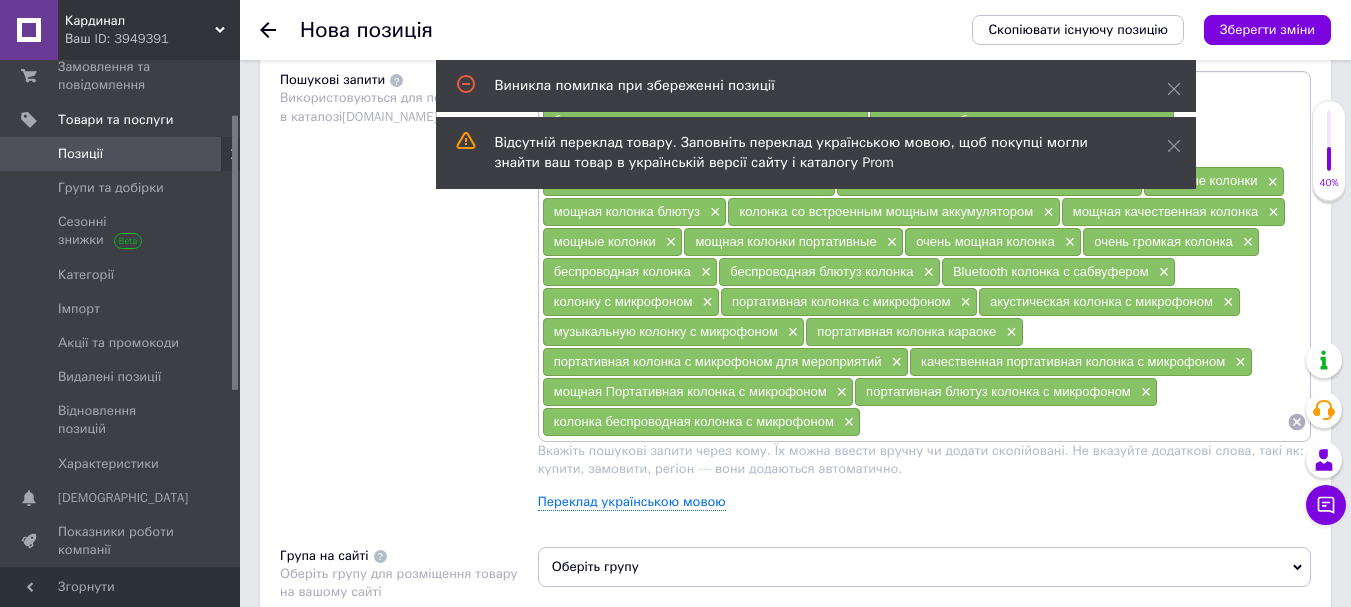 click on "Пошукові запити Використовуються для пошуку товару в каталозі  Prom.ua" at bounding box center [409, 298] 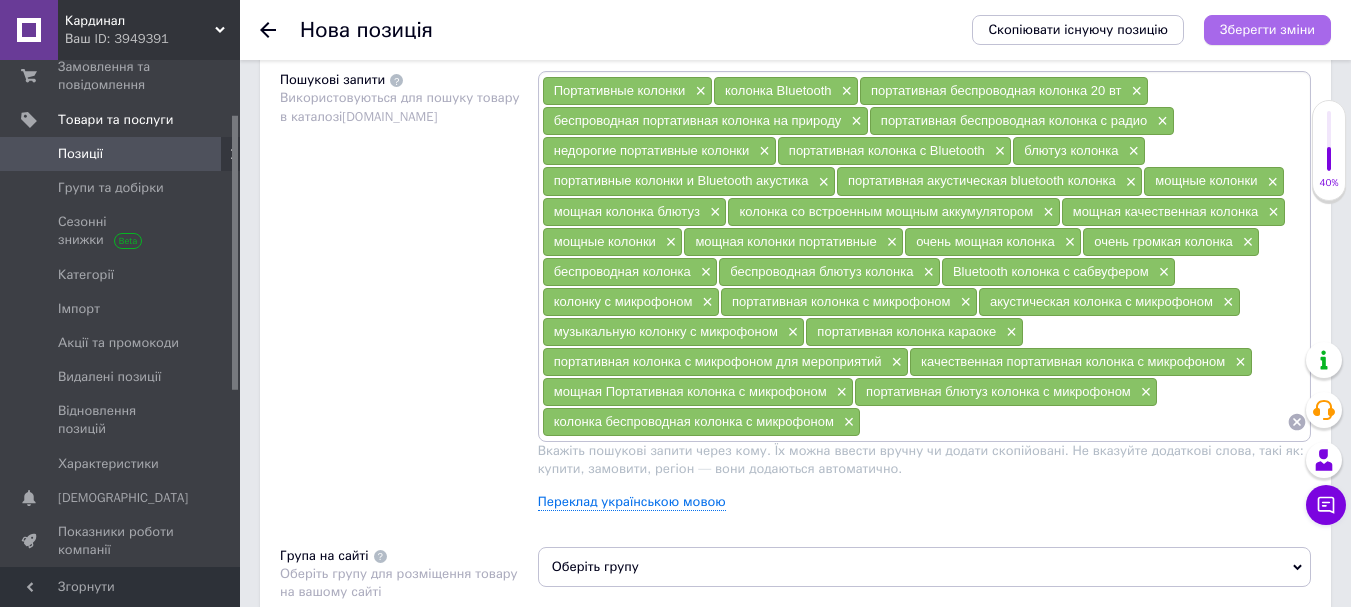 click on "Зберегти зміни" at bounding box center (1267, 29) 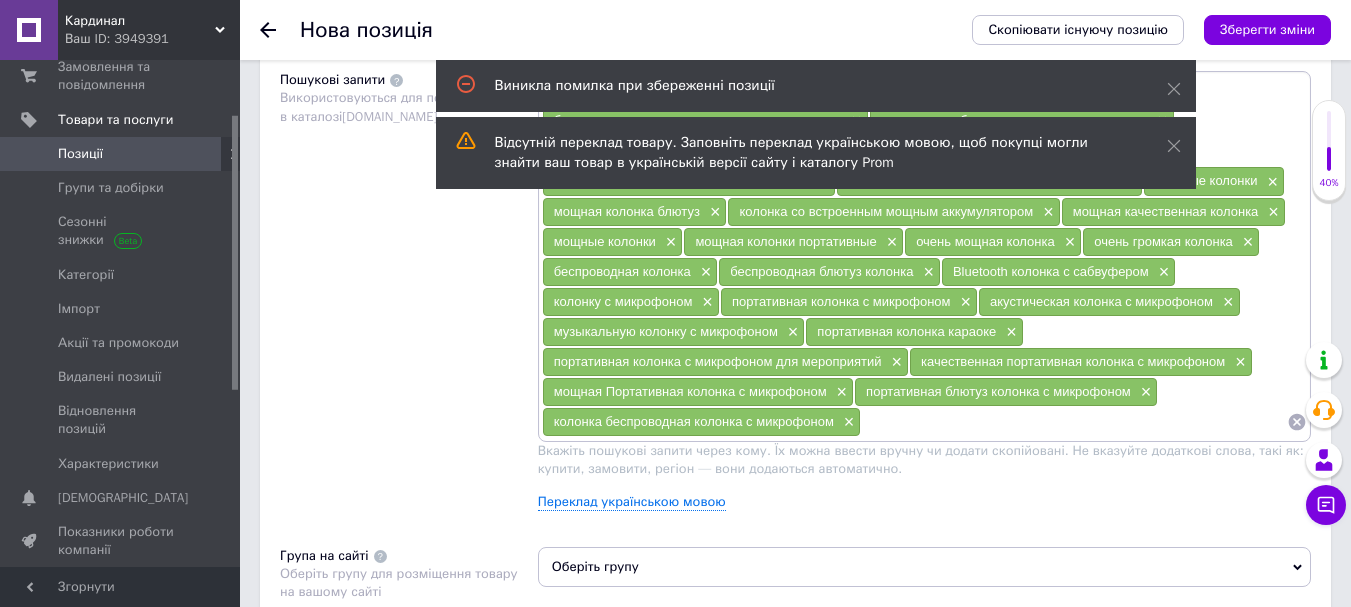 click on "Пошукові запити Використовуються для пошуку товару в каталозі  Prom.ua" at bounding box center (409, 298) 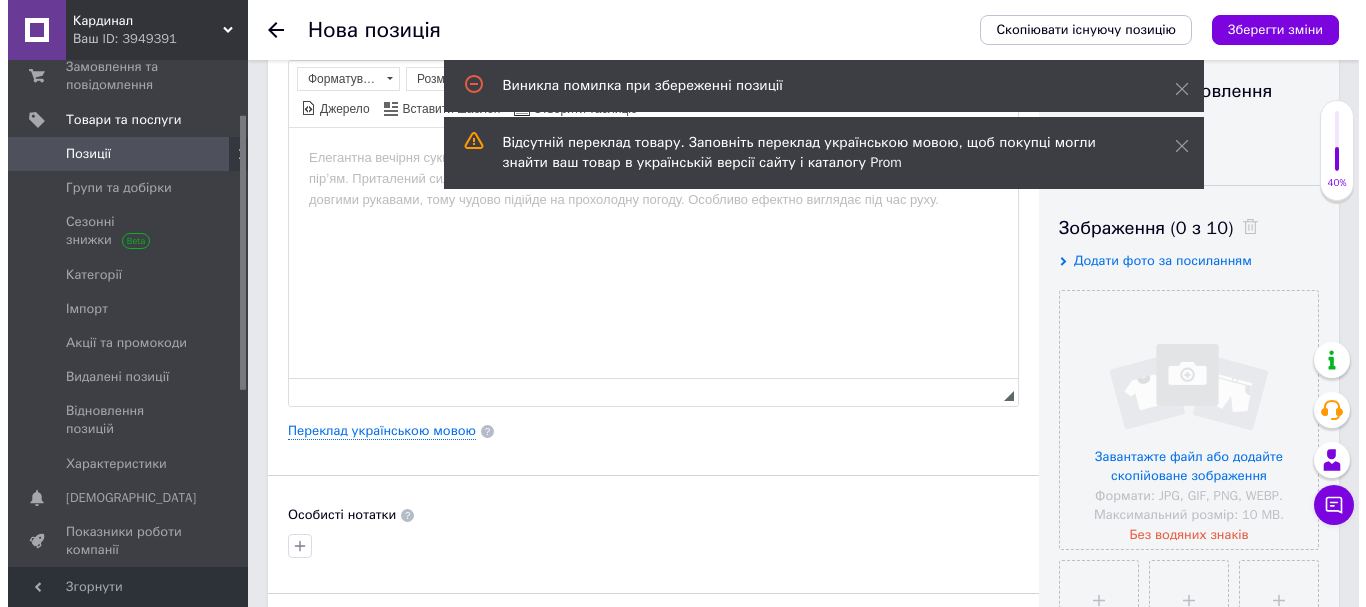 scroll, scrollTop: 300, scrollLeft: 0, axis: vertical 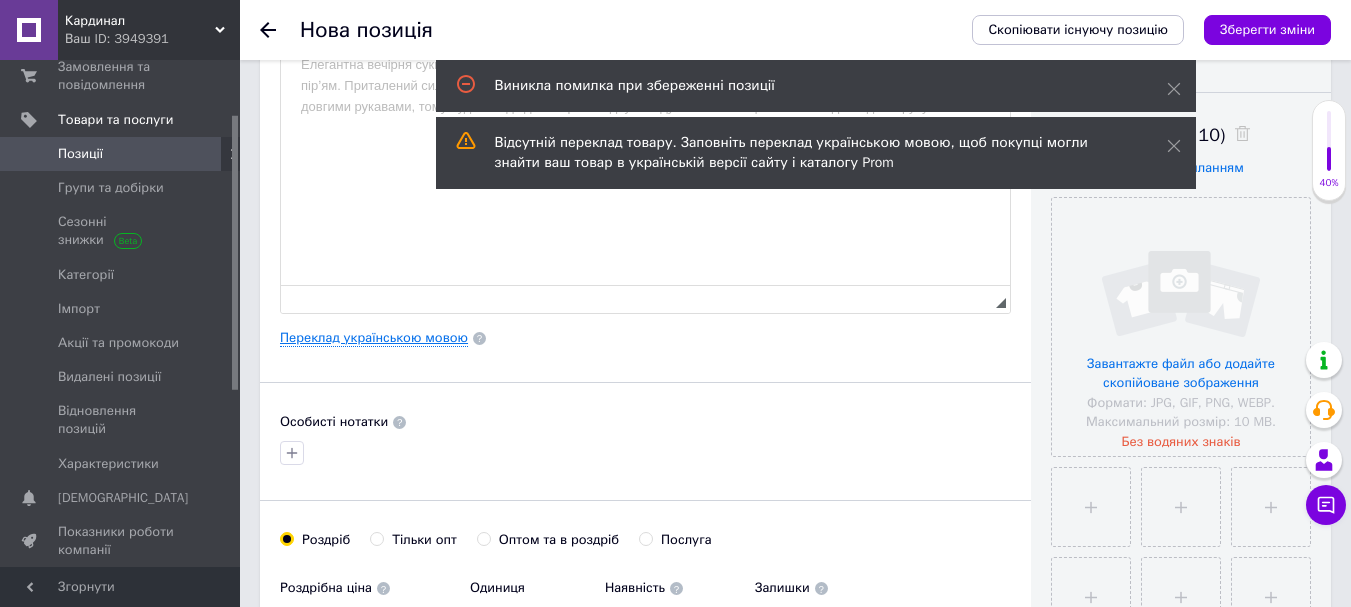 click on "Переклад українською мовою" at bounding box center [374, 338] 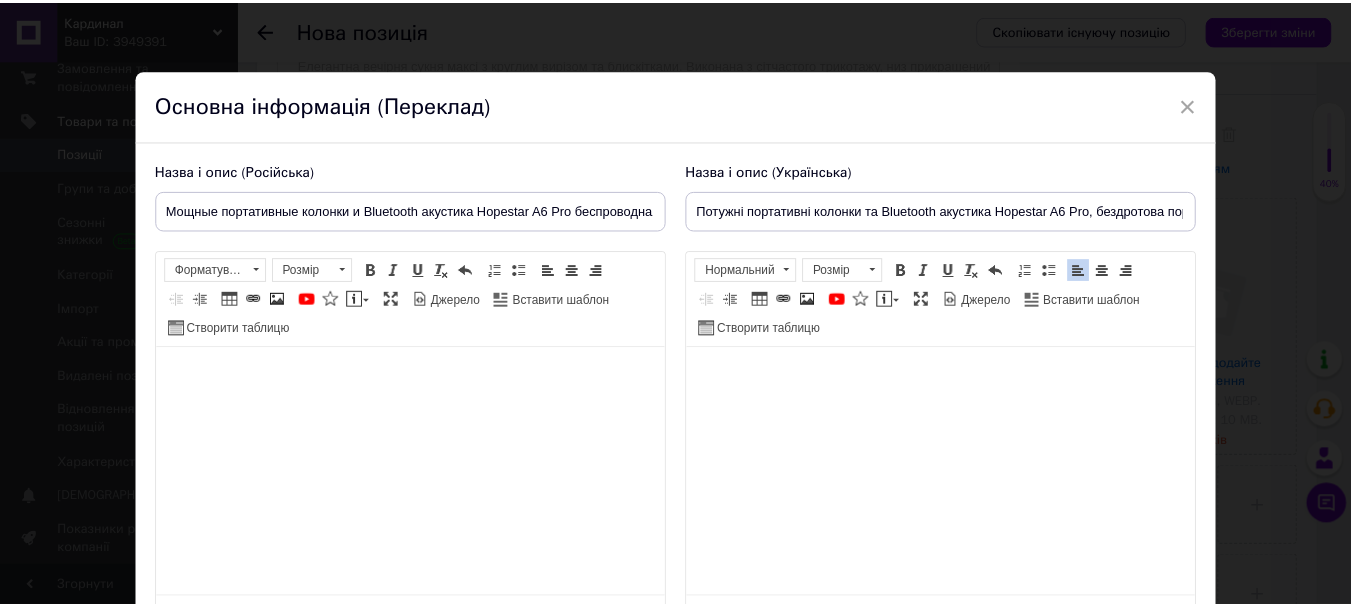 scroll, scrollTop: 185, scrollLeft: 0, axis: vertical 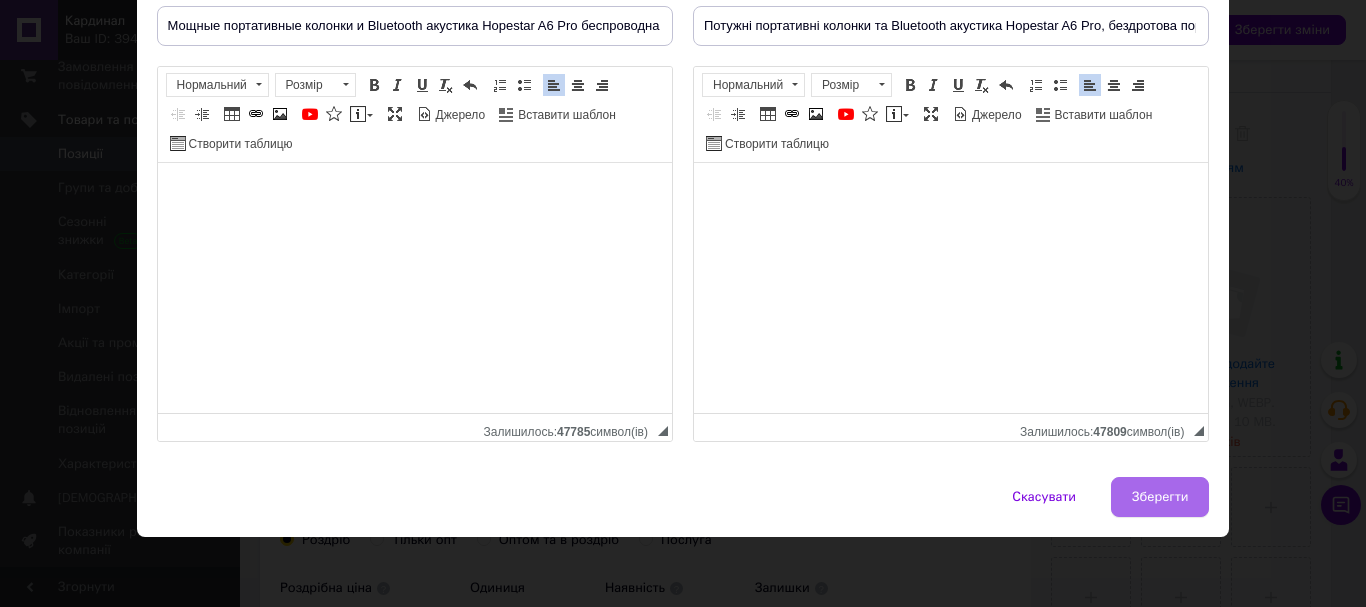click on "Зберегти" at bounding box center (1160, 497) 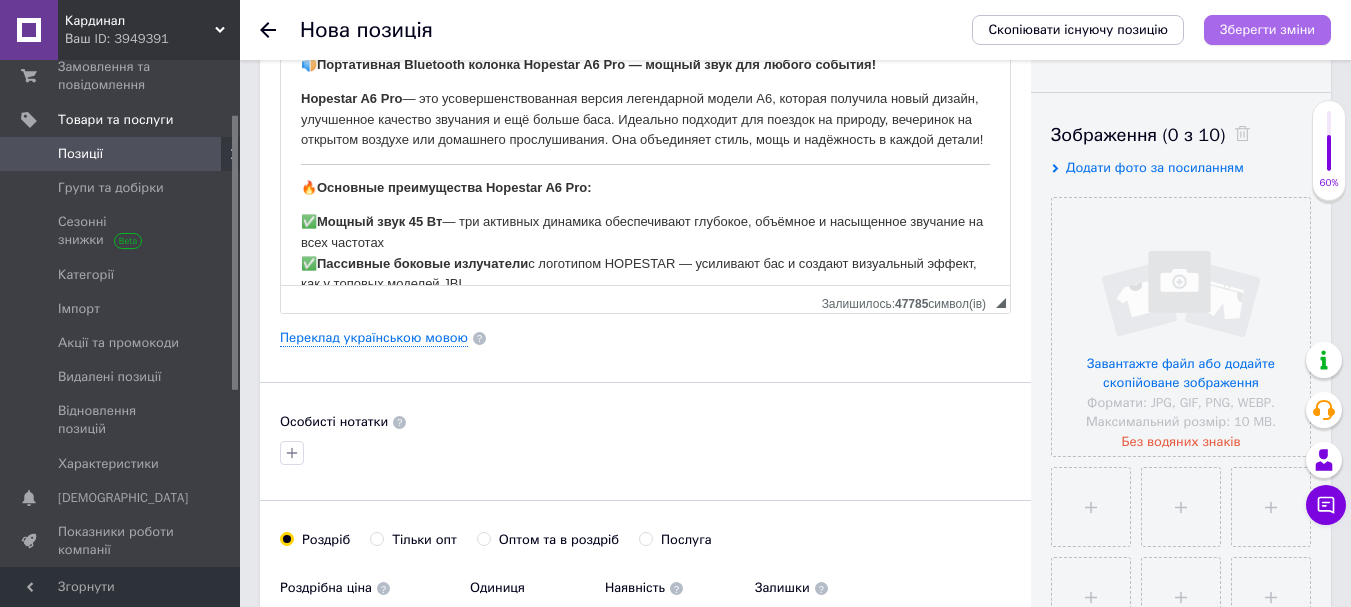 click on "Зберегти зміни" at bounding box center [1267, 29] 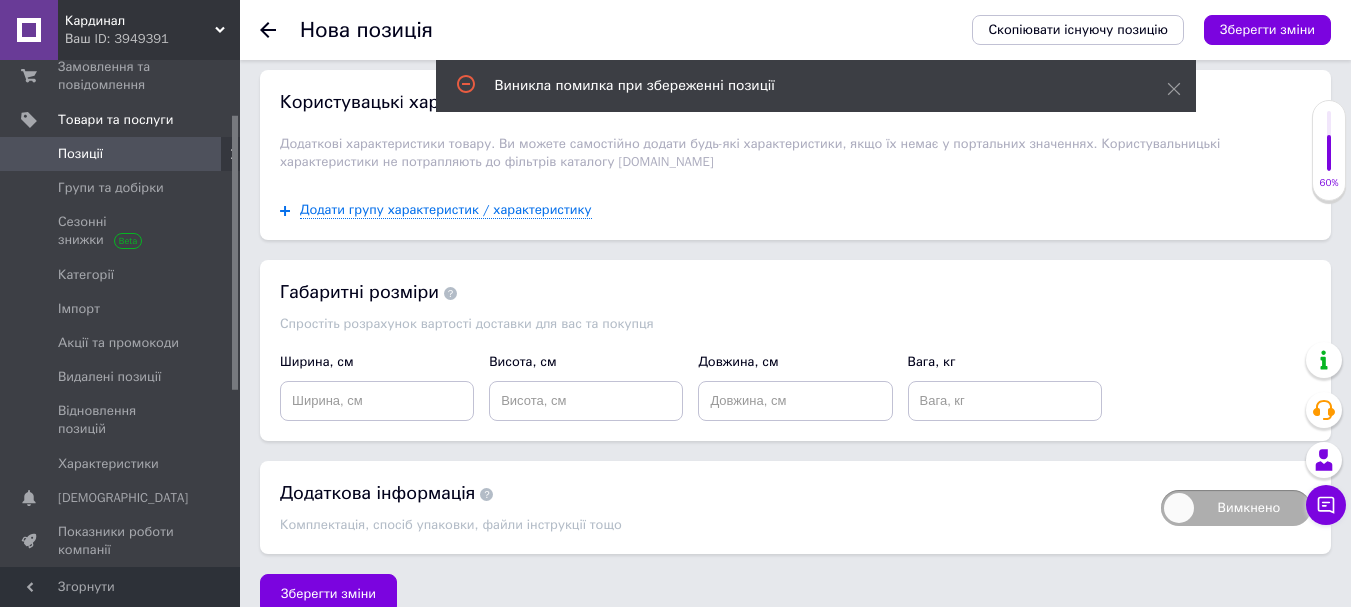 scroll, scrollTop: 1916, scrollLeft: 0, axis: vertical 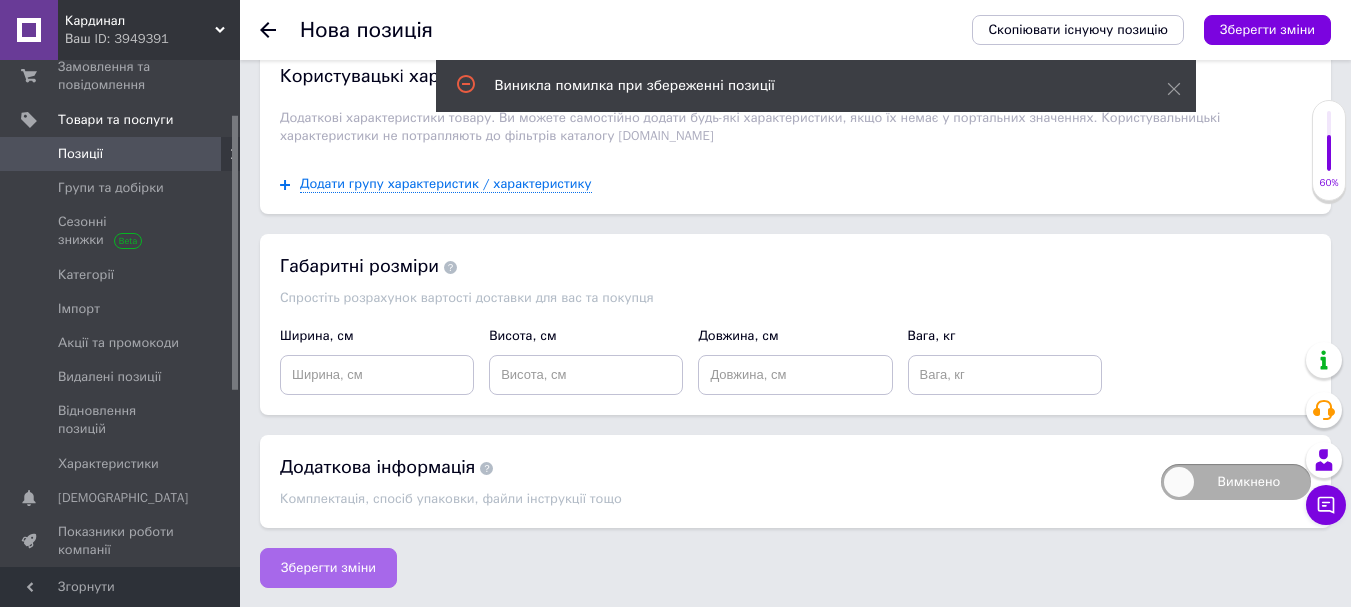 click on "Зберегти зміни" at bounding box center (328, 568) 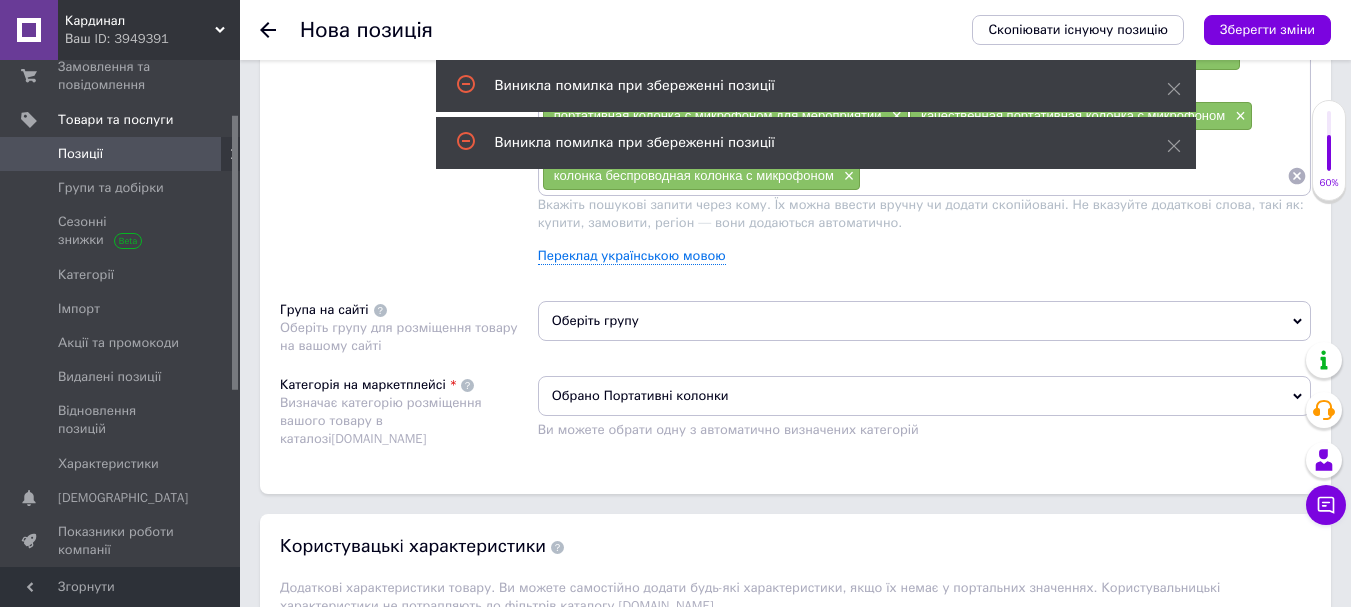 scroll, scrollTop: 1316, scrollLeft: 0, axis: vertical 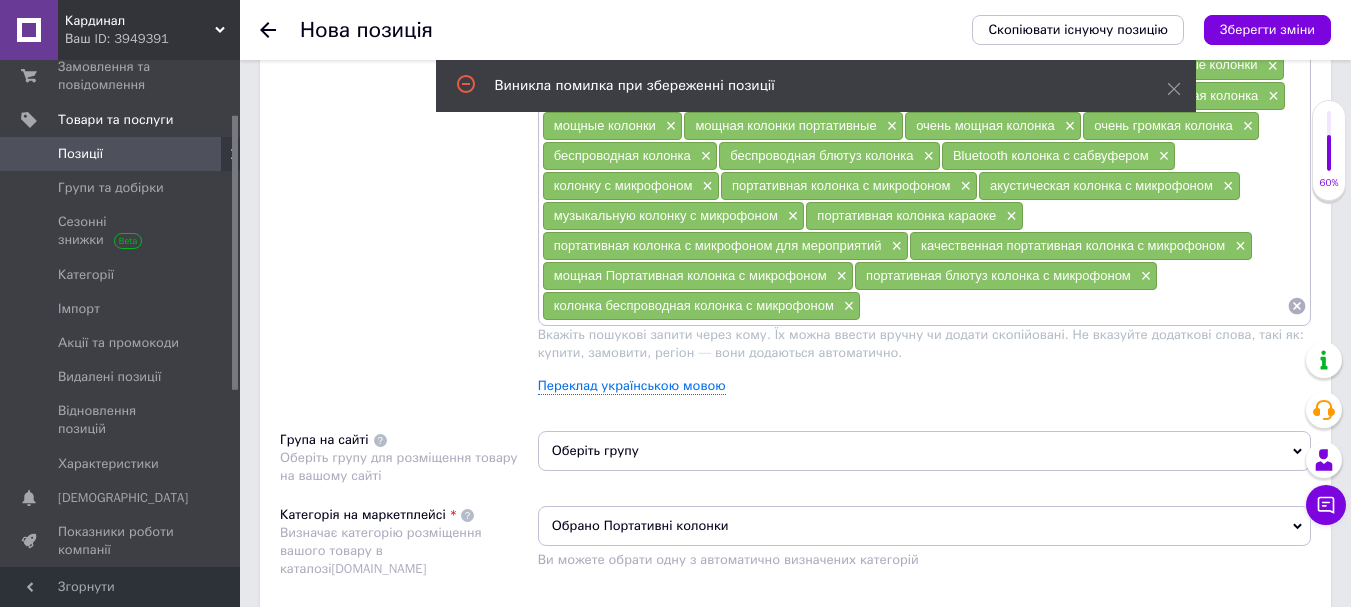 click on "Позиції" at bounding box center [123, 154] 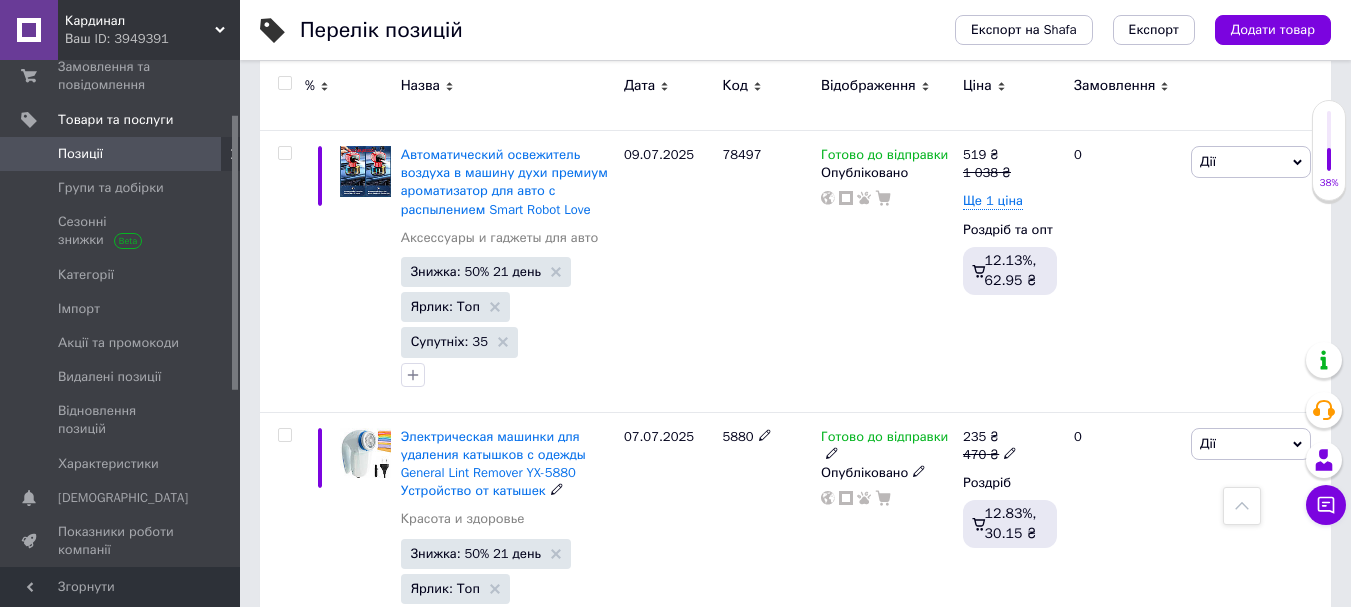 scroll, scrollTop: 0, scrollLeft: 0, axis: both 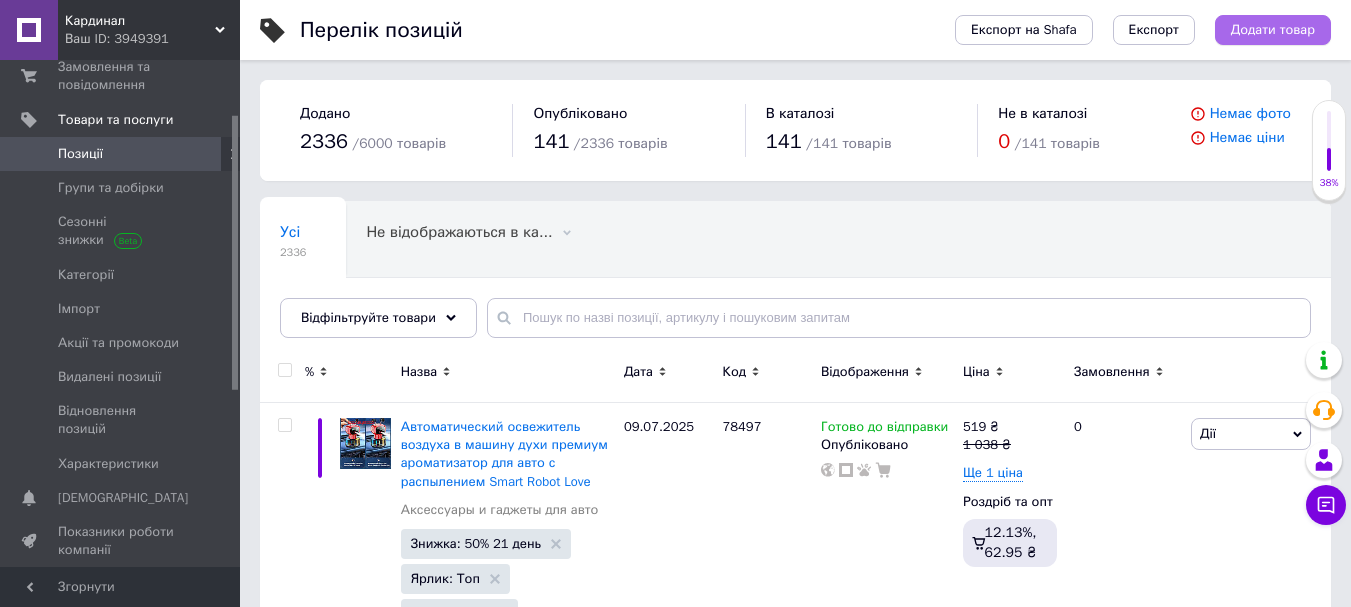 click on "Додати товар" at bounding box center (1273, 30) 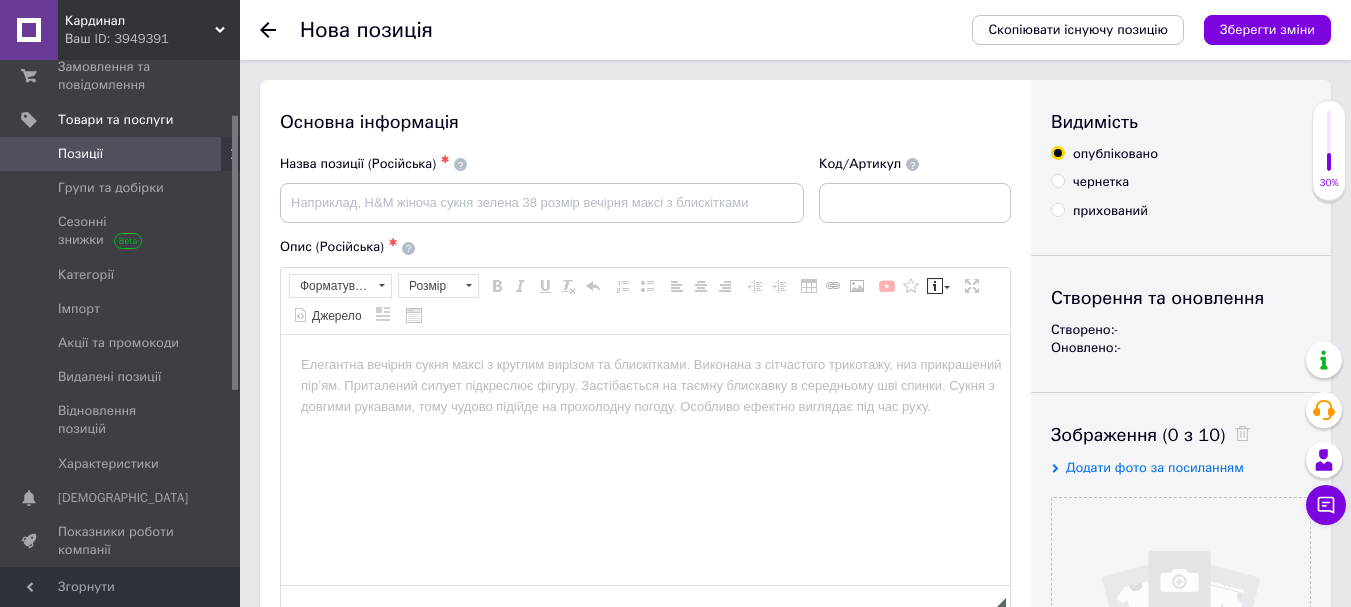 scroll, scrollTop: 0, scrollLeft: 0, axis: both 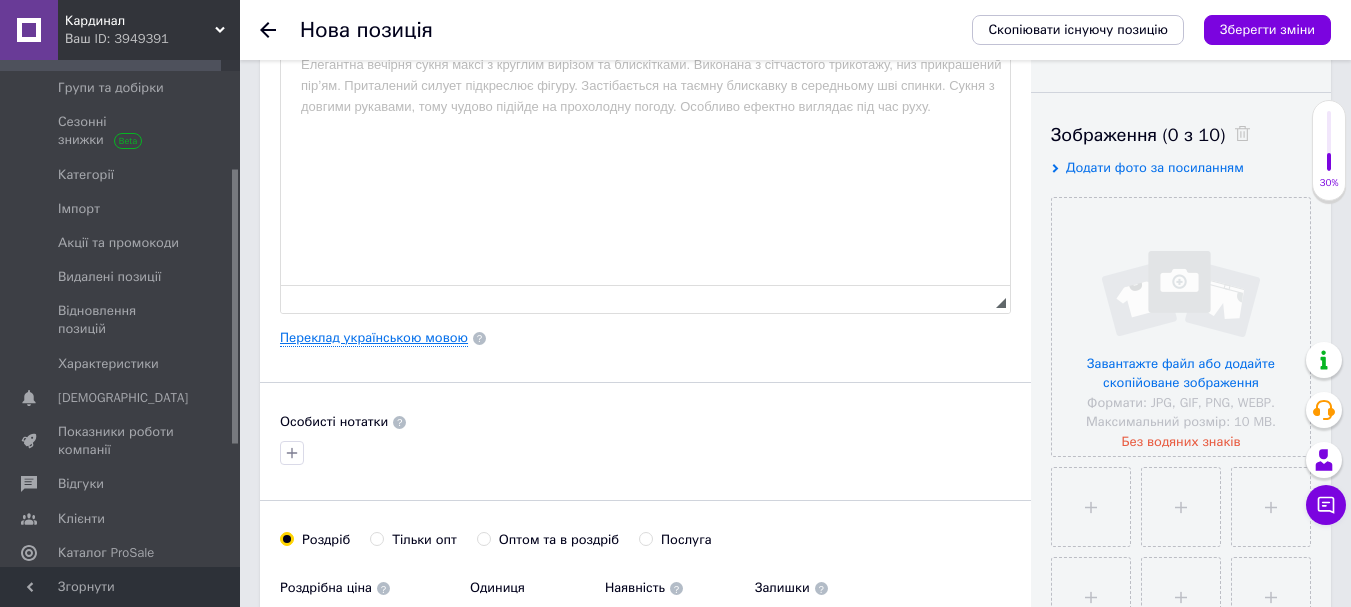 click on "Переклад українською мовою" at bounding box center [374, 338] 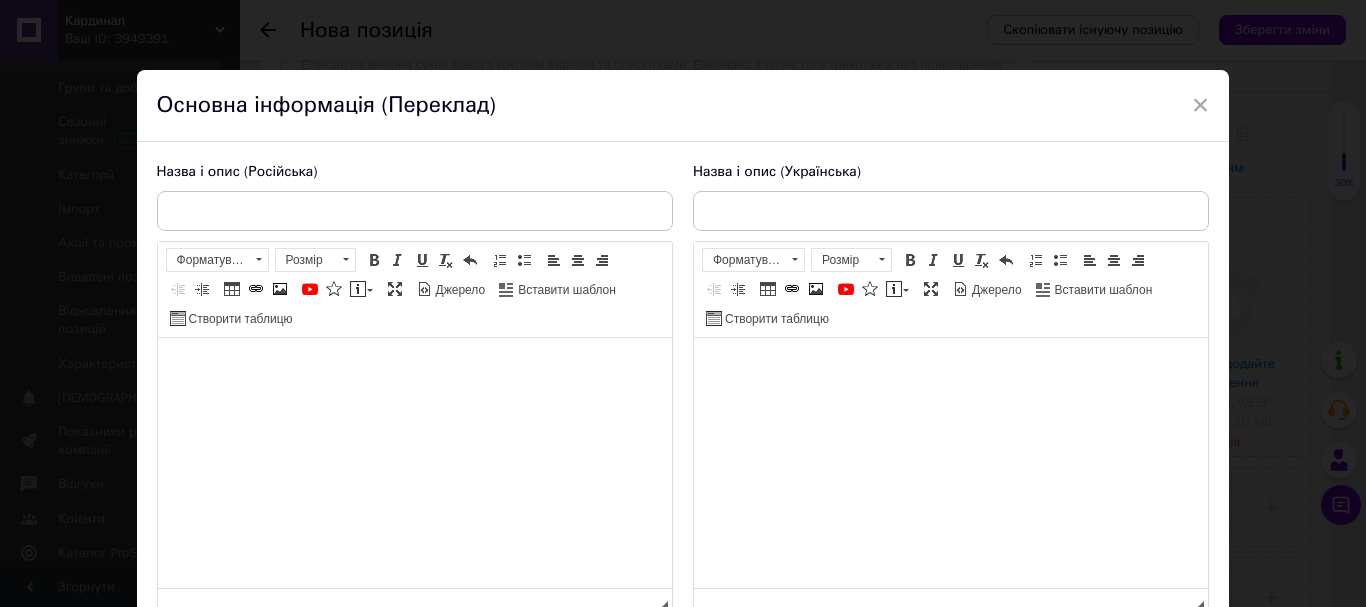 scroll, scrollTop: 0, scrollLeft: 0, axis: both 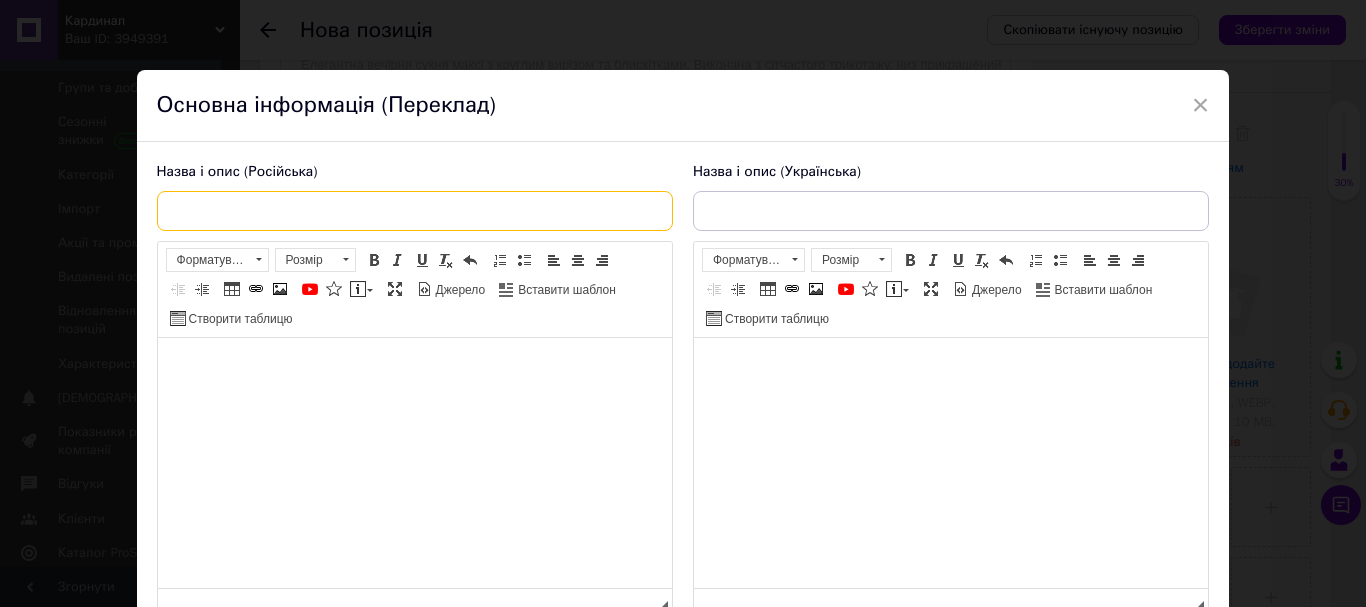 click at bounding box center (415, 211) 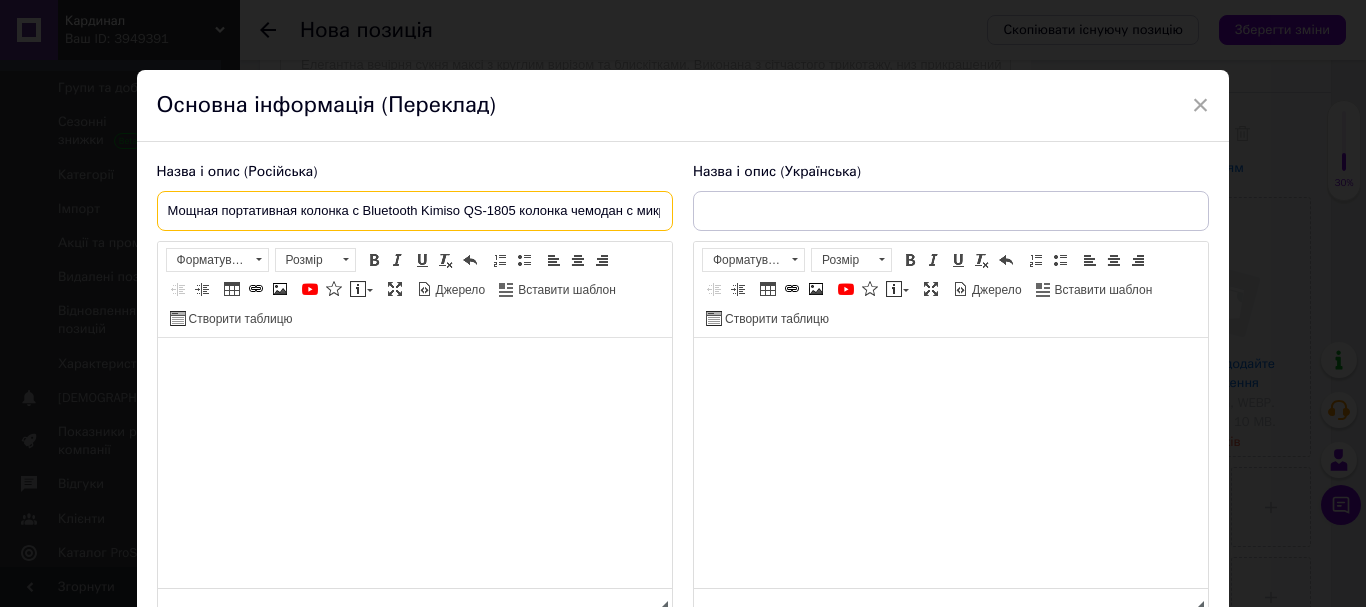 scroll, scrollTop: 0, scrollLeft: 245, axis: horizontal 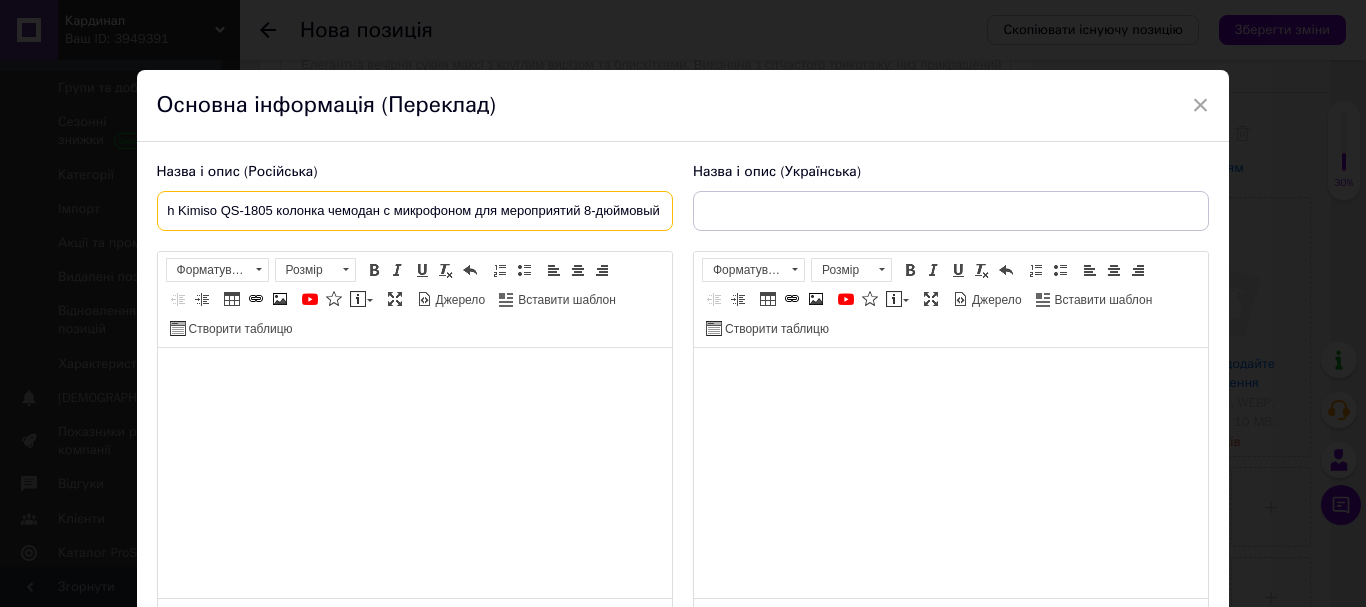 type on "Мощная портативная колонка с Bluetooth Kimiso QS-1805 колонка чемодан с микрофоном для мероприятий 8-дюймовый" 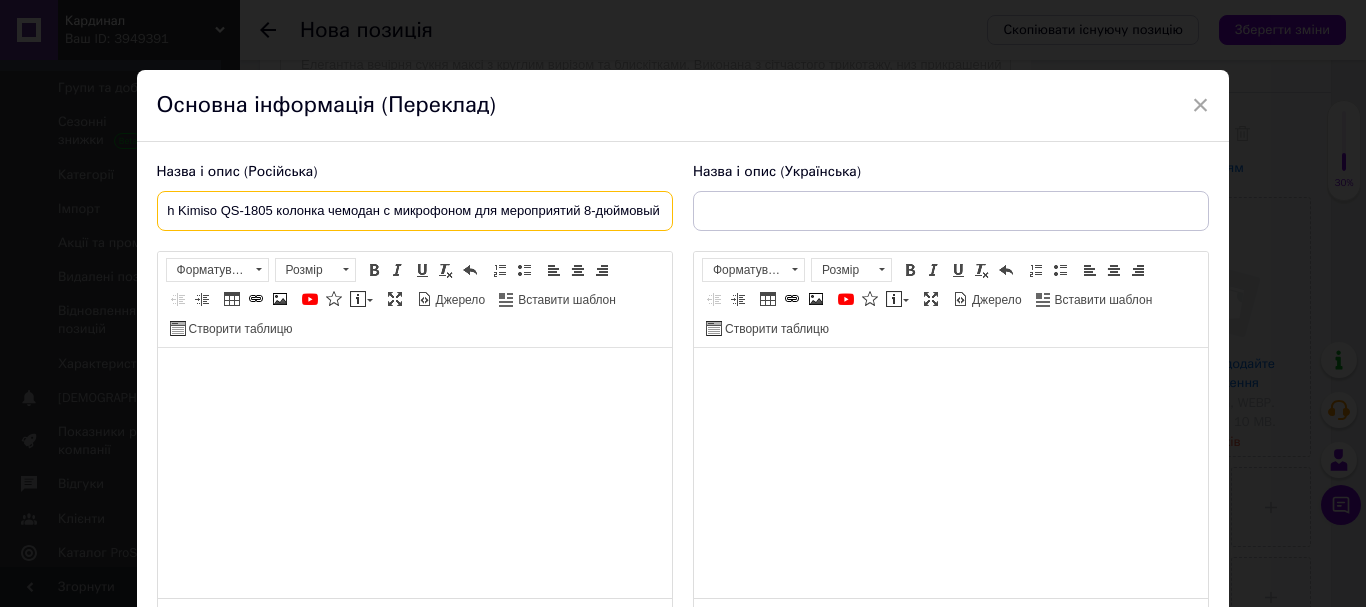 scroll, scrollTop: 0, scrollLeft: 0, axis: both 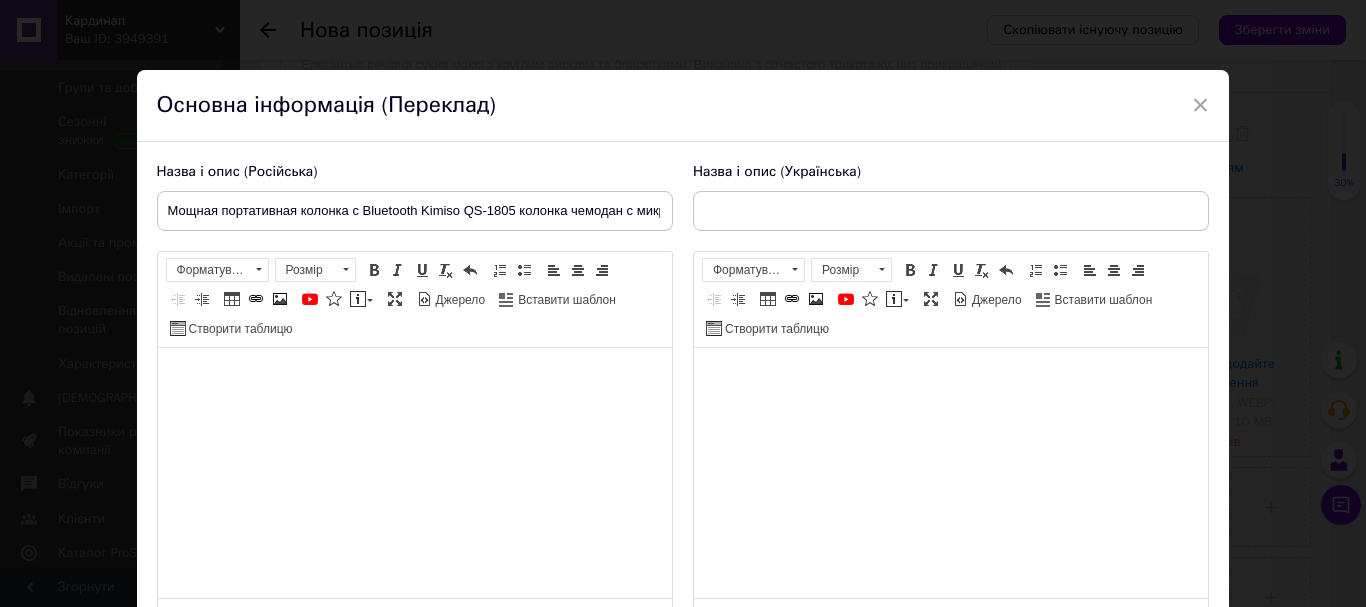 click at bounding box center (414, 378) 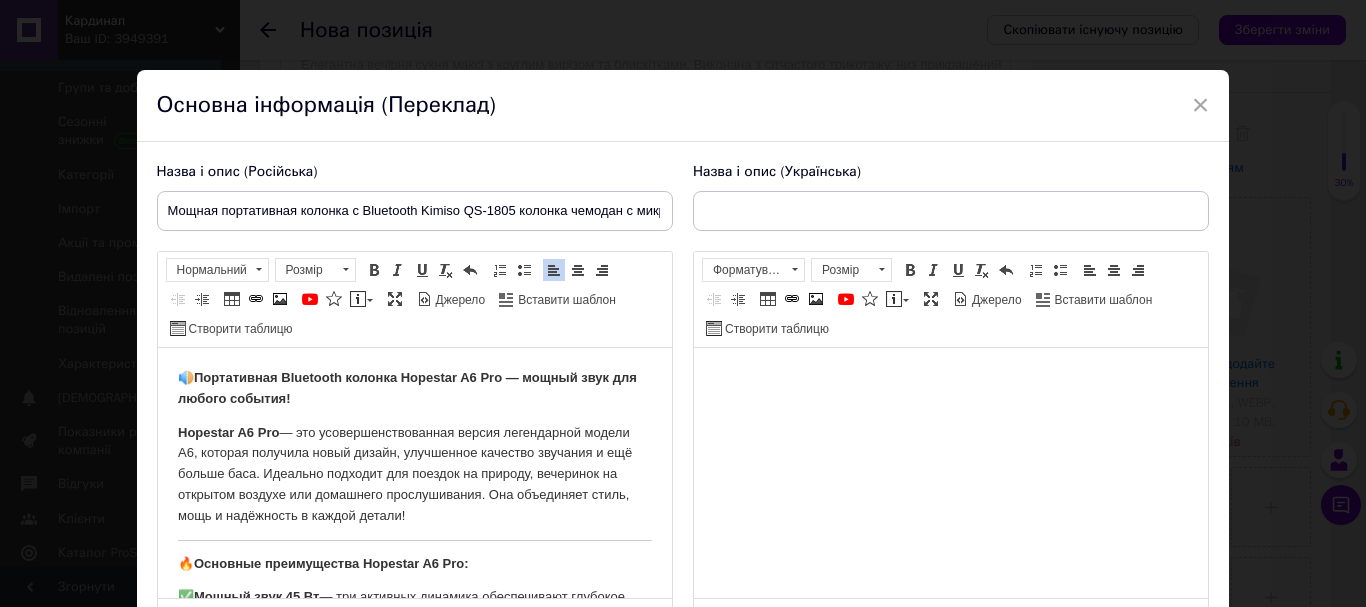 scroll, scrollTop: 1484, scrollLeft: 0, axis: vertical 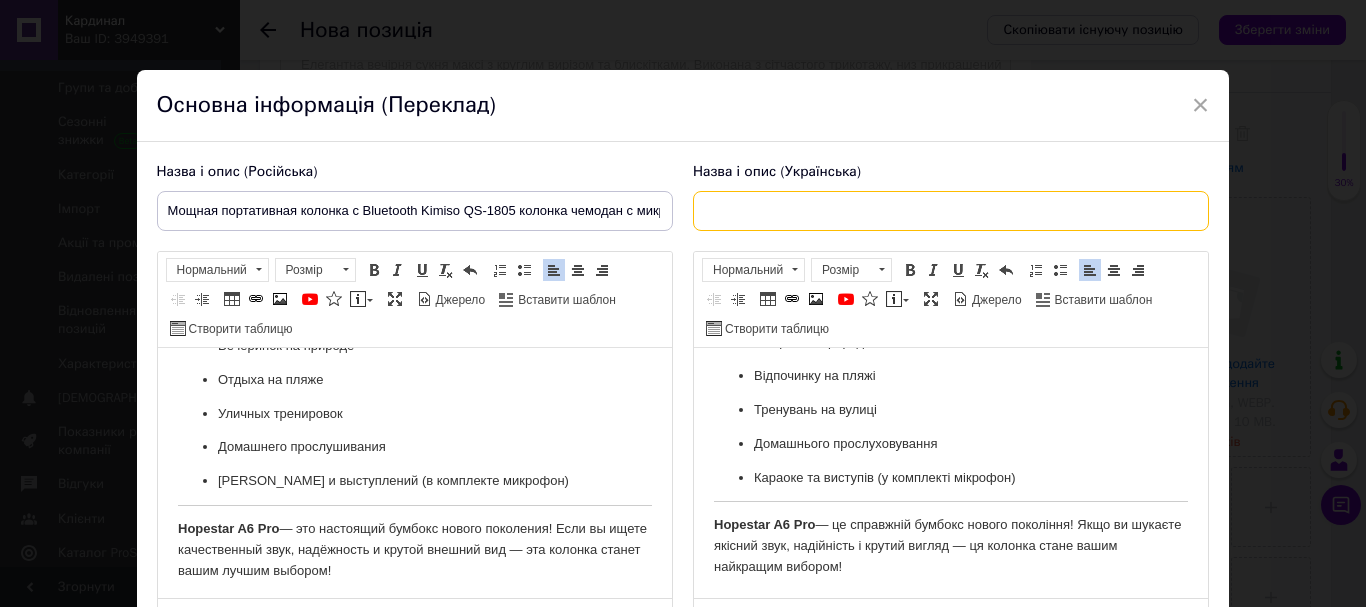 click at bounding box center [951, 211] 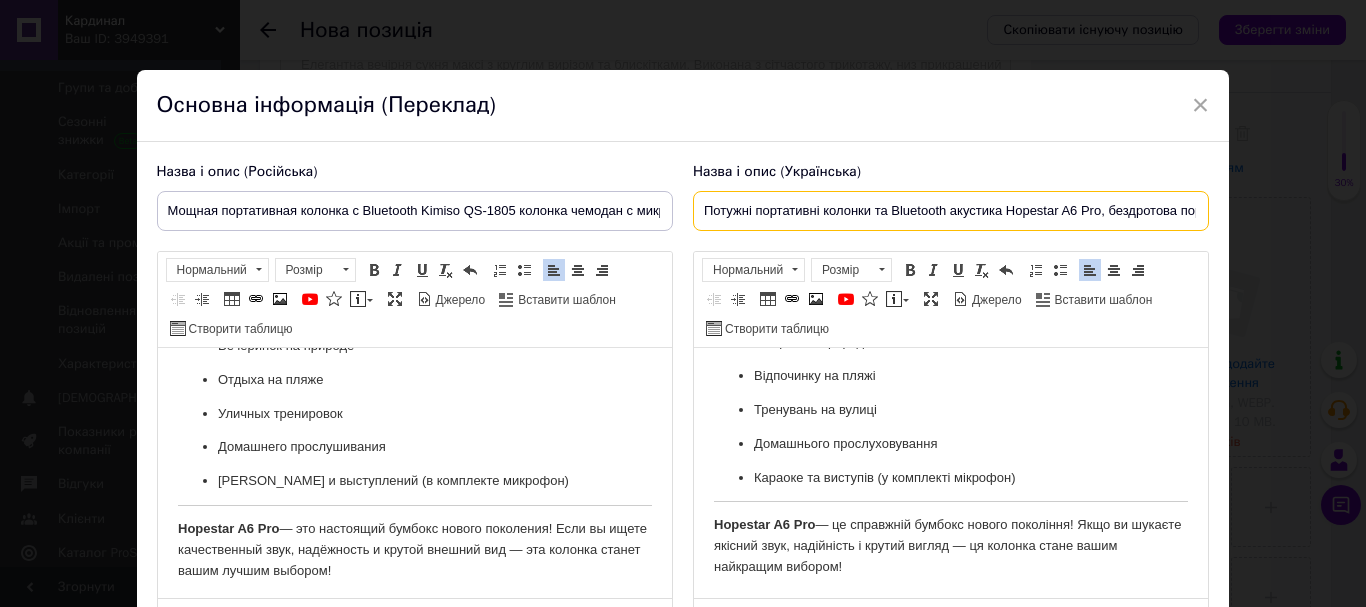 scroll, scrollTop: 0, scrollLeft: 186, axis: horizontal 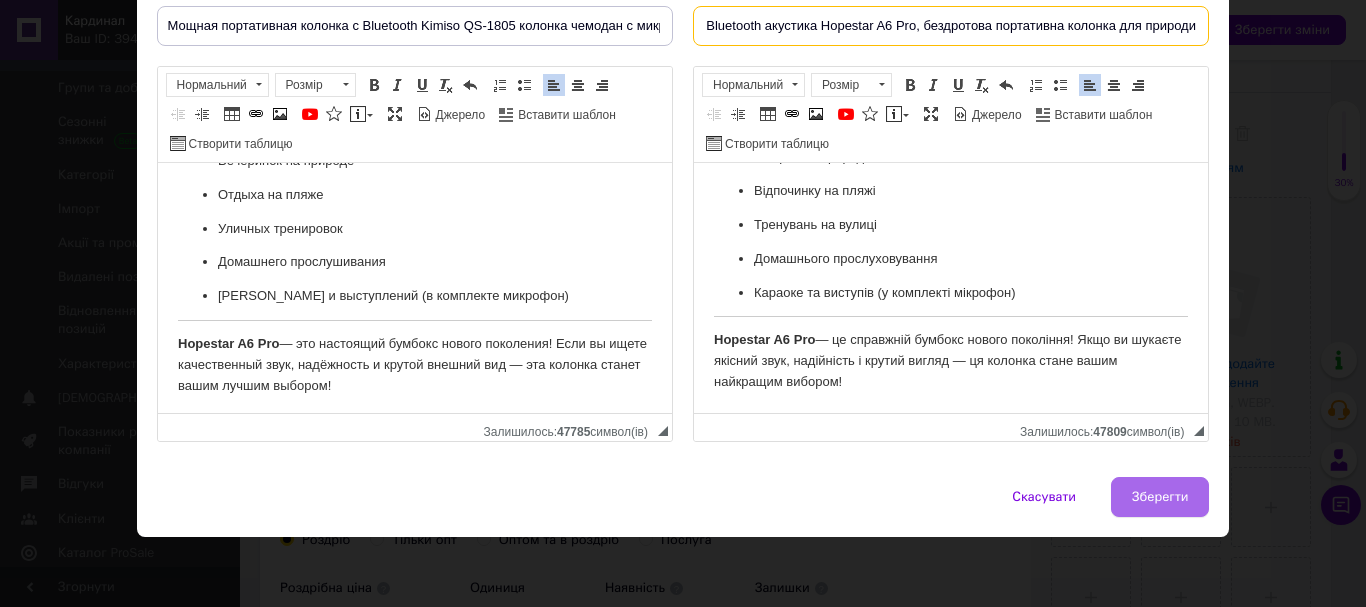 type on "Потужні портативні колонки та Bluetooth акустика Hopestar A6 Pro, бездротова портативна колонка для природи" 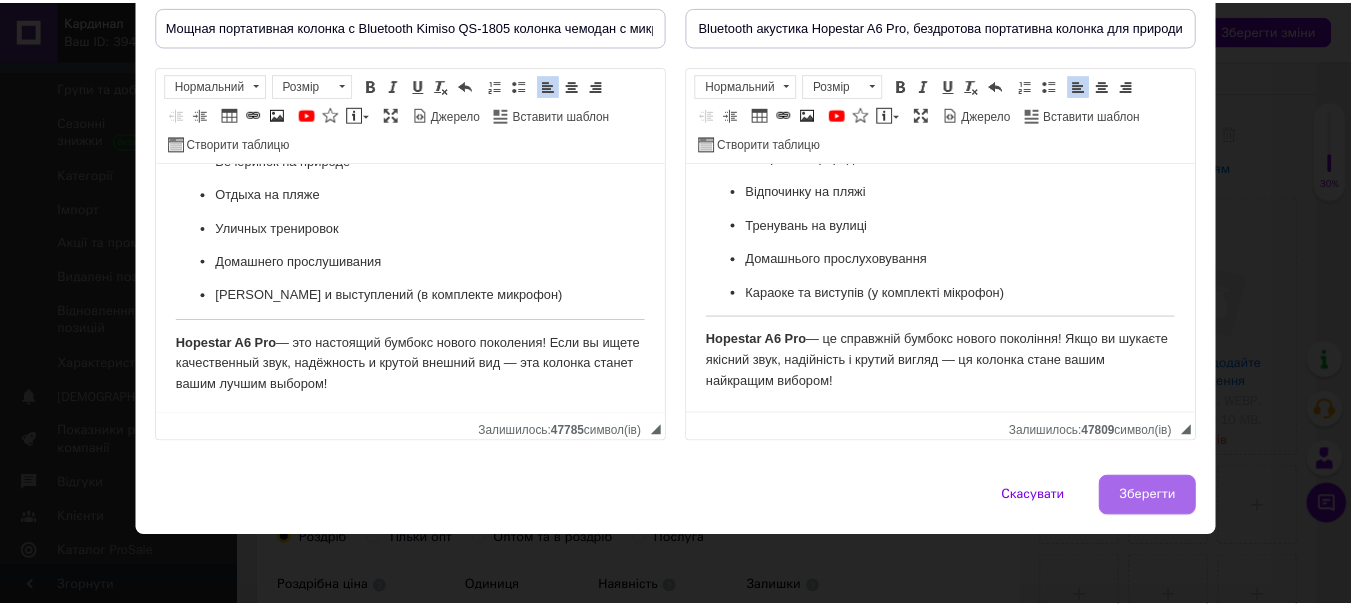 scroll, scrollTop: 0, scrollLeft: 0, axis: both 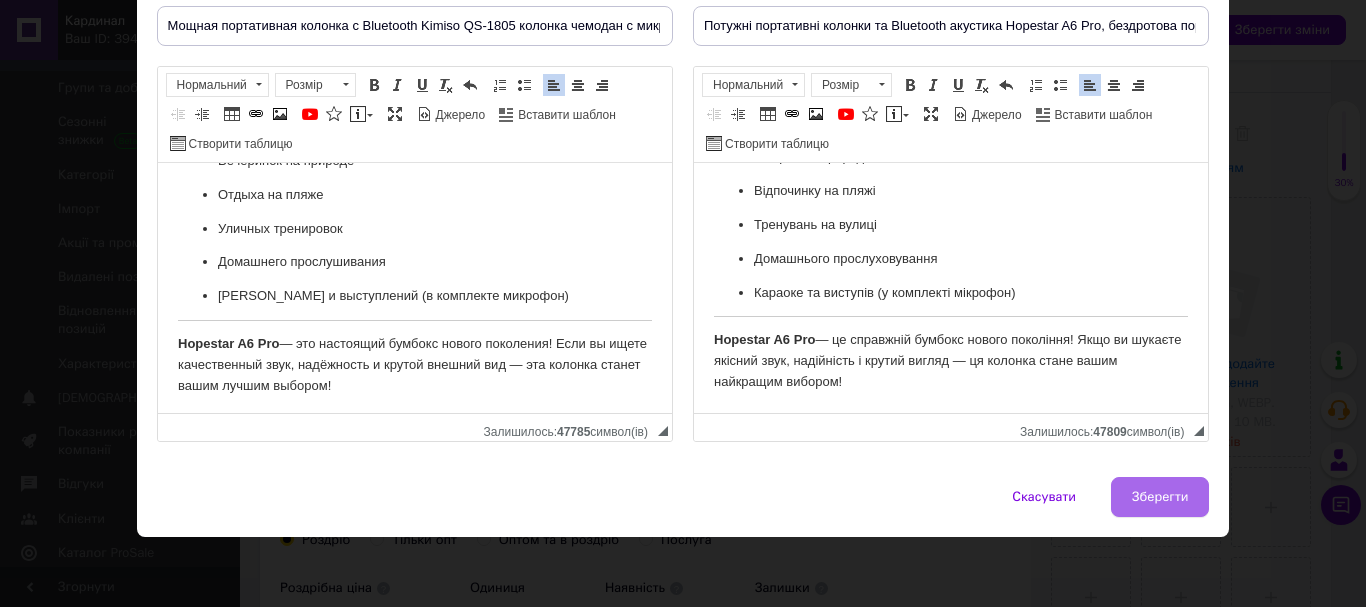 click on "Зберегти" at bounding box center (1160, 497) 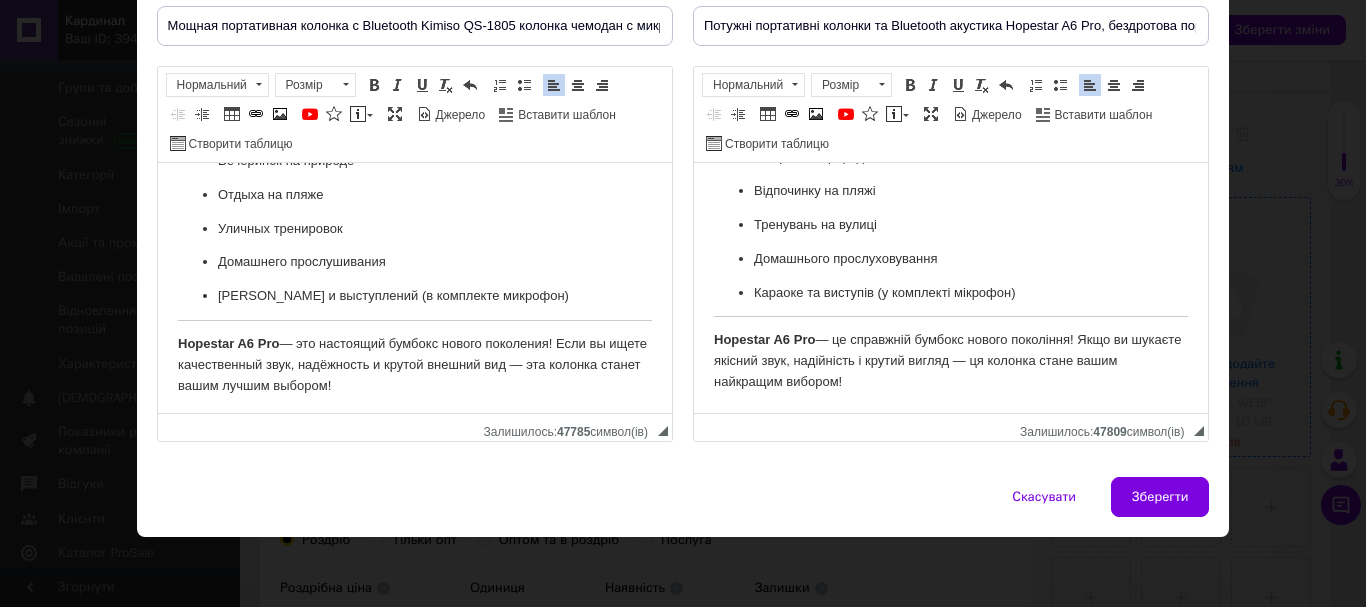 type on "Мощная портативная колонка с Bluetooth Kimiso QS-1805 колонка чемодан с микрофоном для мероприятий 8-дюймовый" 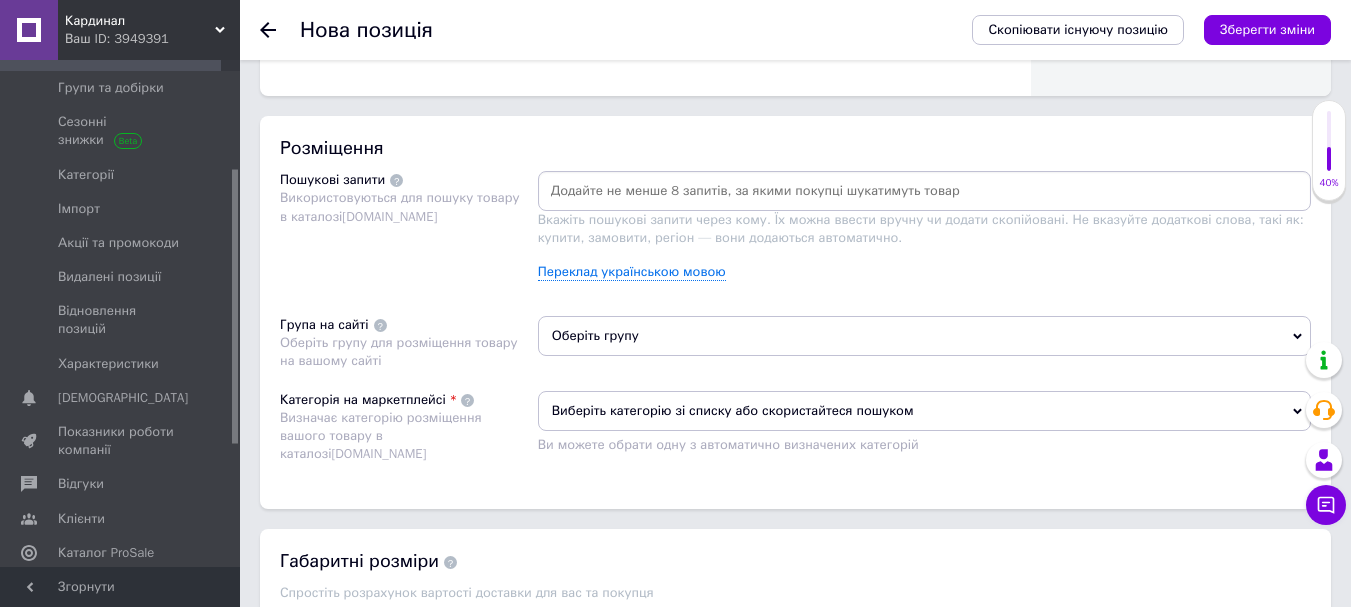 scroll, scrollTop: 1200, scrollLeft: 0, axis: vertical 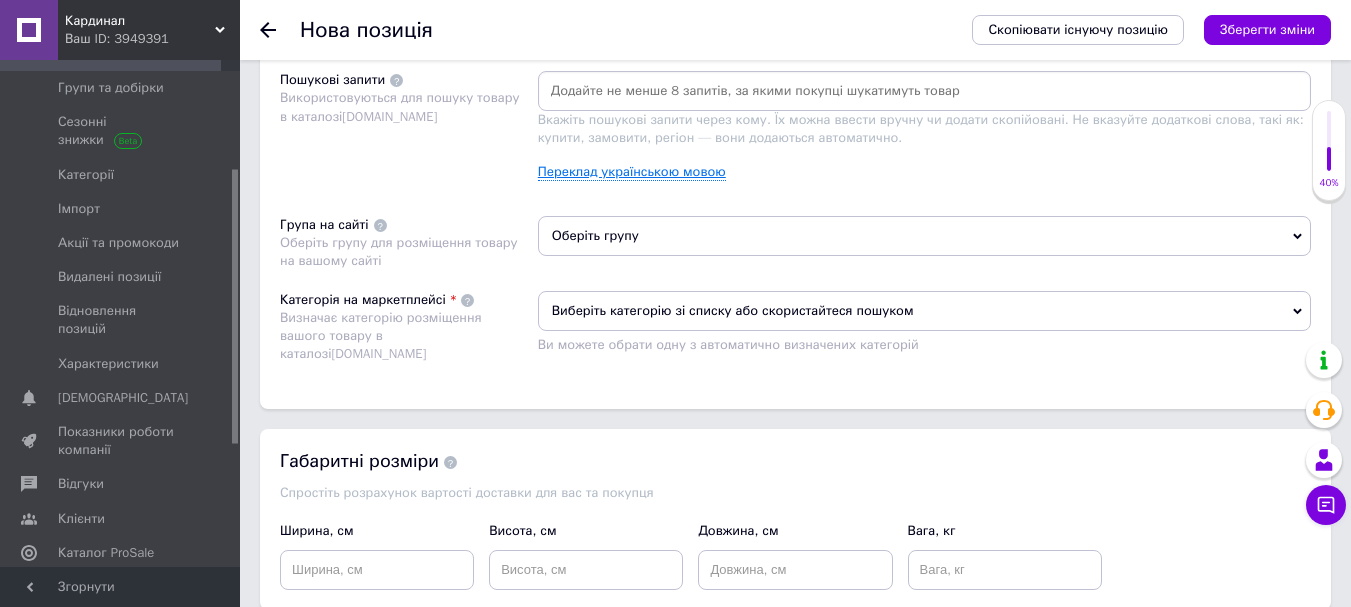 click on "Переклад українською мовою" at bounding box center [632, 172] 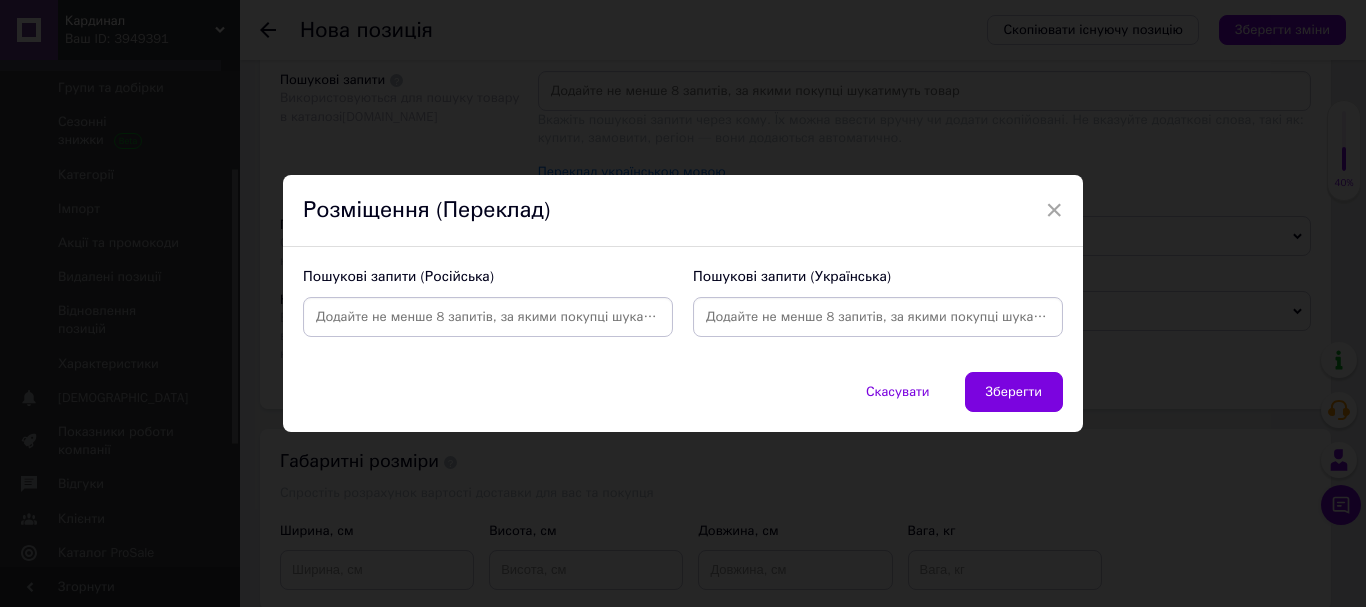 click on "Розміщення (Переклад)" at bounding box center (683, 211) 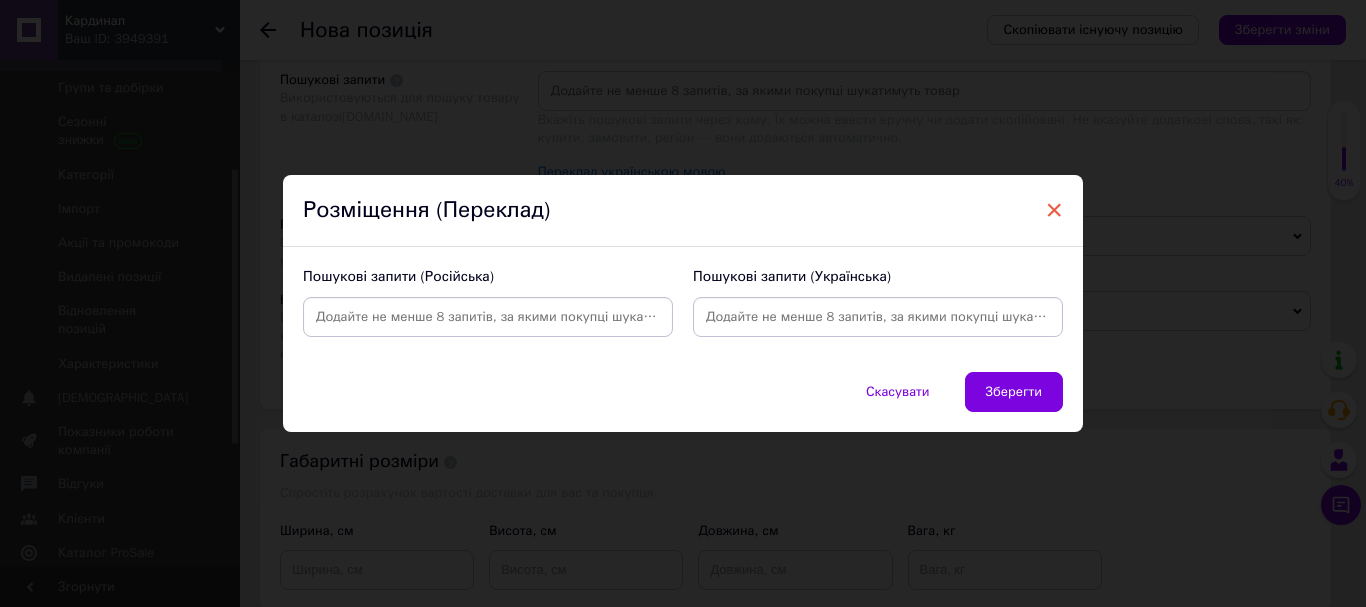 click on "×" at bounding box center (1054, 210) 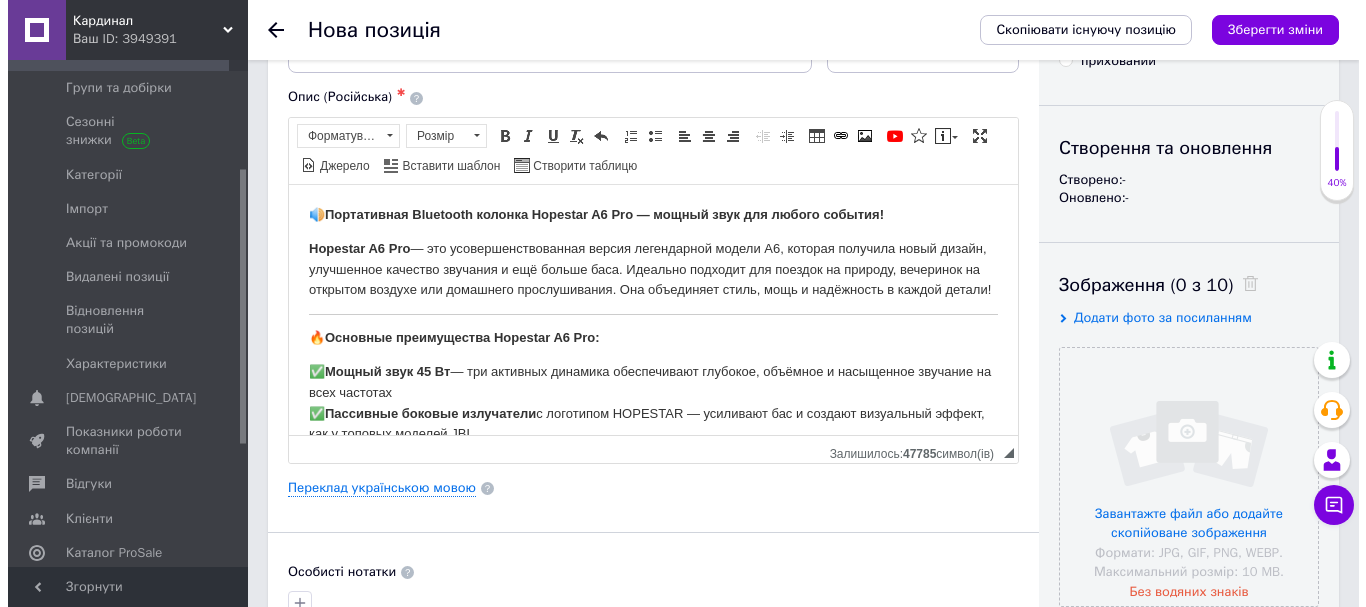 scroll, scrollTop: 100, scrollLeft: 0, axis: vertical 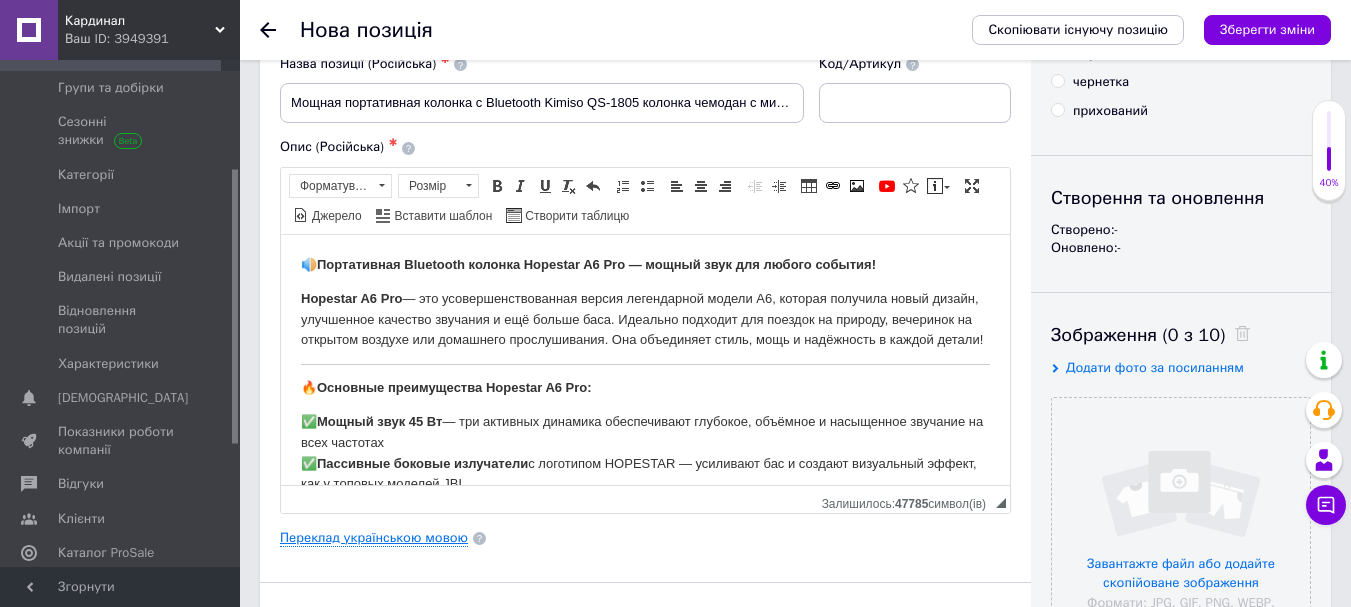 click on "Переклад українською мовою" at bounding box center (374, 538) 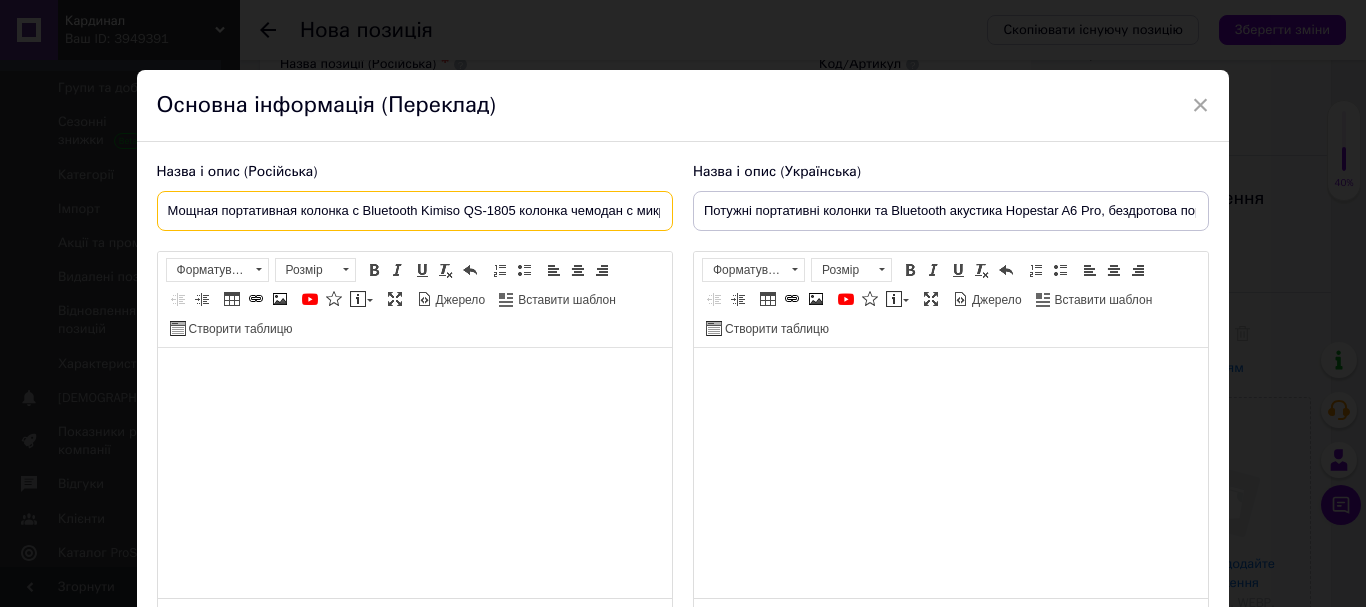 click on "Мощная портативная колонка с Bluetooth Kimiso QS-1805 колонка чемодан с микрофоном для мероприятий 8-дюймовый" at bounding box center [415, 211] 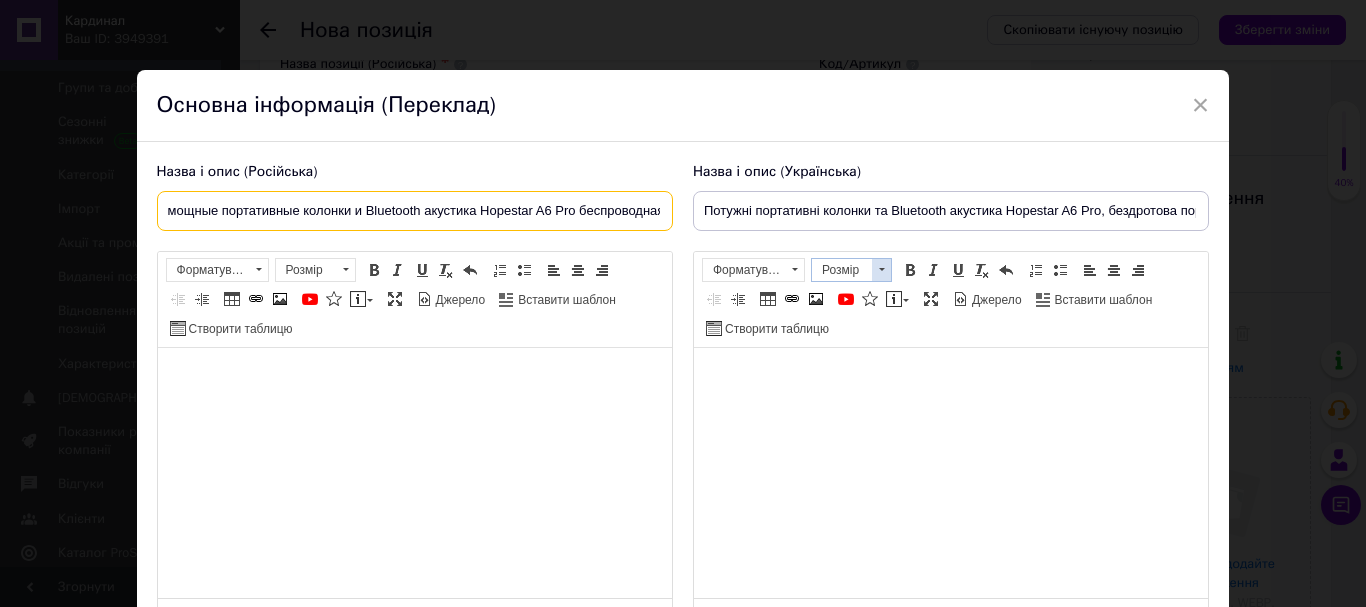scroll, scrollTop: 0, scrollLeft: 209, axis: horizontal 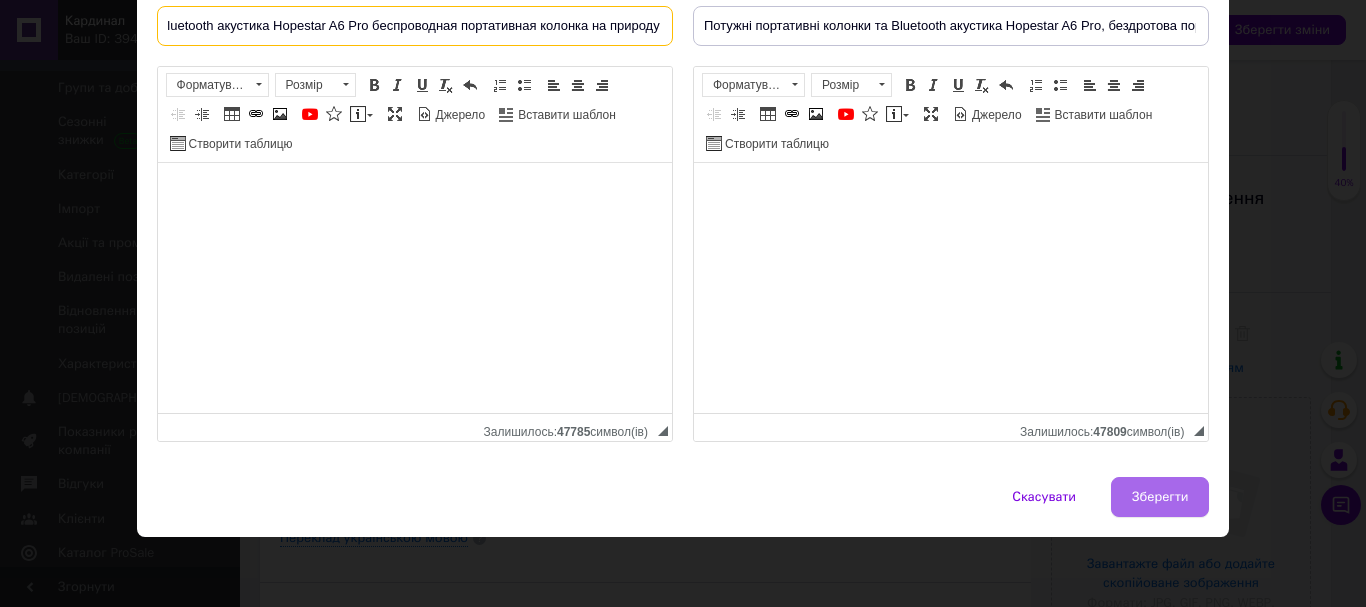 type on "мощные портативные колонки и Bluetooth акустика Hopestar A6 Pro беспроводная портативная колонка на природу" 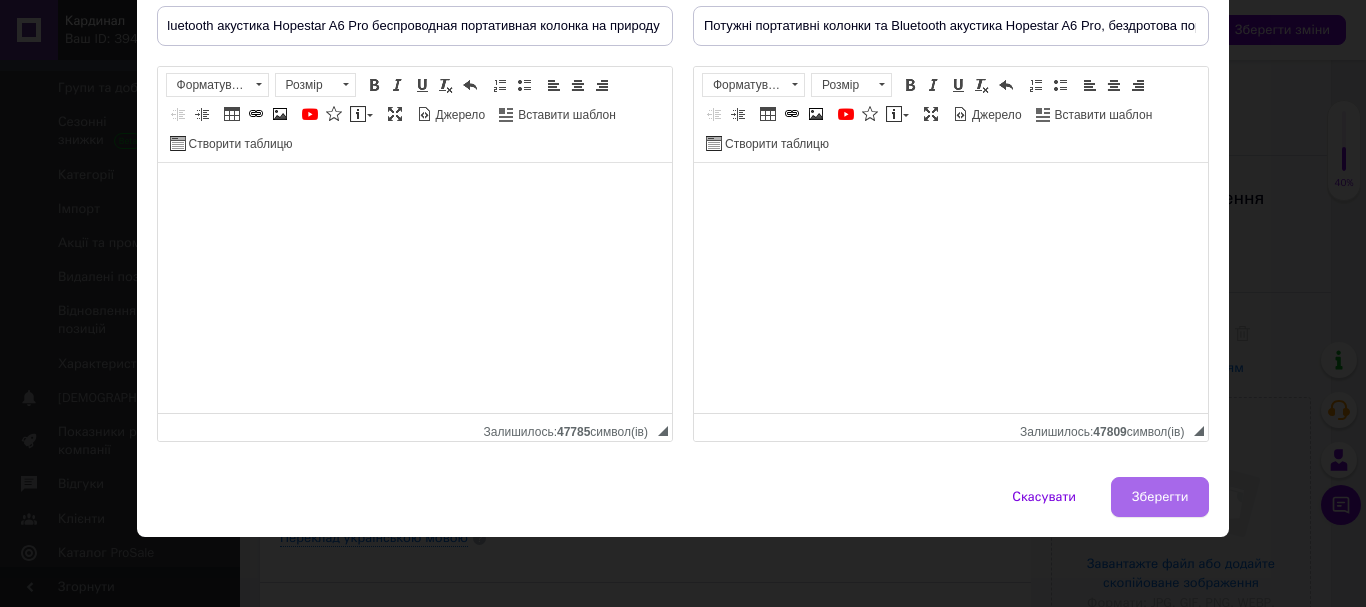 drag, startPoint x: 1169, startPoint y: 495, endPoint x: 1160, endPoint y: 473, distance: 23.769728 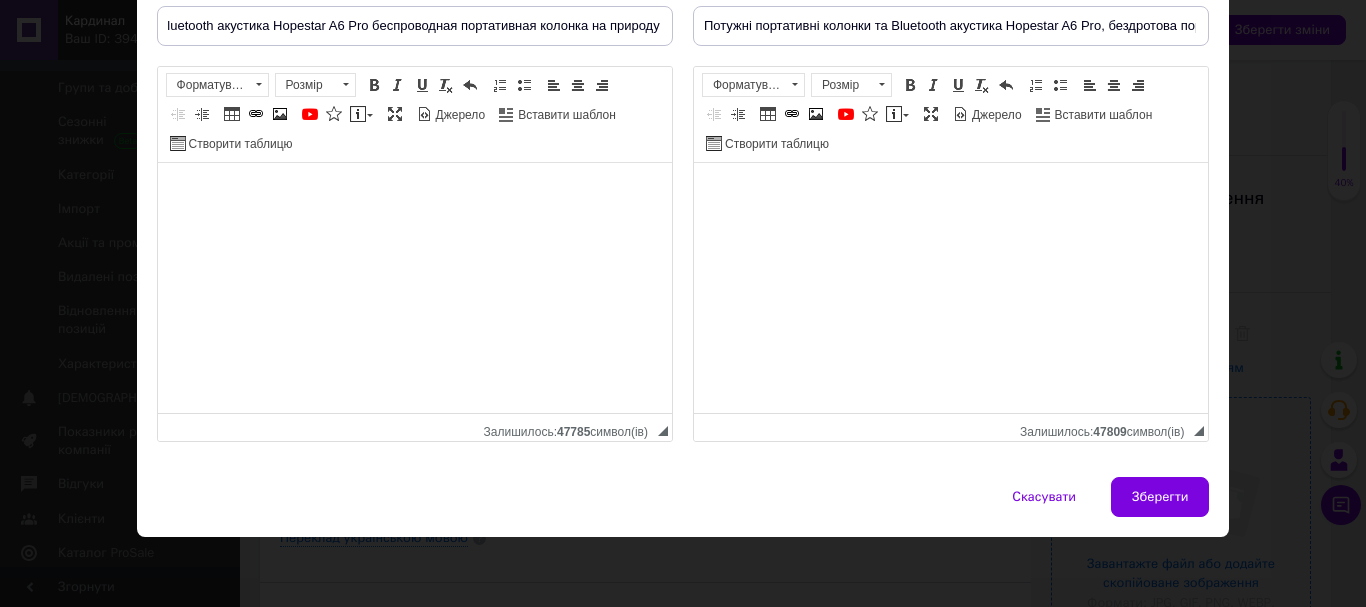 type on "мощные портативные колонки и Bluetooth акустика Hopestar A6 Pro беспроводная портативная колонка на природу" 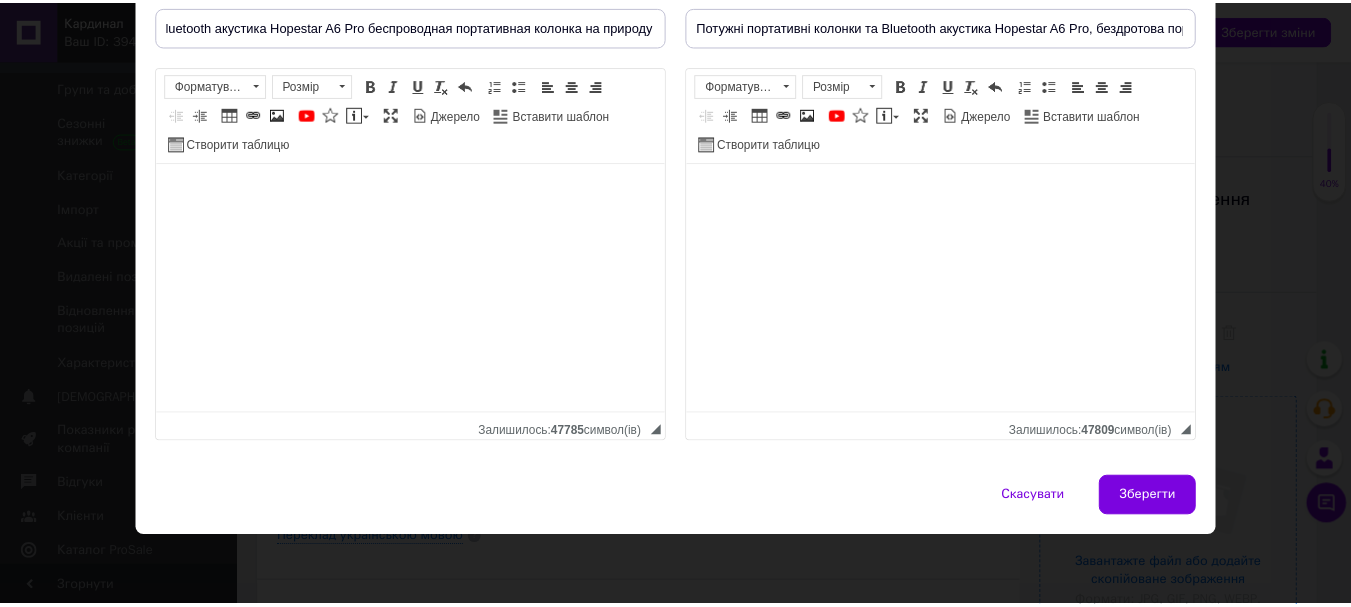scroll, scrollTop: 0, scrollLeft: 0, axis: both 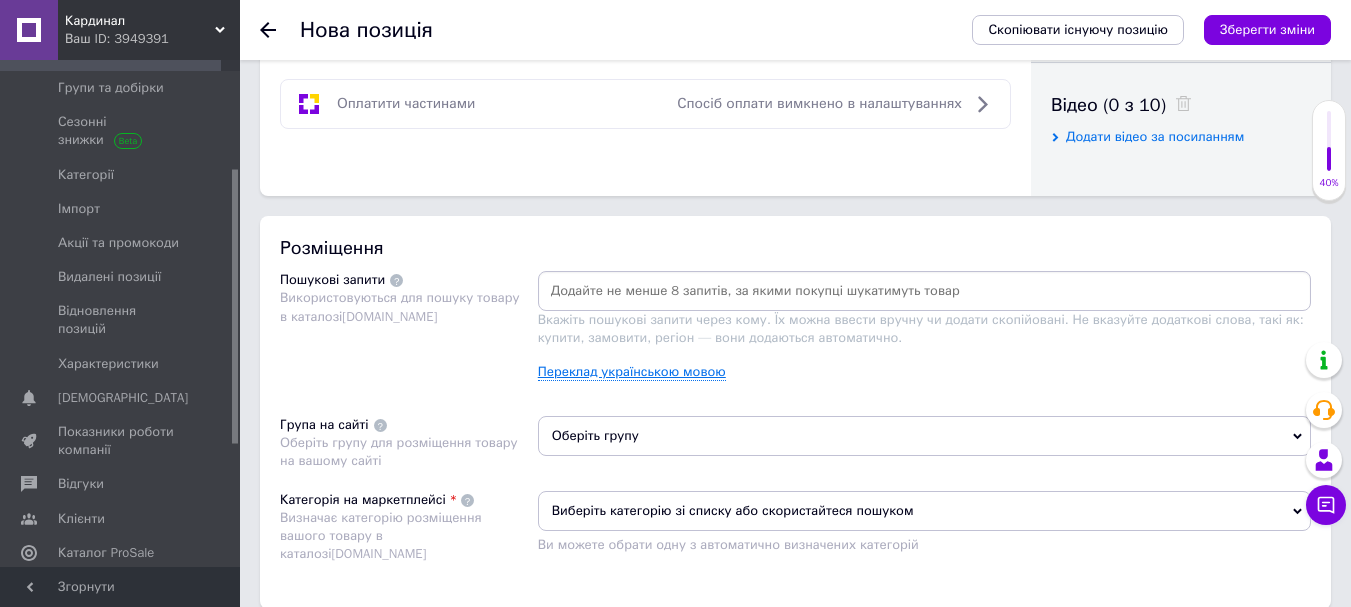 click on "Переклад українською мовою" at bounding box center [632, 372] 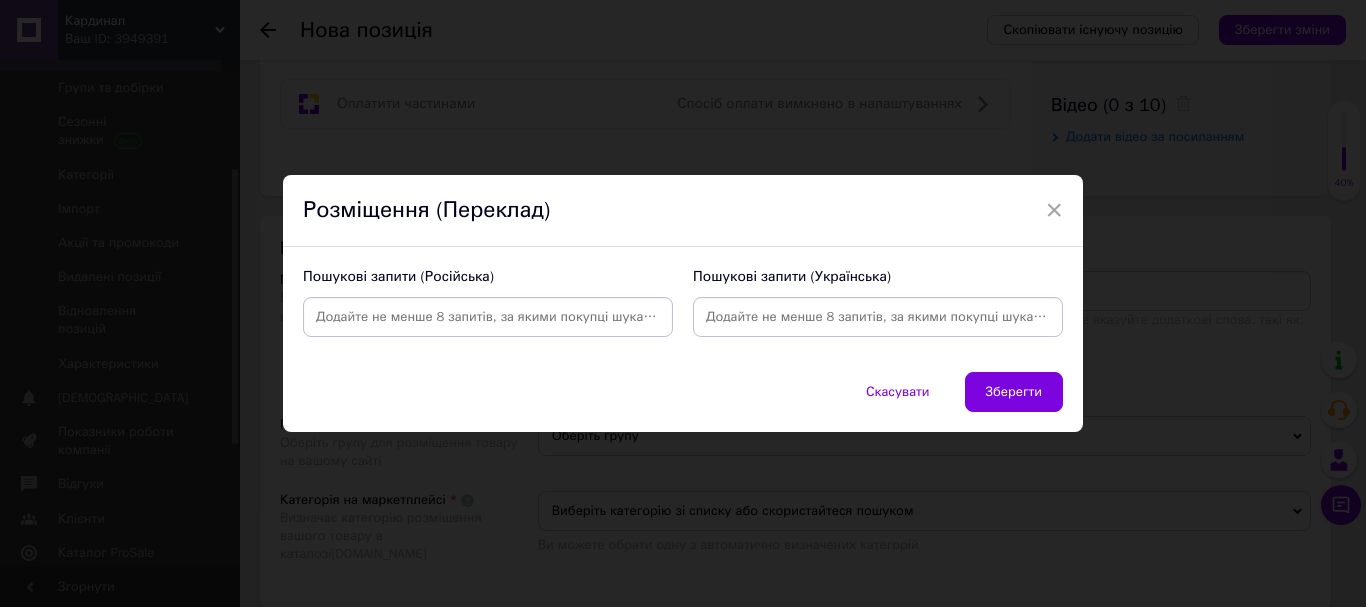 click at bounding box center [488, 317] 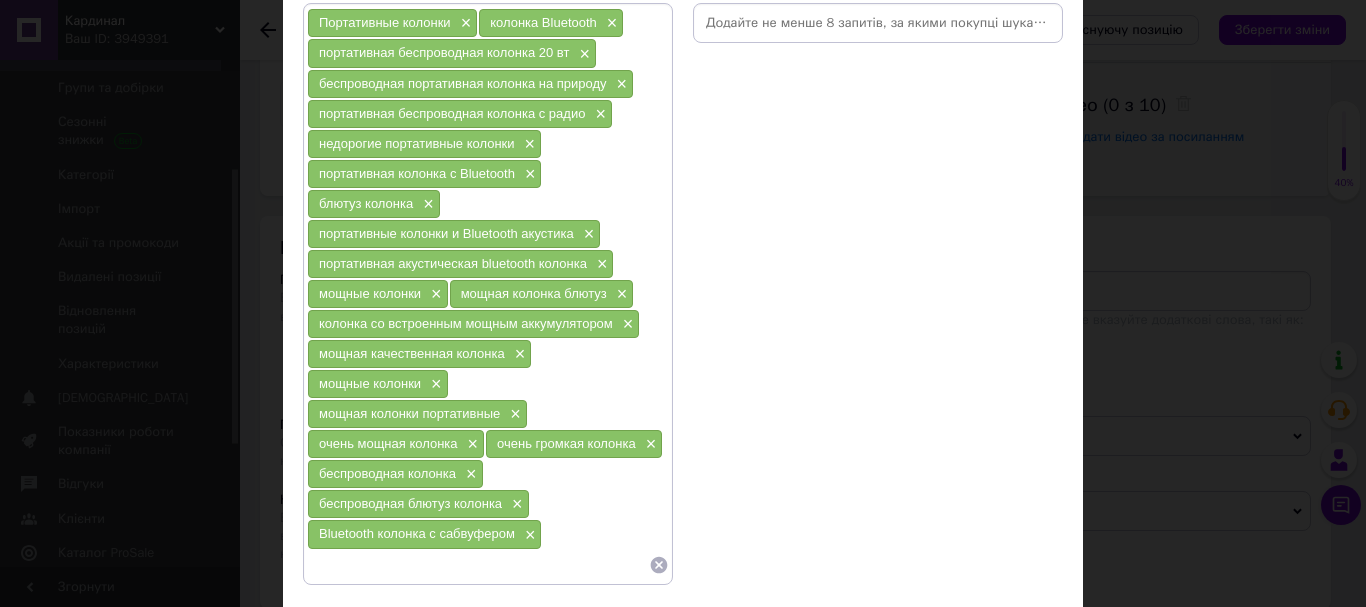scroll, scrollTop: 332, scrollLeft: 0, axis: vertical 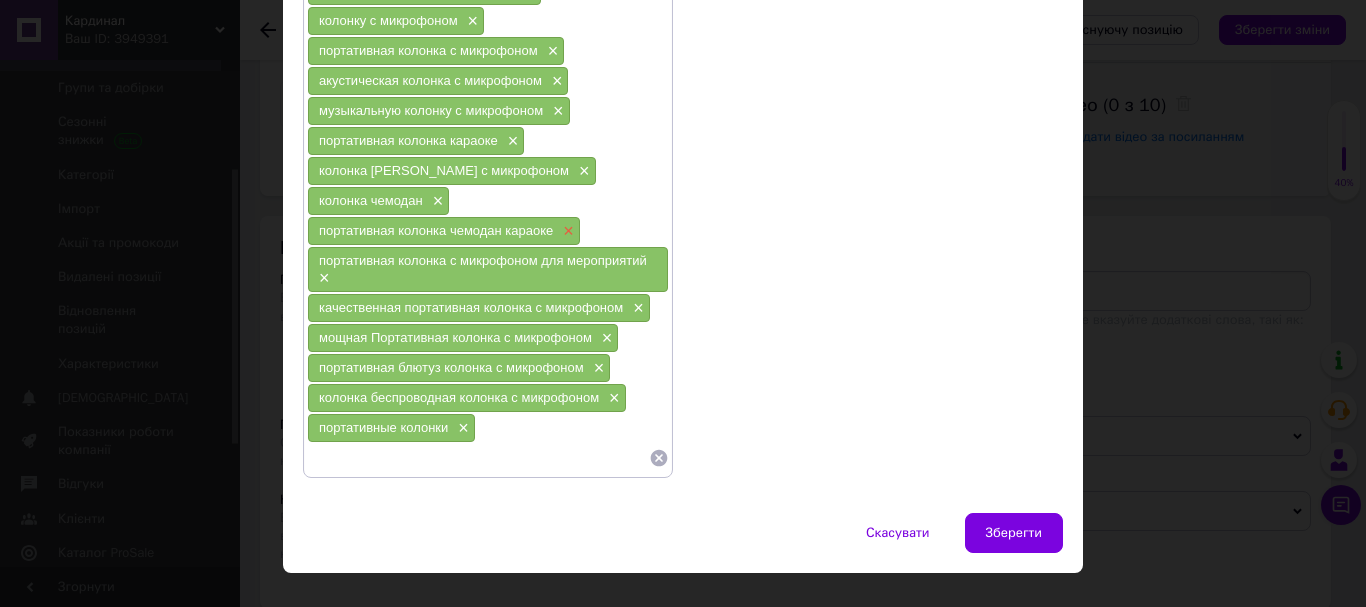 click on "×" at bounding box center [566, 231] 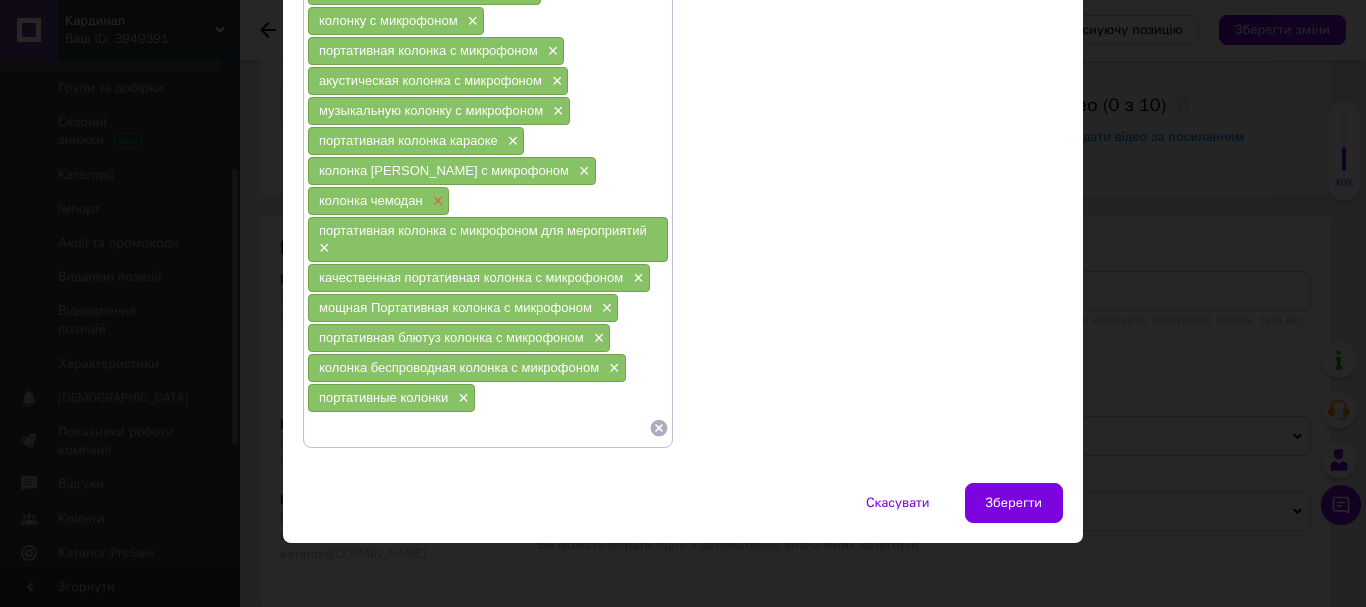click on "×" at bounding box center [436, 201] 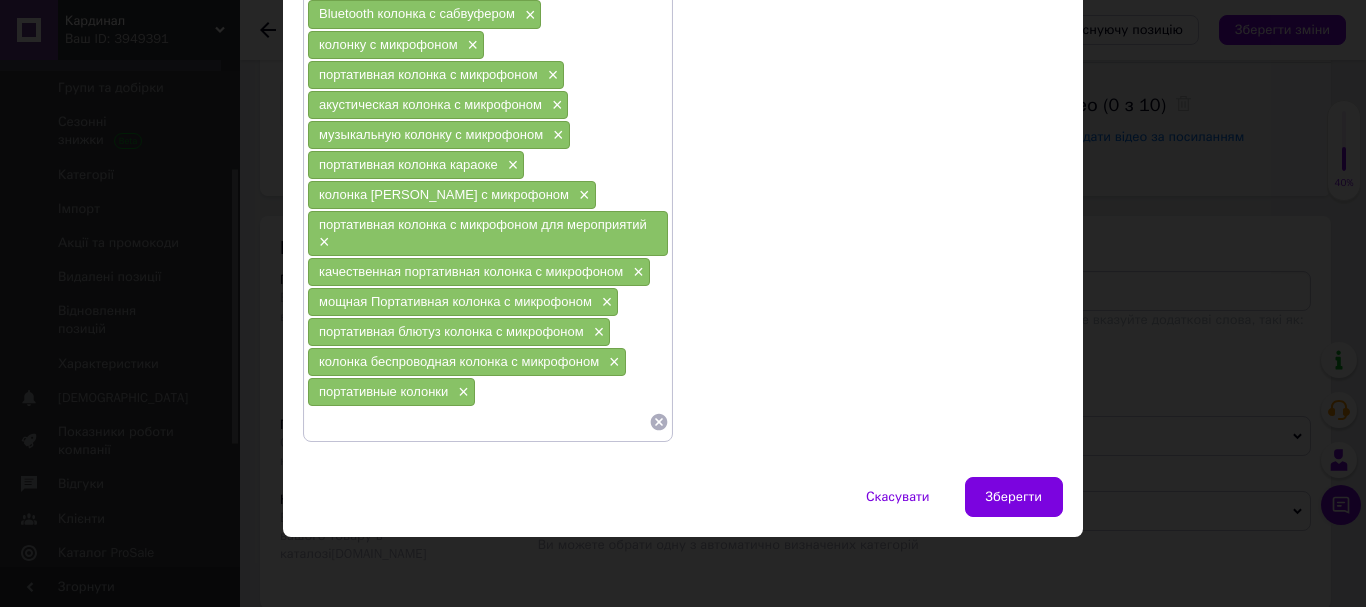 scroll, scrollTop: 710, scrollLeft: 0, axis: vertical 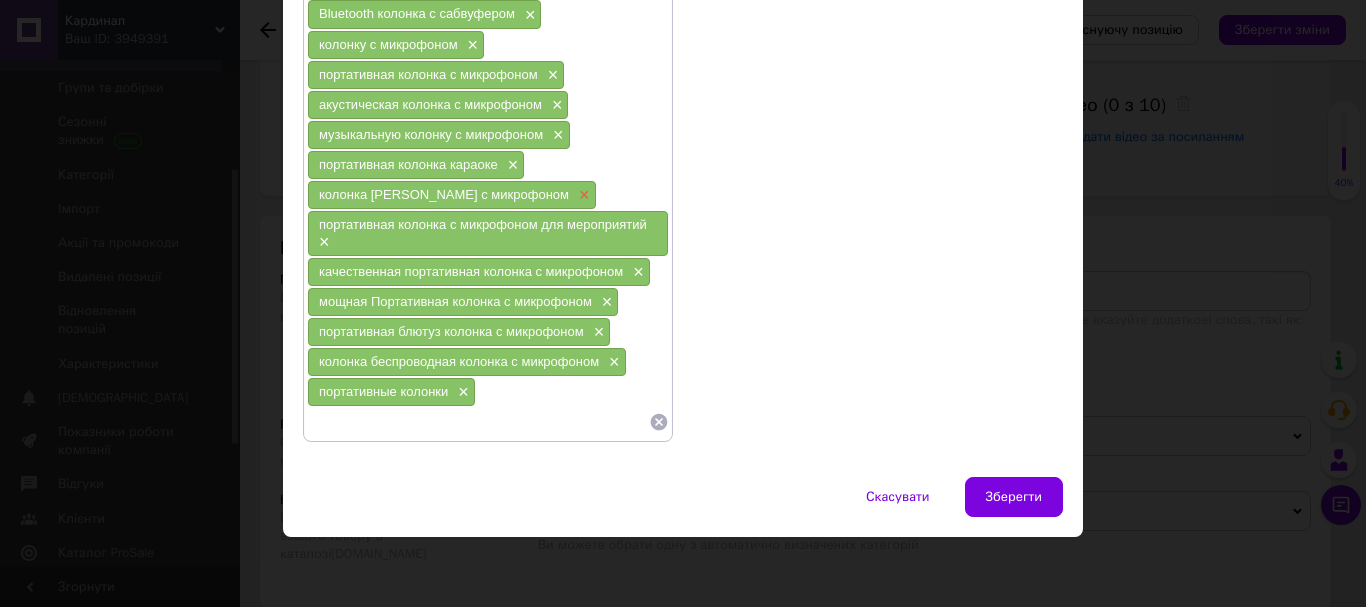 click on "×" at bounding box center (582, 195) 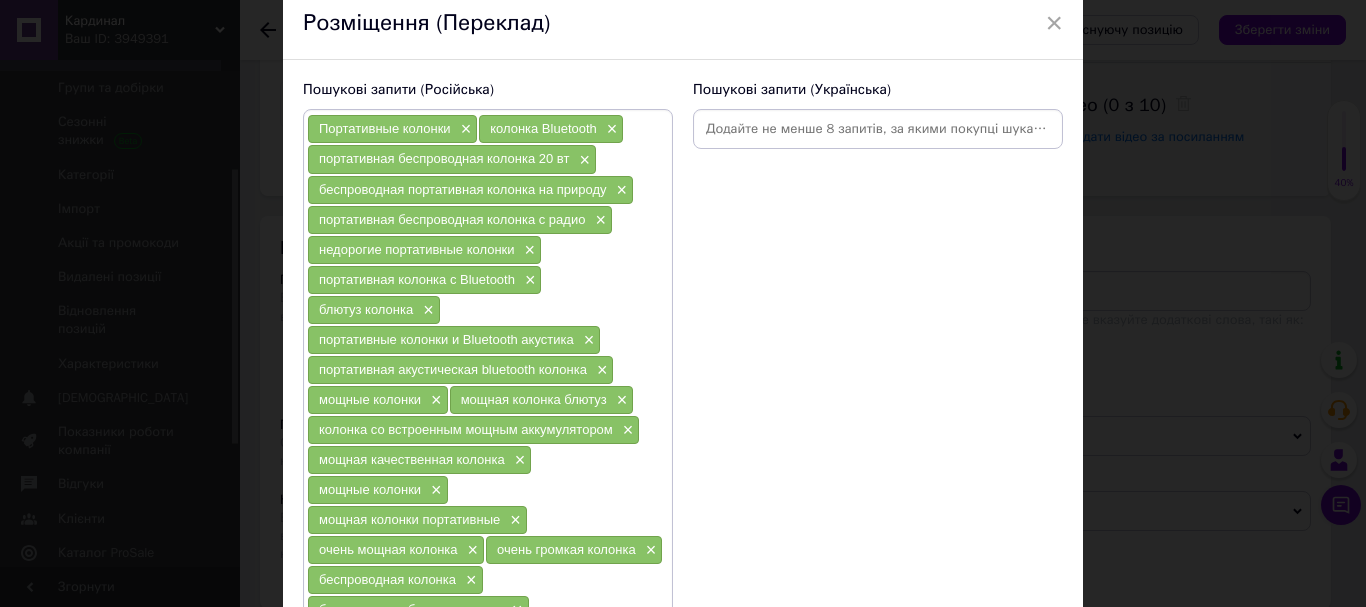 scroll, scrollTop: 80, scrollLeft: 0, axis: vertical 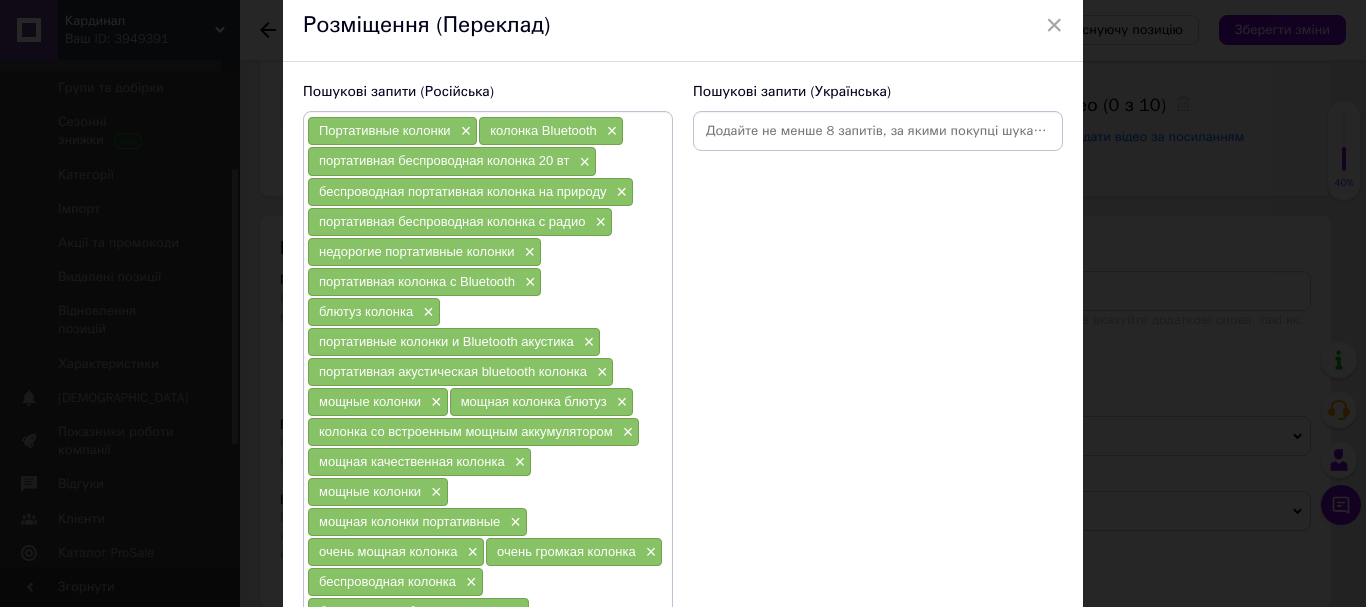 click at bounding box center (878, 131) 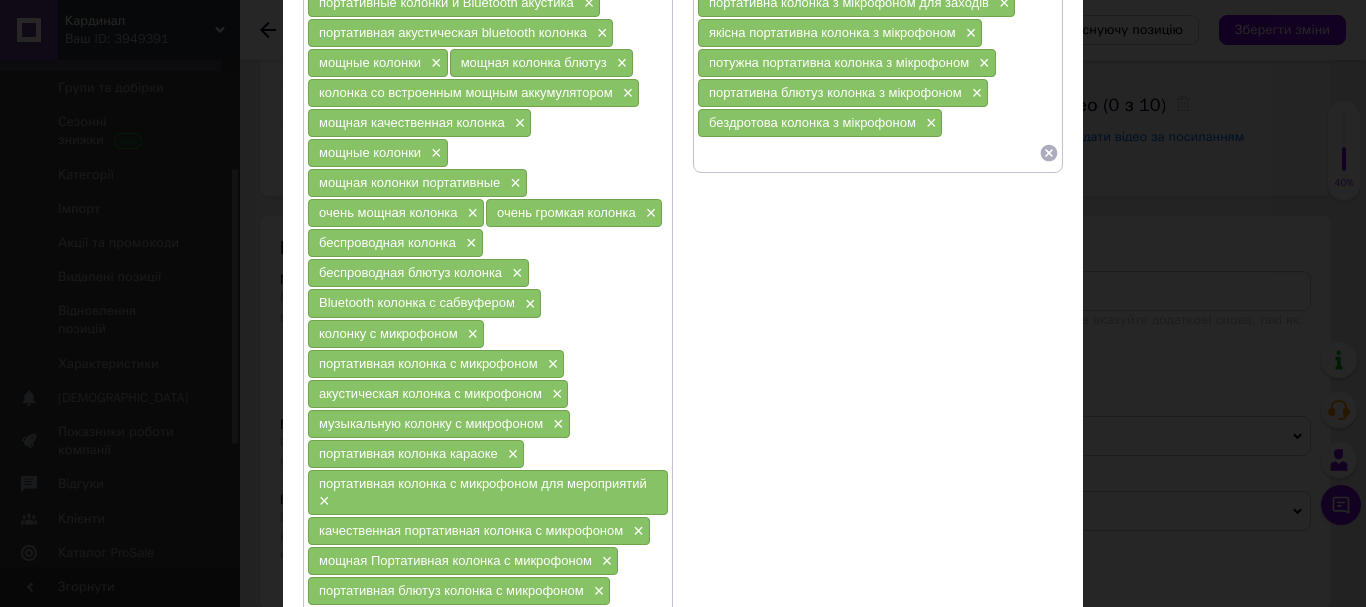 scroll, scrollTop: 380, scrollLeft: 0, axis: vertical 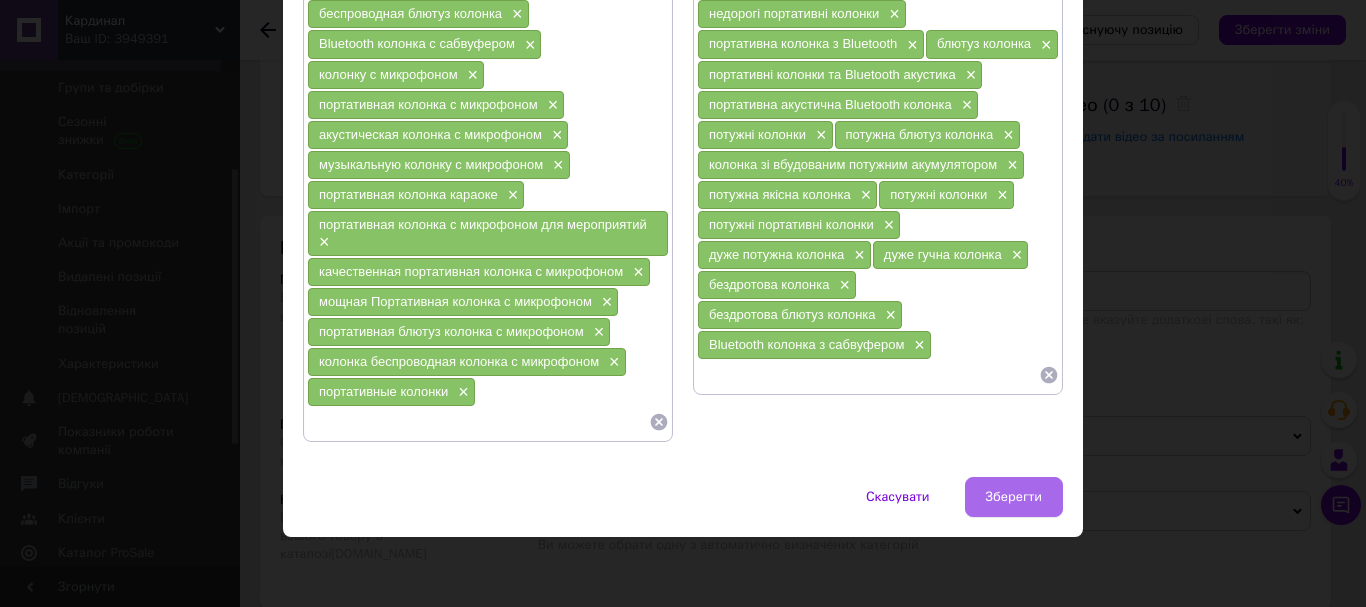 click on "Зберегти" at bounding box center (1014, 497) 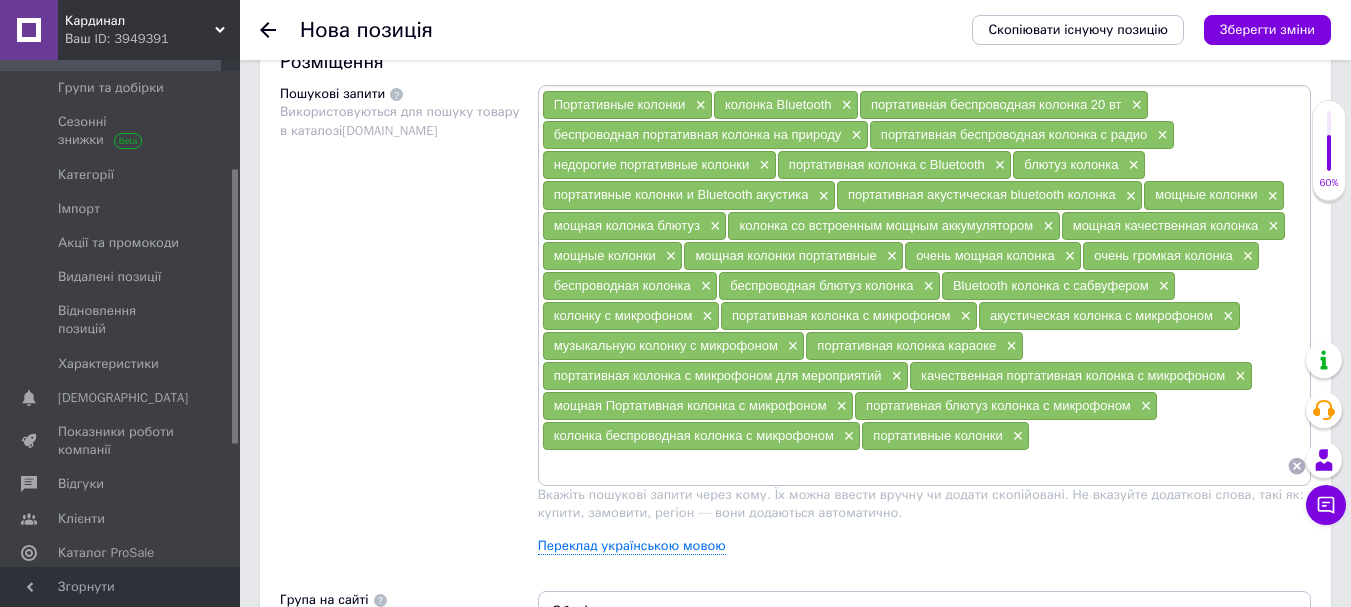 scroll, scrollTop: 1300, scrollLeft: 0, axis: vertical 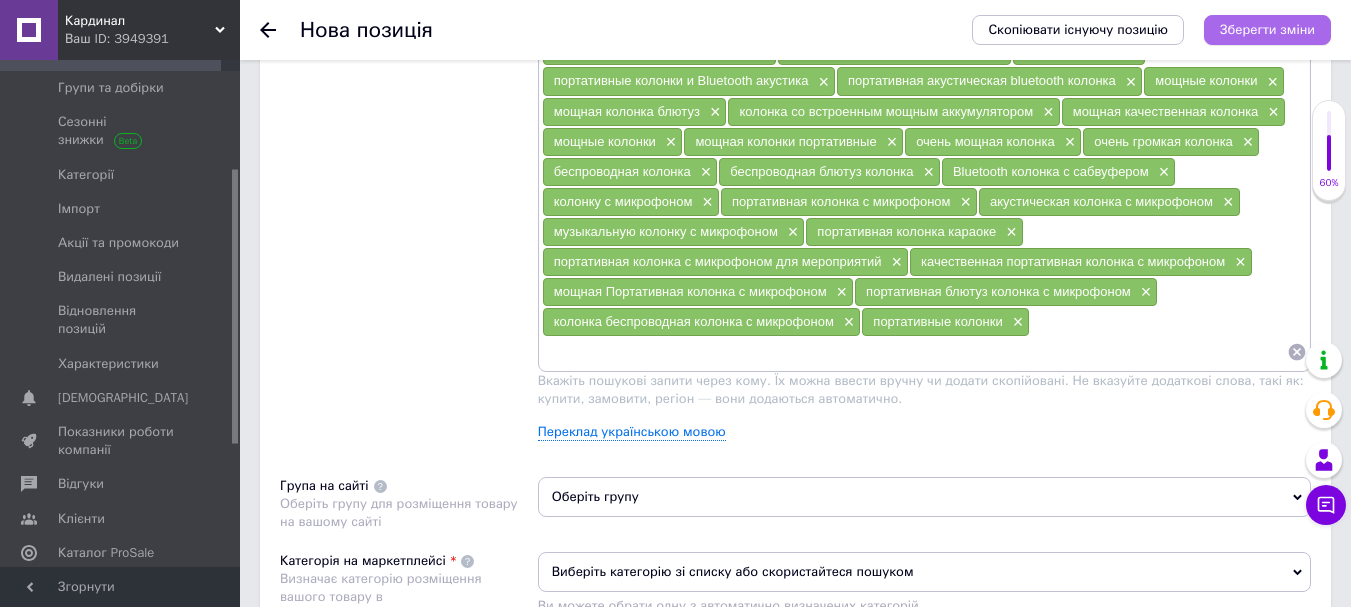 click on "Зберегти зміни" at bounding box center [1267, 29] 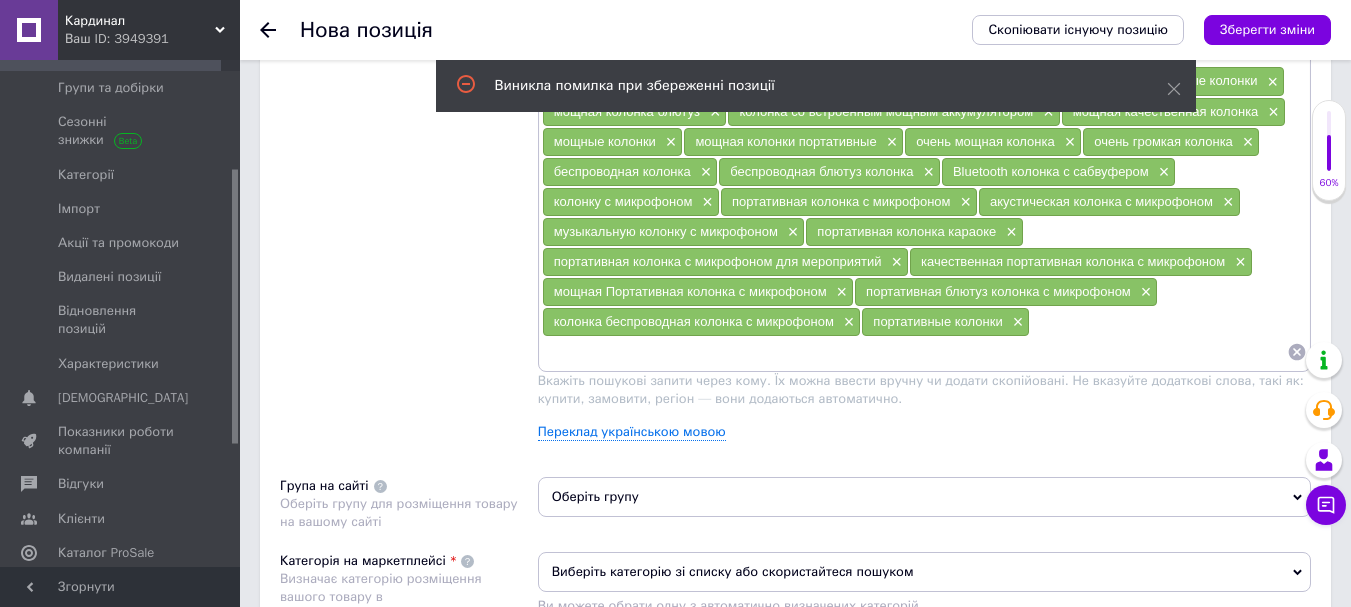 drag, startPoint x: 449, startPoint y: 350, endPoint x: 471, endPoint y: 363, distance: 25.553865 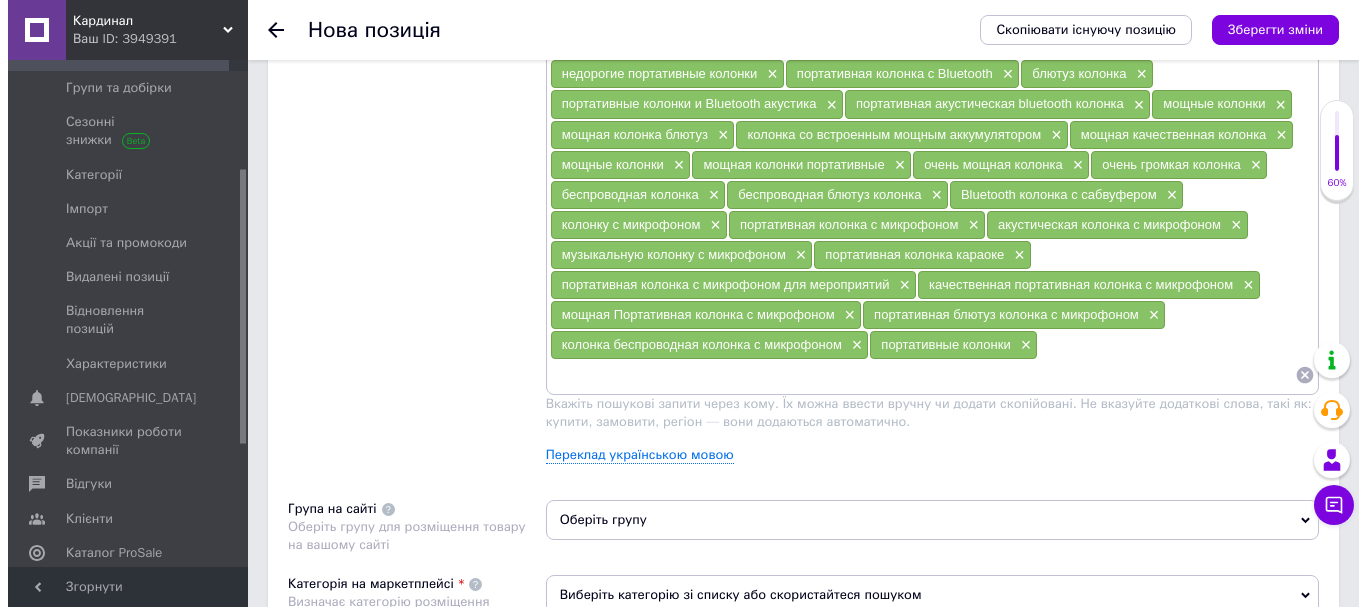 scroll, scrollTop: 1300, scrollLeft: 0, axis: vertical 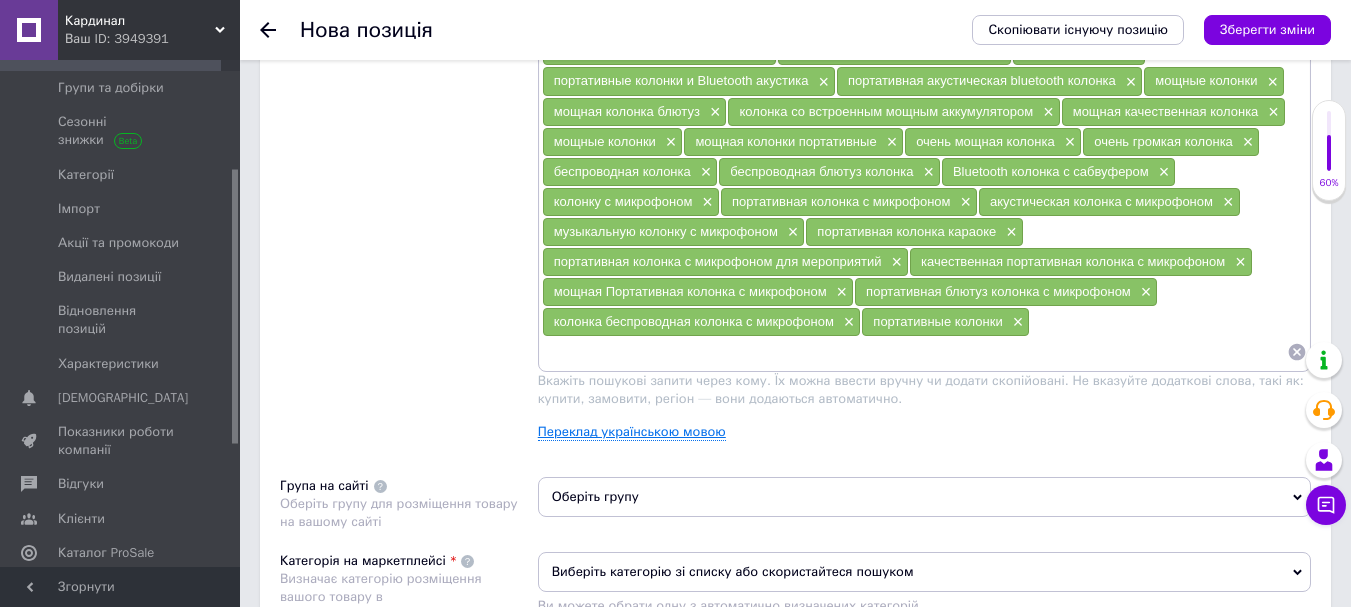 click on "Переклад українською мовою" at bounding box center [632, 432] 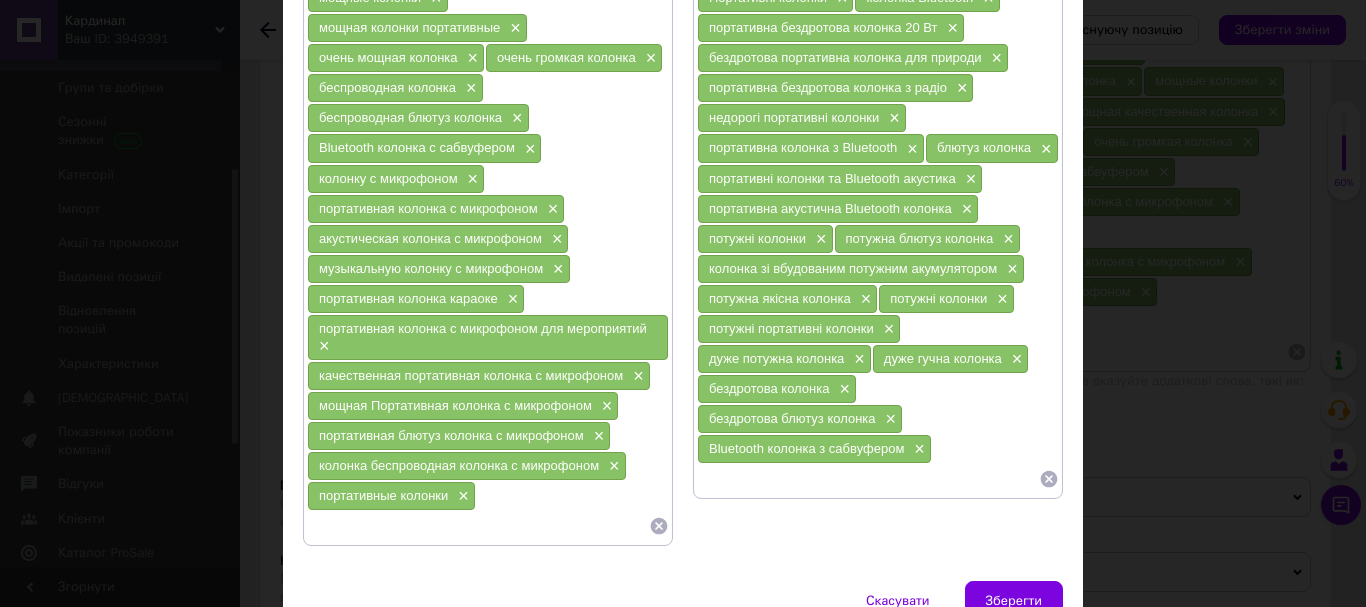 scroll, scrollTop: 580, scrollLeft: 0, axis: vertical 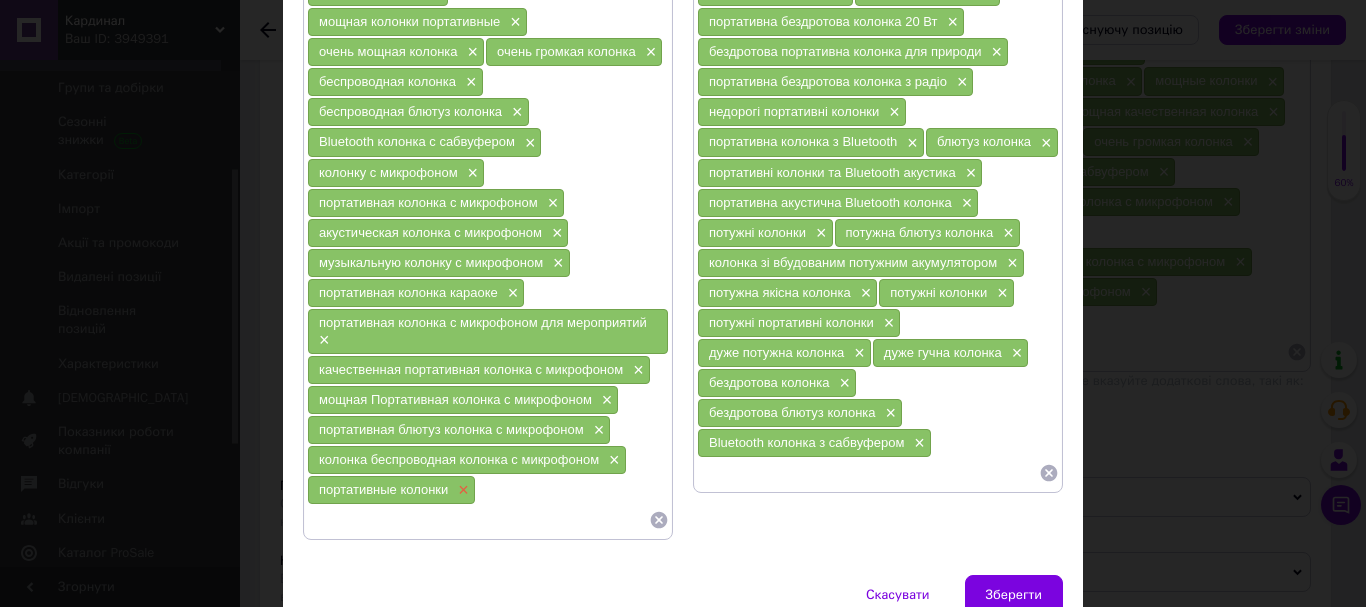 click on "×" at bounding box center [461, 490] 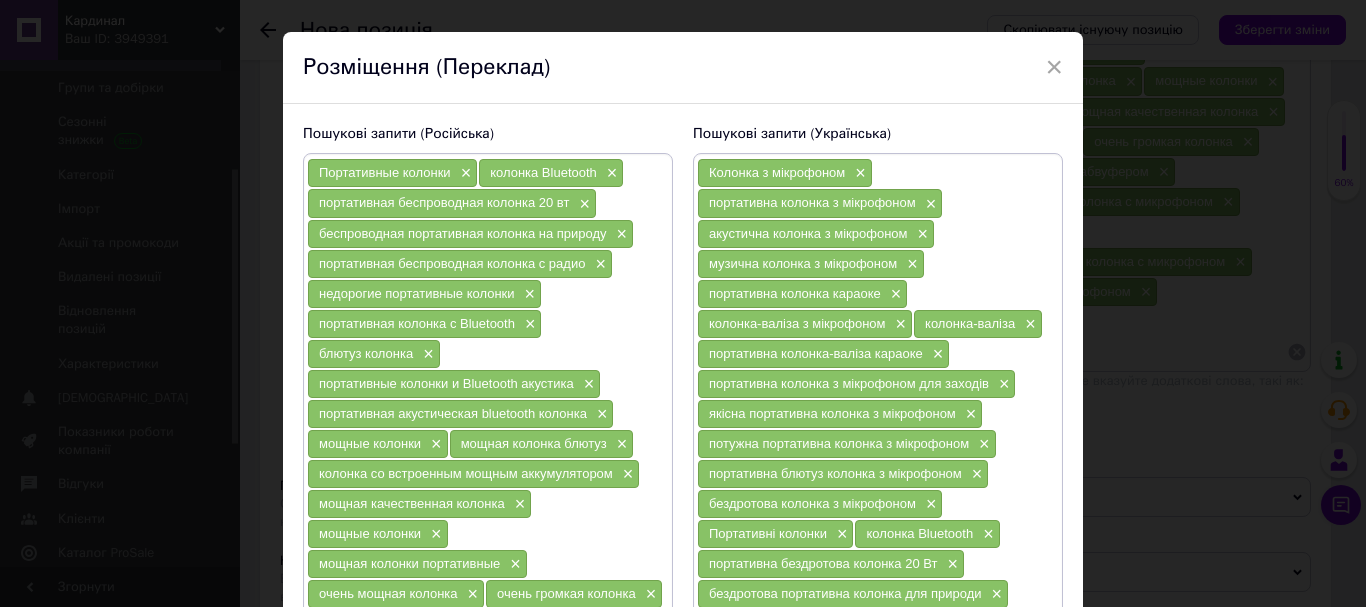 scroll, scrollTop: 0, scrollLeft: 0, axis: both 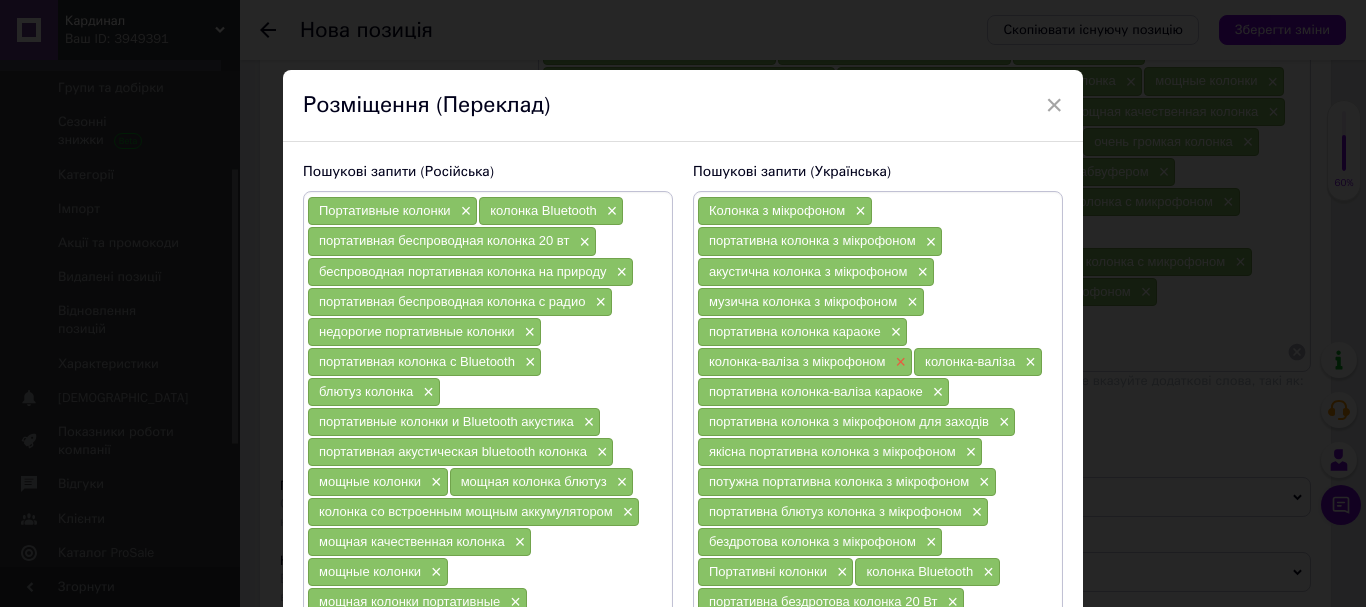click on "×" at bounding box center (899, 362) 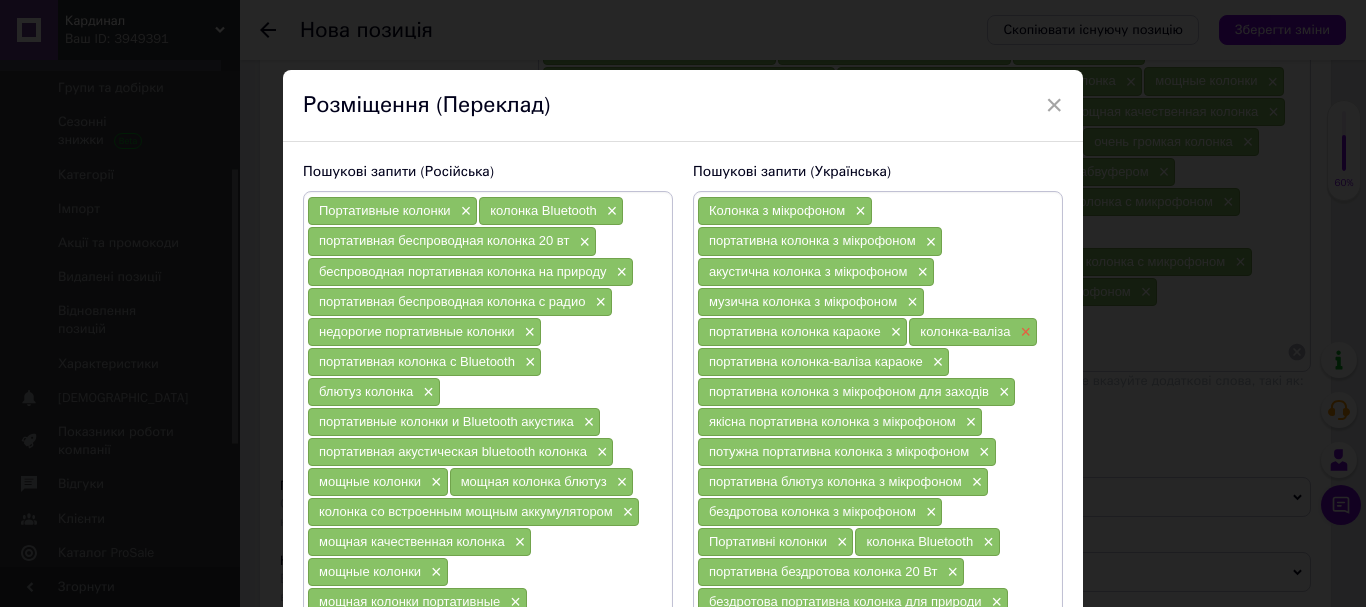 click on "×" at bounding box center (1023, 332) 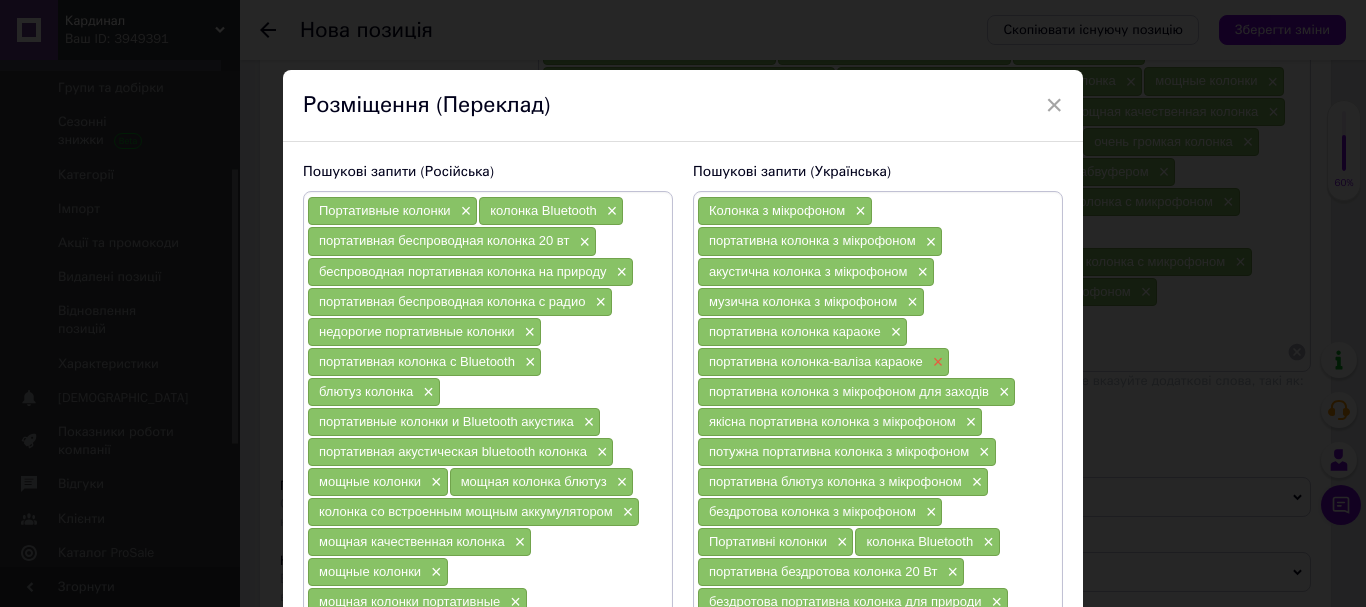 click on "×" at bounding box center (936, 362) 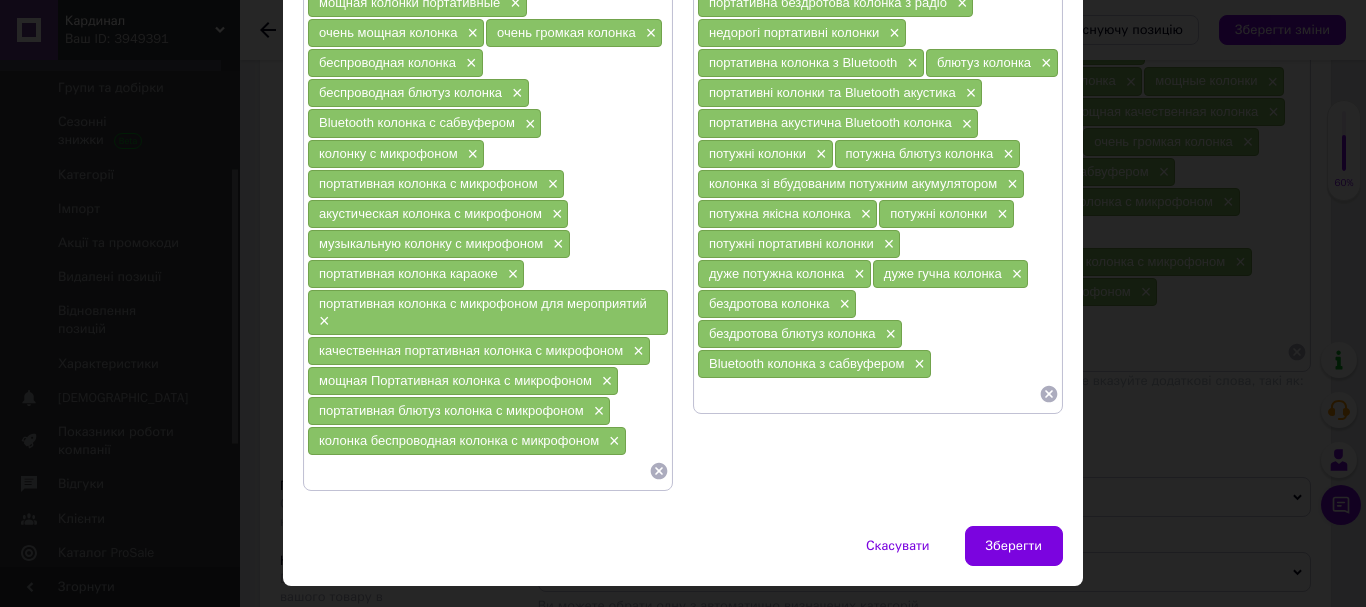 scroll, scrollTop: 600, scrollLeft: 0, axis: vertical 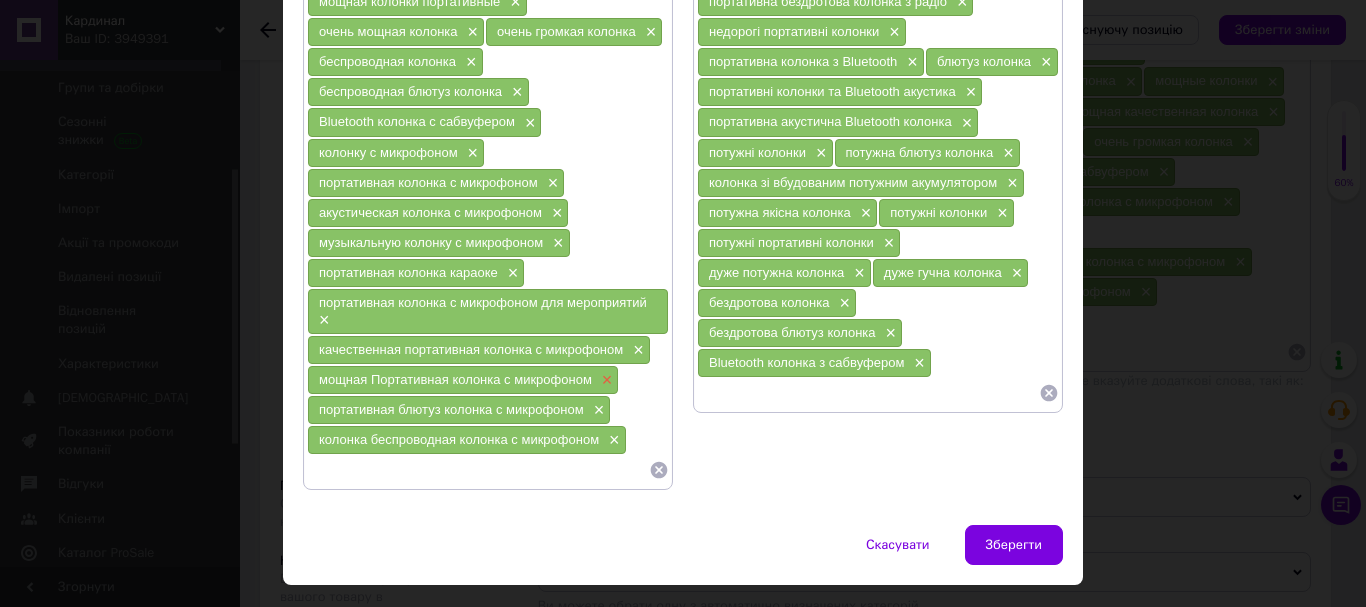 click on "×" at bounding box center [605, 380] 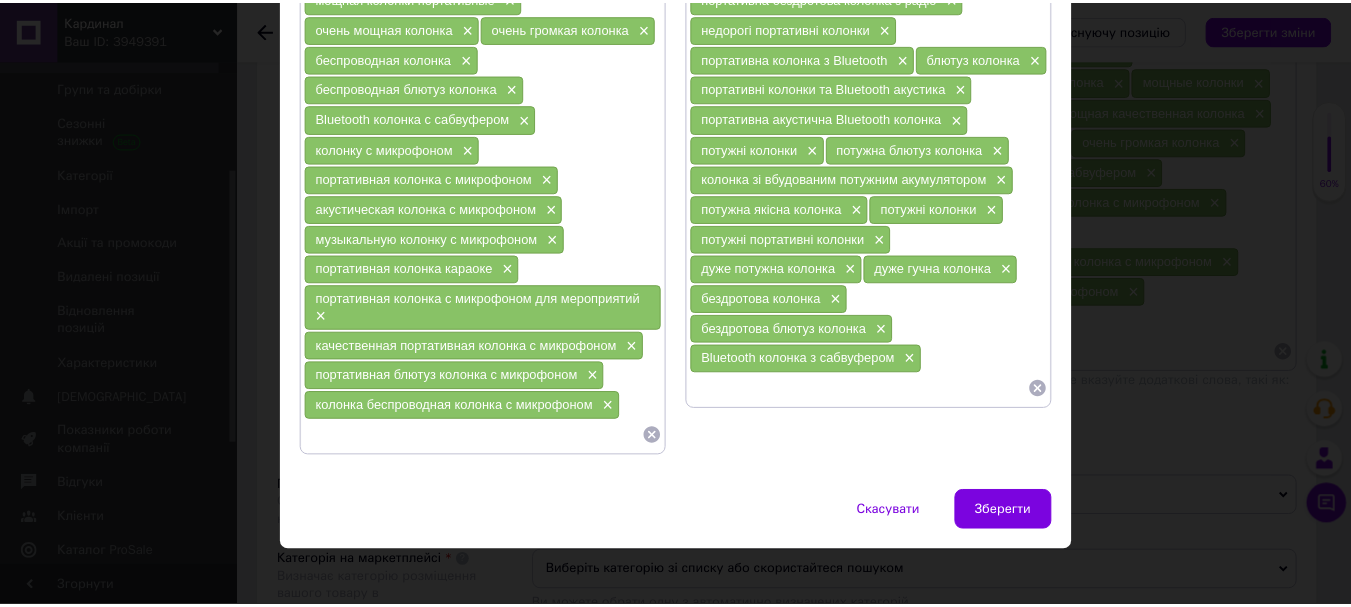 scroll, scrollTop: 620, scrollLeft: 0, axis: vertical 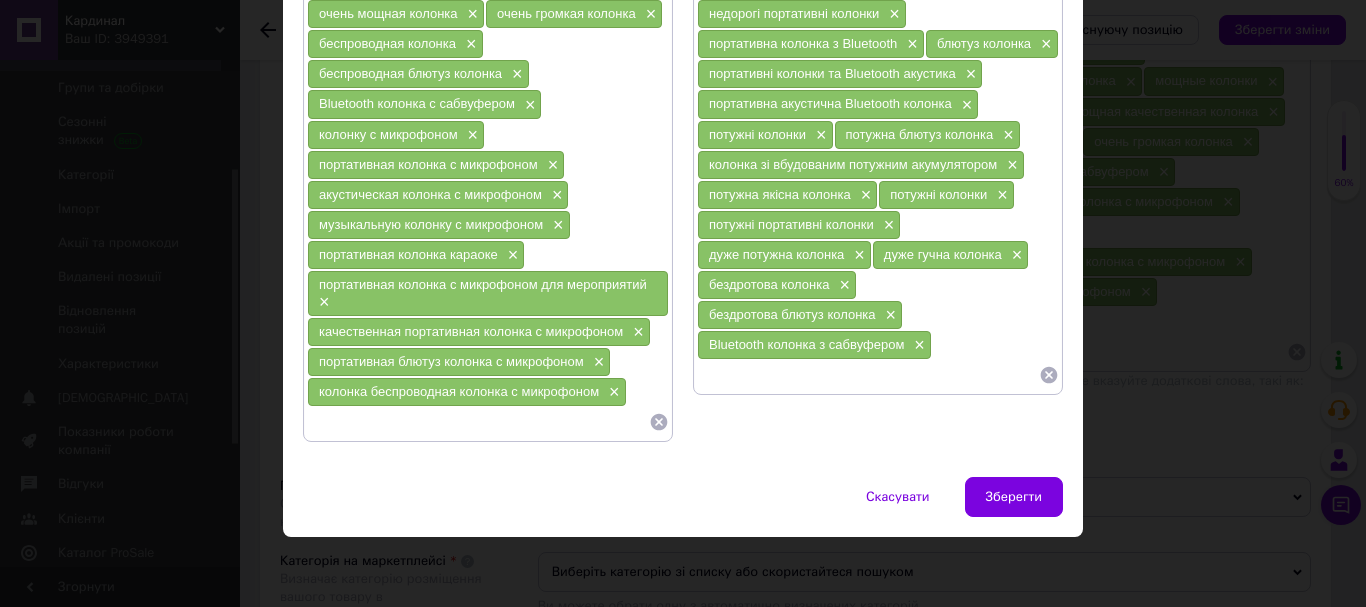 click on "Зберегти" at bounding box center (1014, 497) 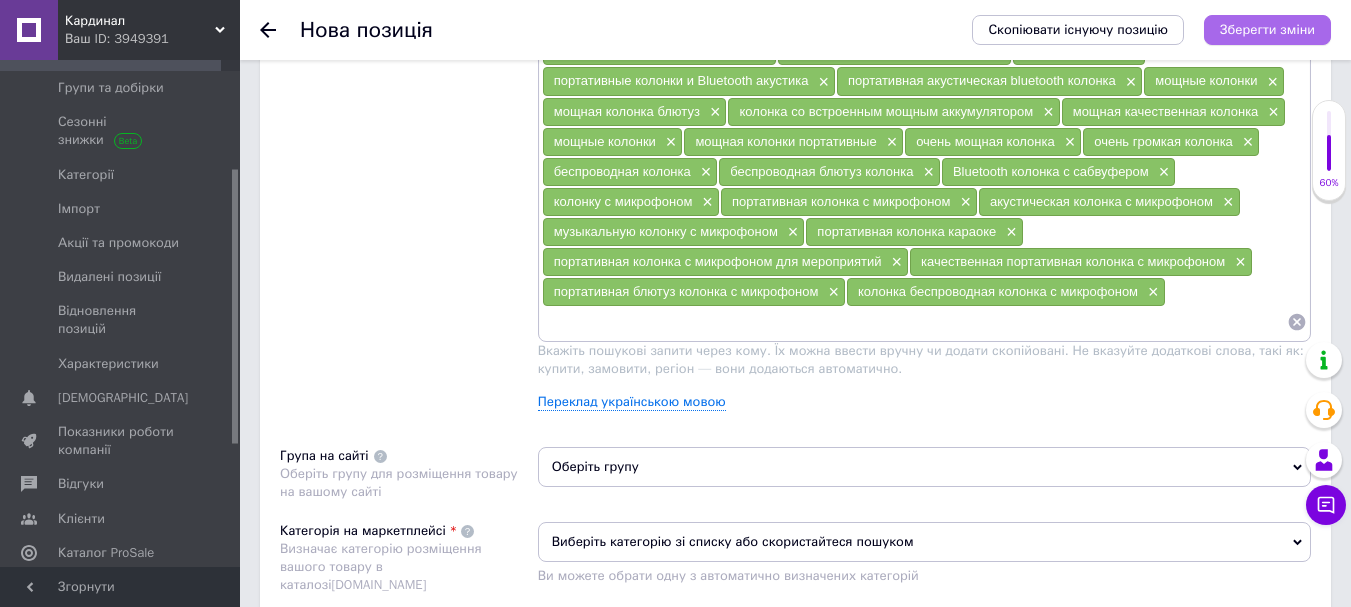 click on "Зберегти зміни" at bounding box center (1267, 29) 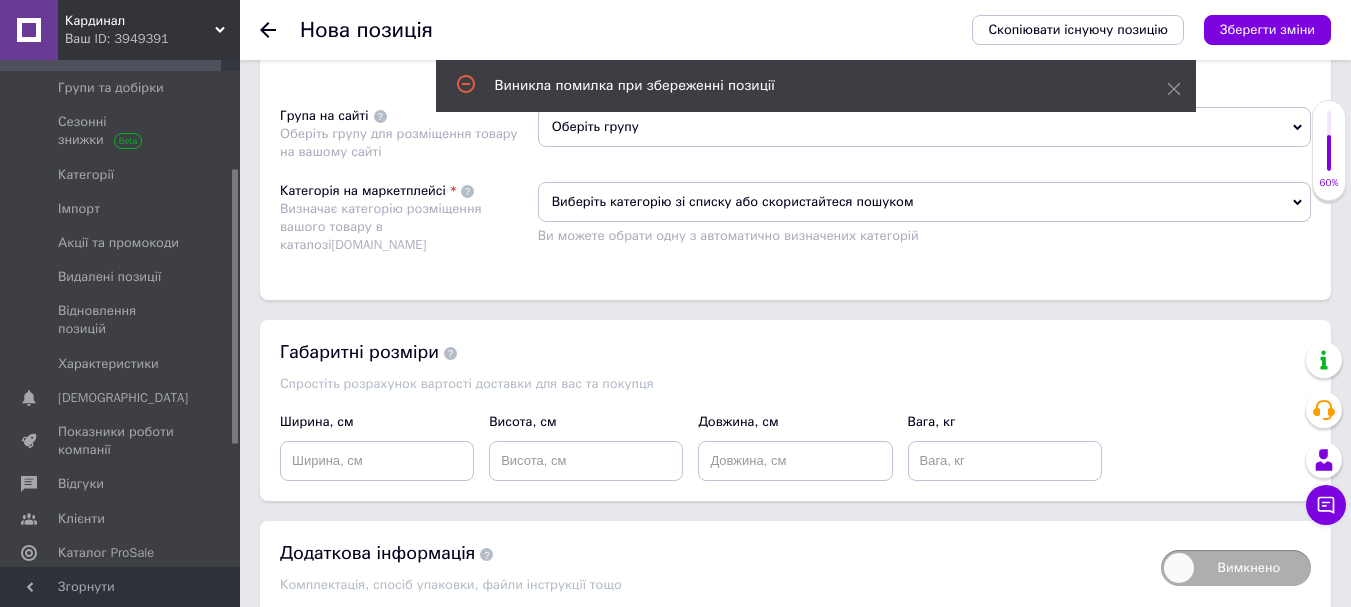 scroll, scrollTop: 1700, scrollLeft: 0, axis: vertical 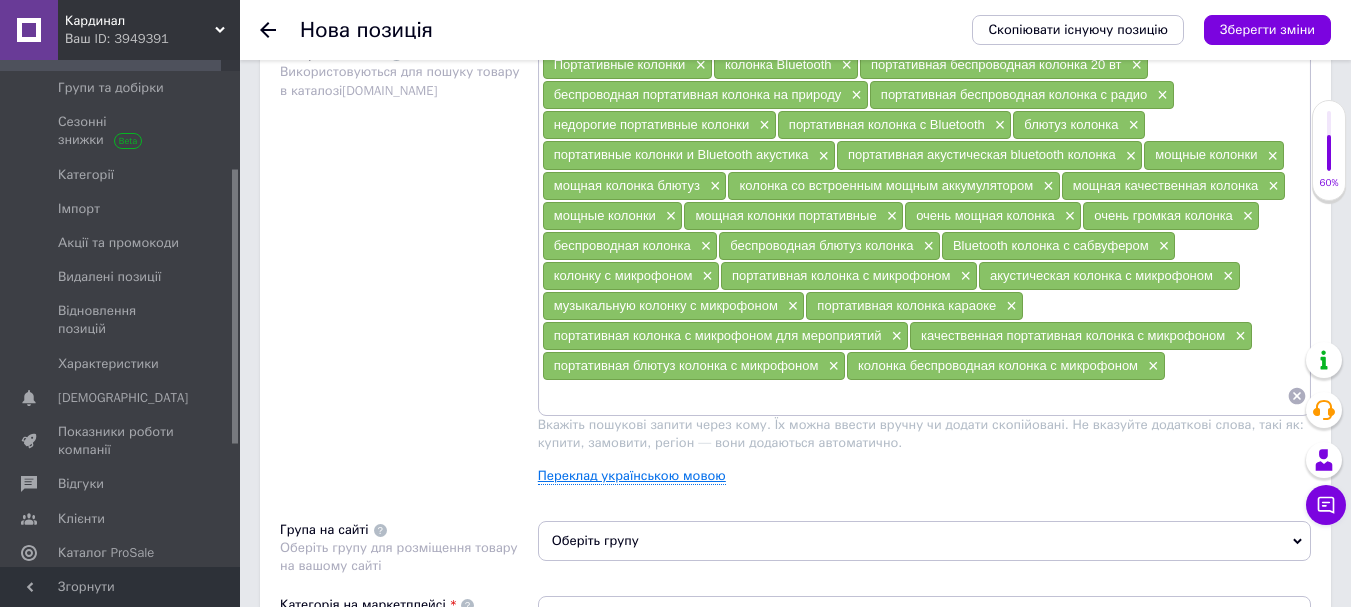 click on "Переклад українською мовою" at bounding box center [632, 476] 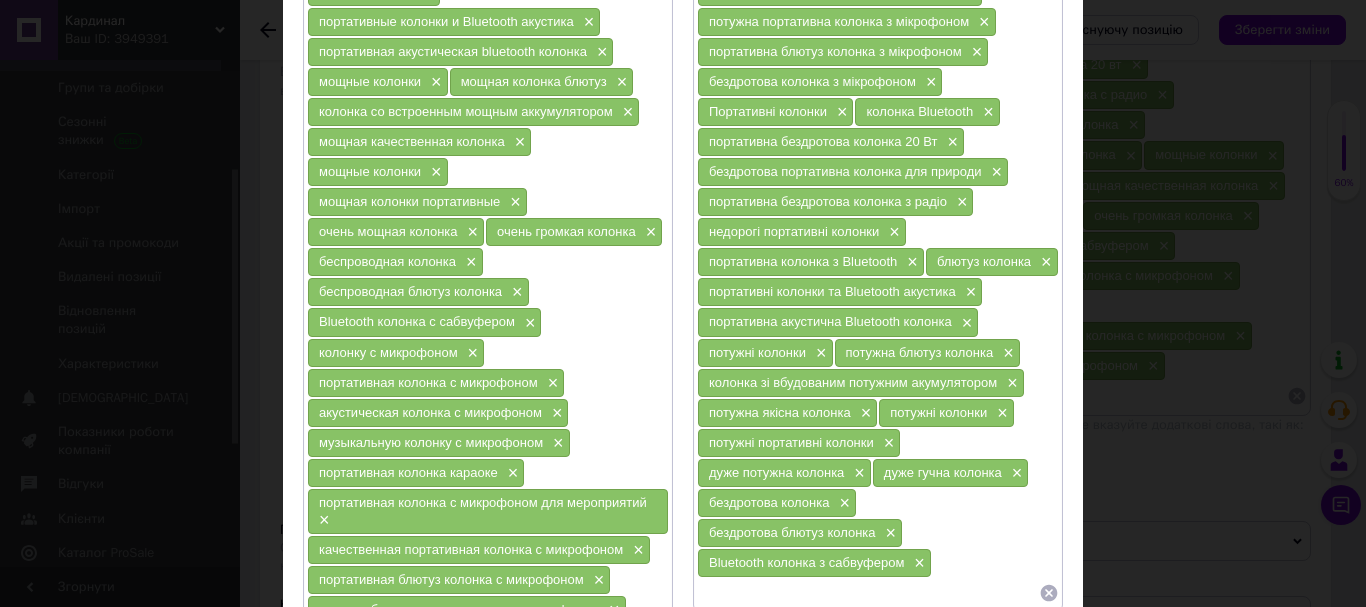 scroll, scrollTop: 500, scrollLeft: 0, axis: vertical 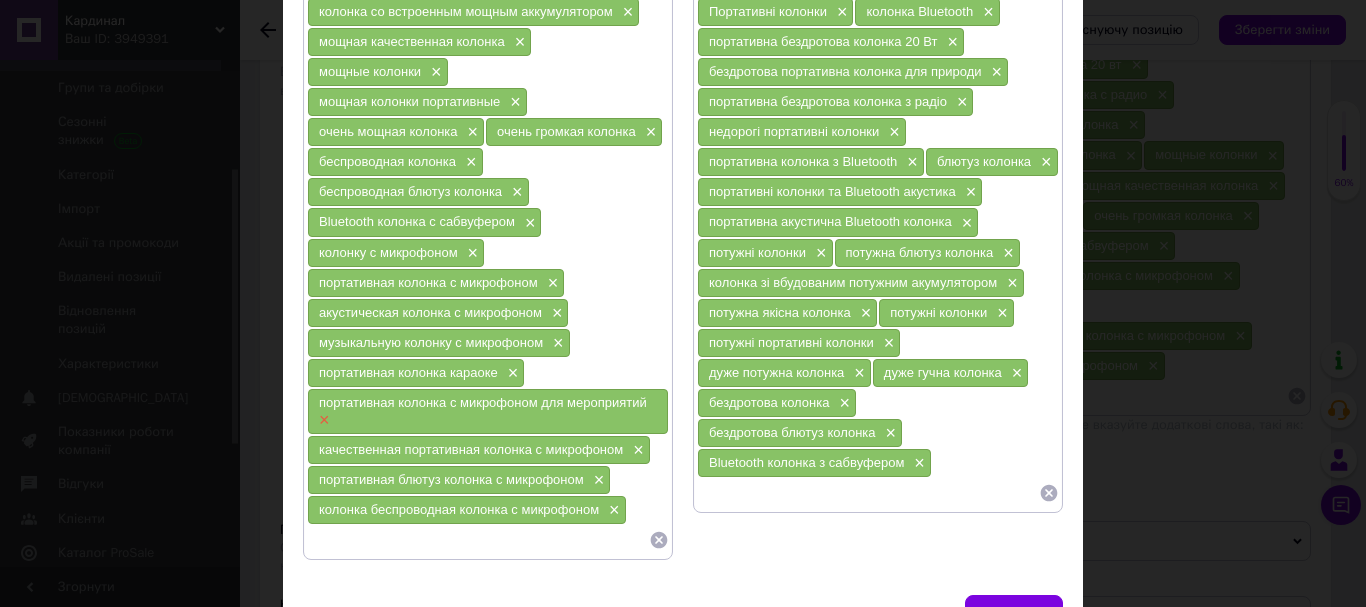 click on "×" at bounding box center [322, 420] 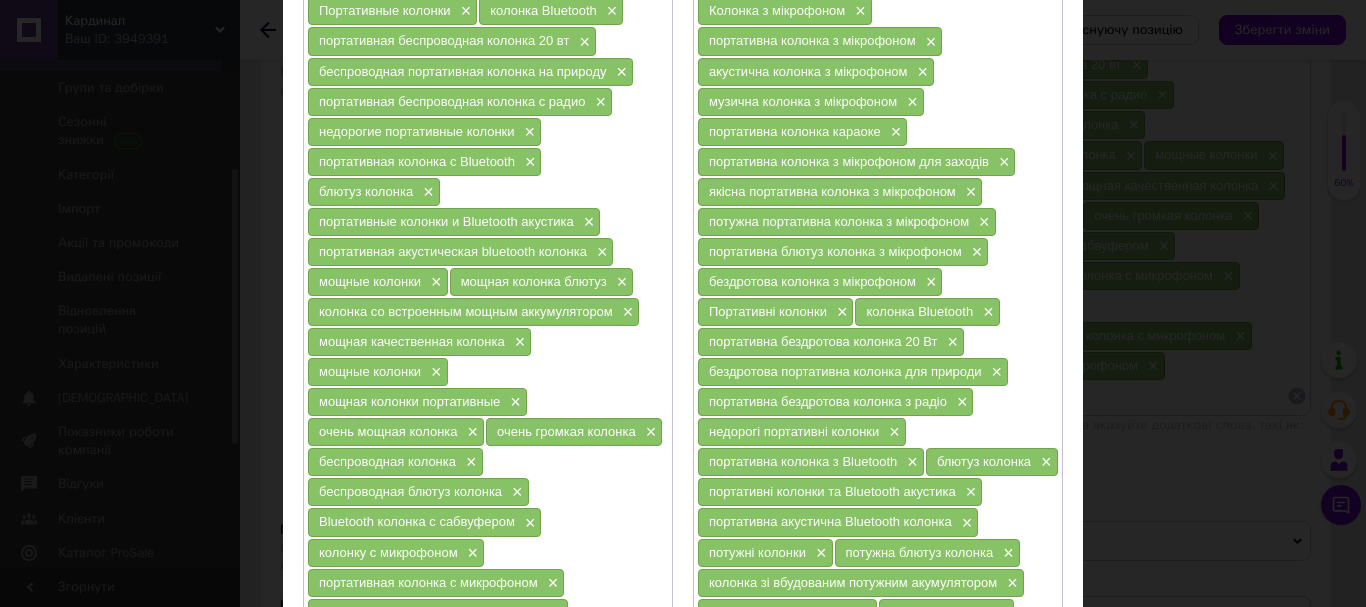scroll, scrollTop: 0, scrollLeft: 0, axis: both 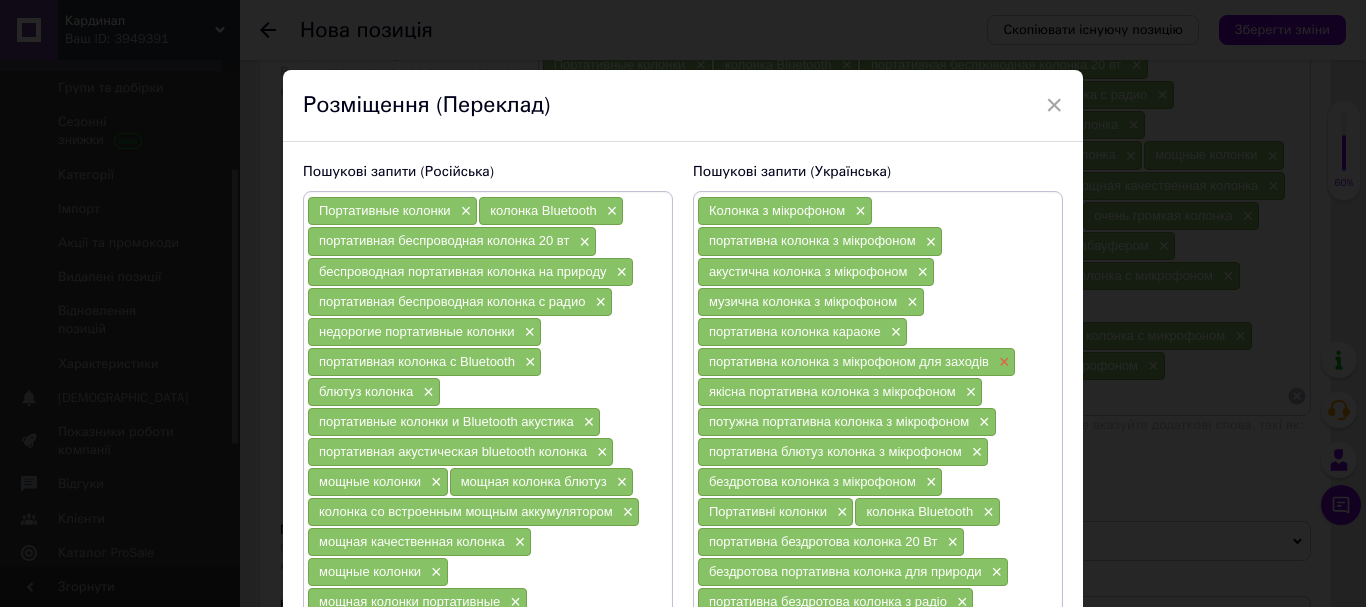 click on "×" at bounding box center (1002, 362) 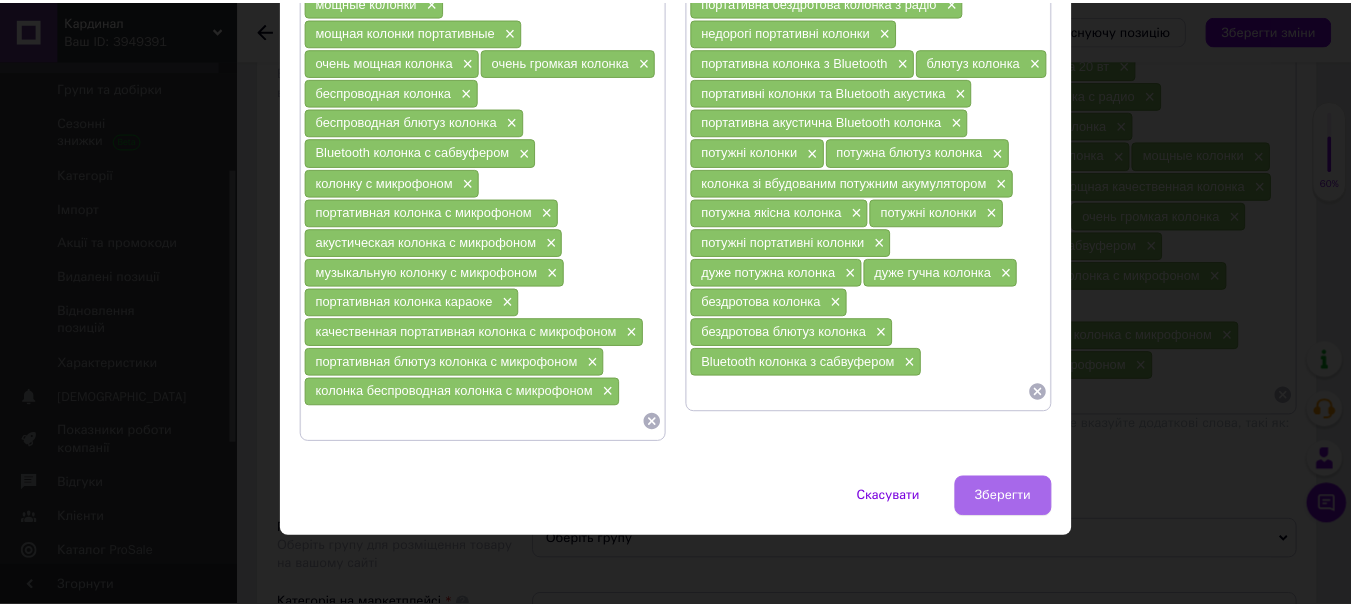 scroll, scrollTop: 573, scrollLeft: 0, axis: vertical 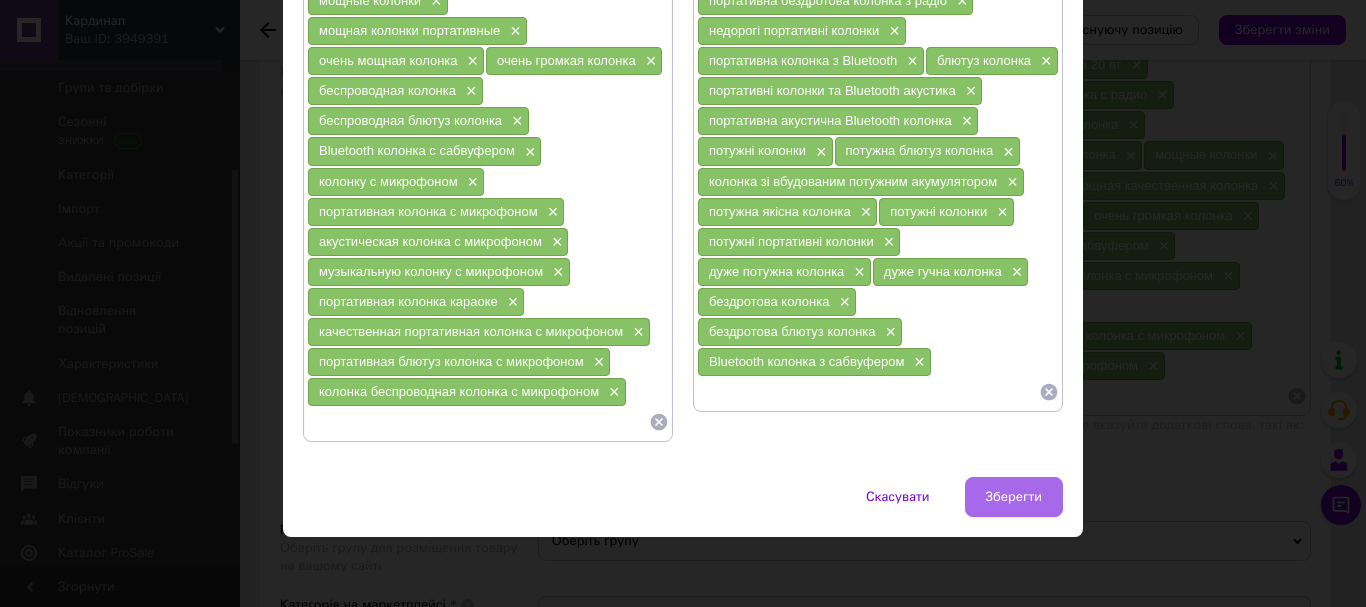 click on "Зберегти" at bounding box center (1014, 497) 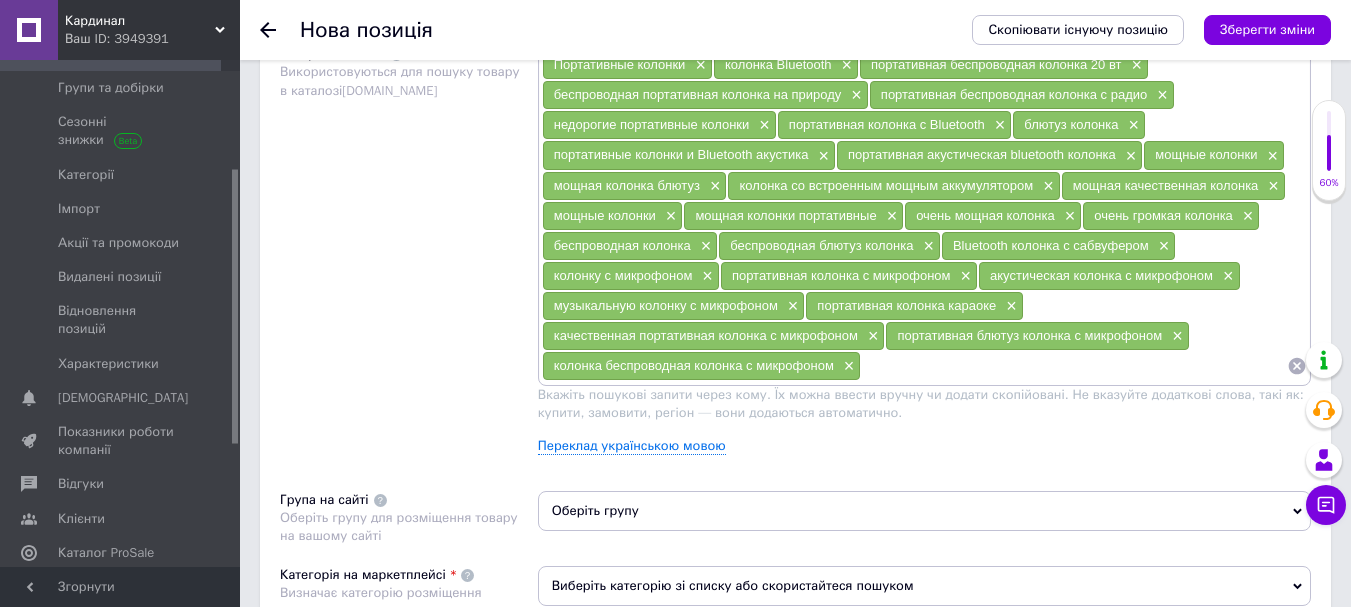 click on "Зберегти зміни" at bounding box center (1267, 29) 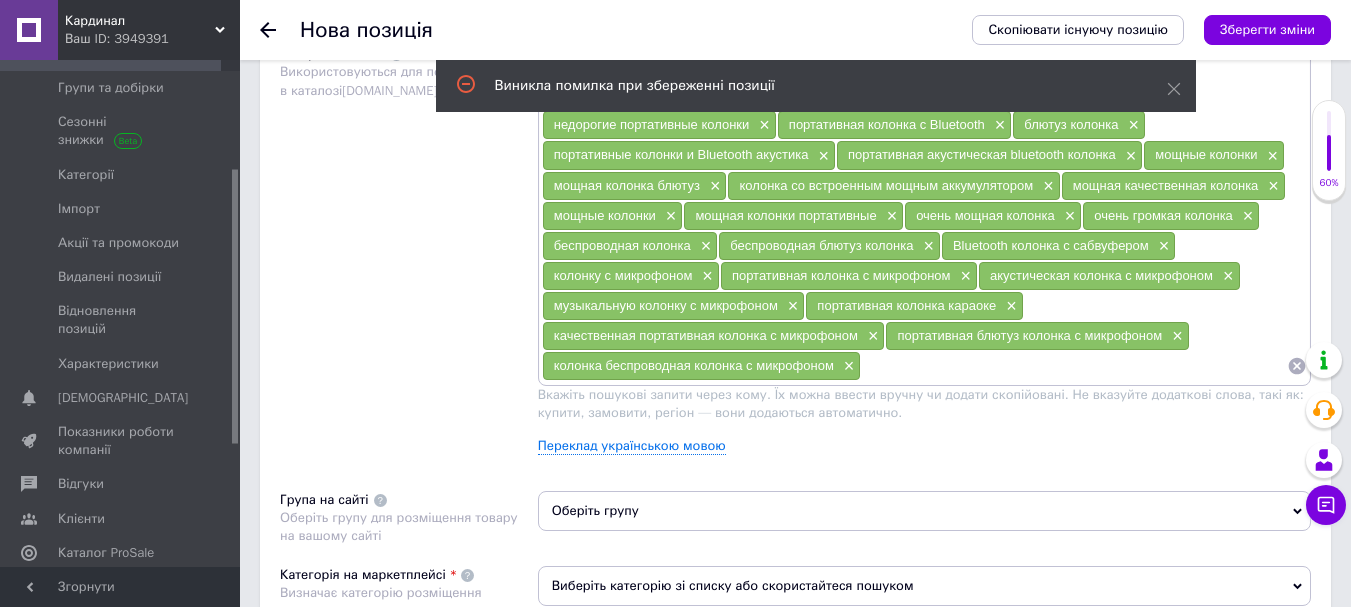click 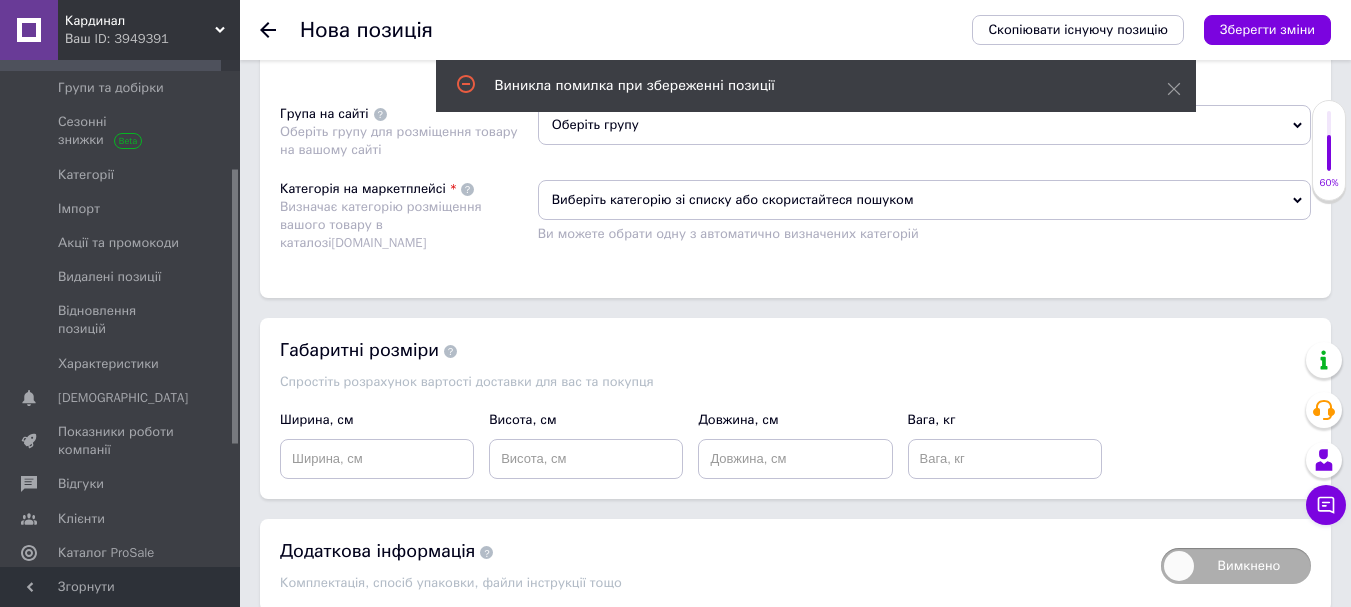 scroll, scrollTop: 1626, scrollLeft: 0, axis: vertical 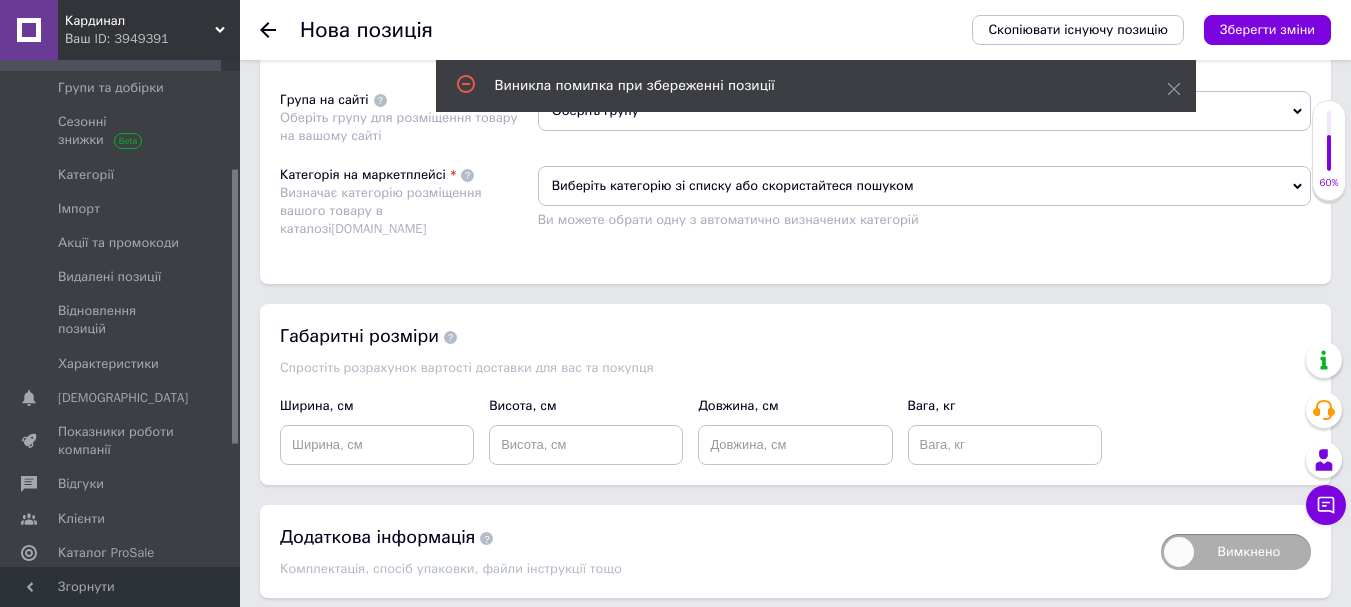 click on "Виберіть категорію зі списку або скористайтеся пошуком" at bounding box center [924, 186] 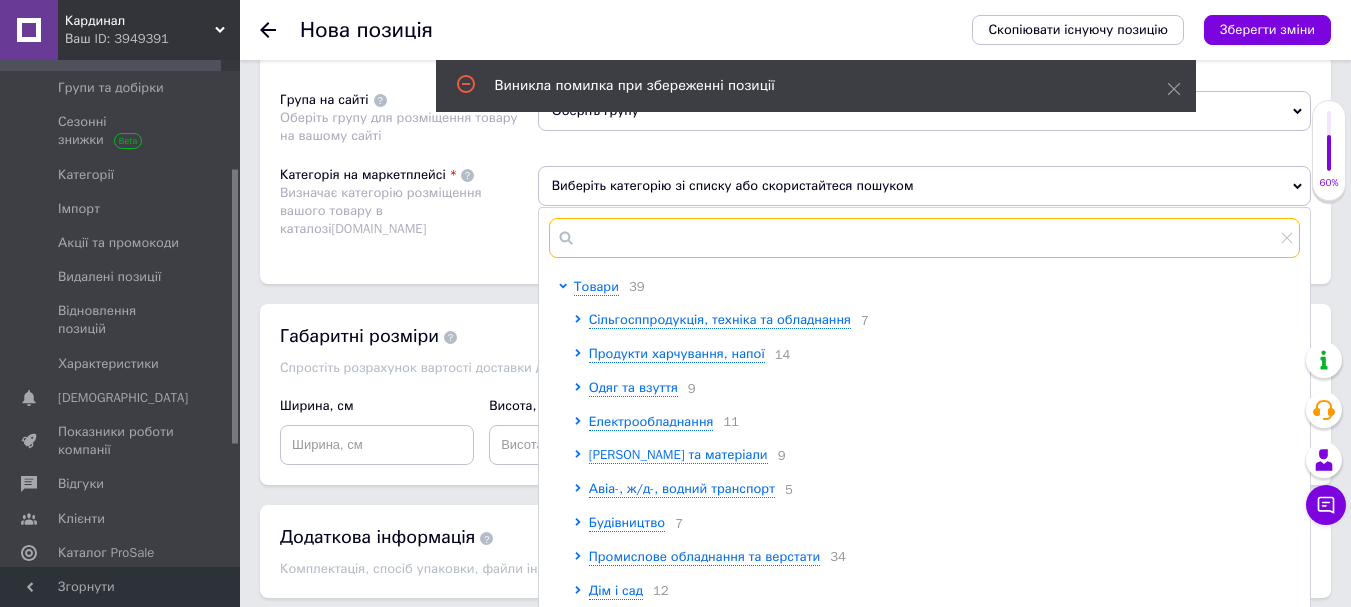 click at bounding box center (924, 238) 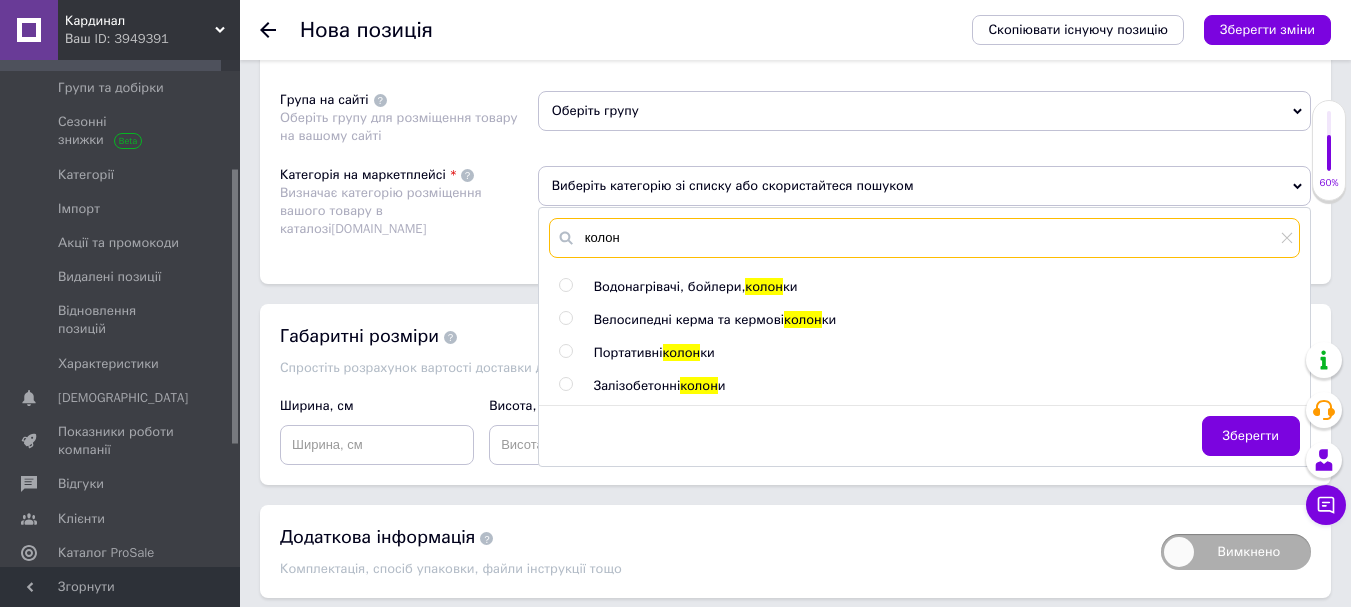 type on "колон" 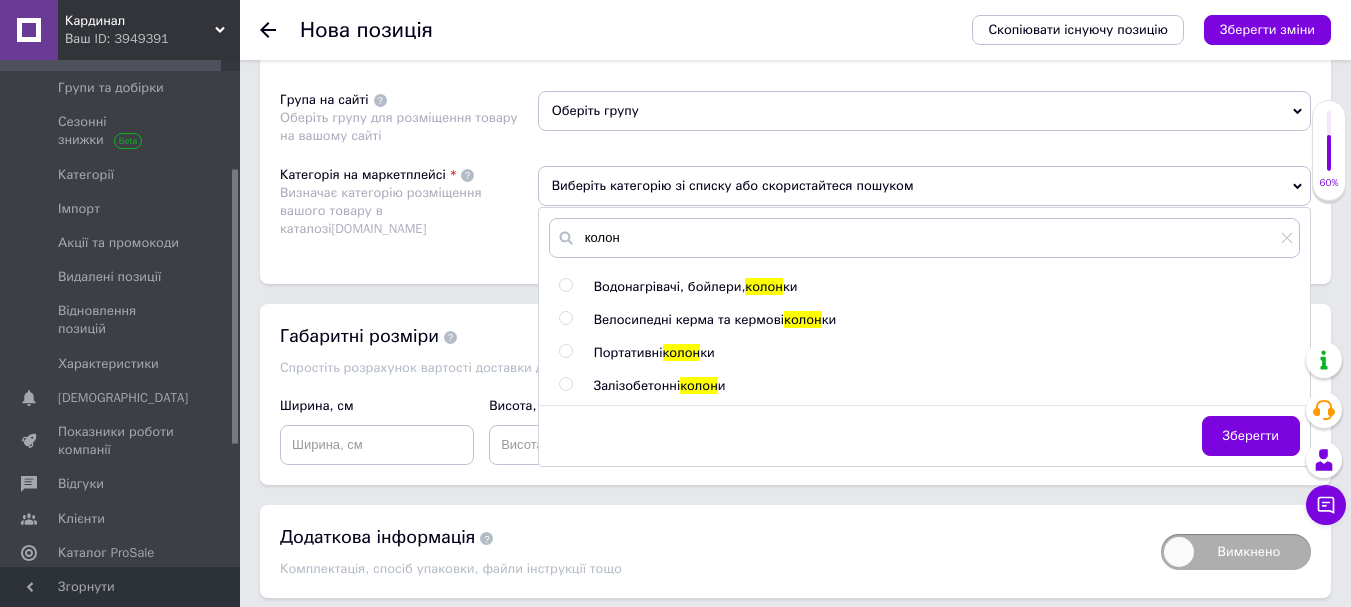 click at bounding box center [565, 351] 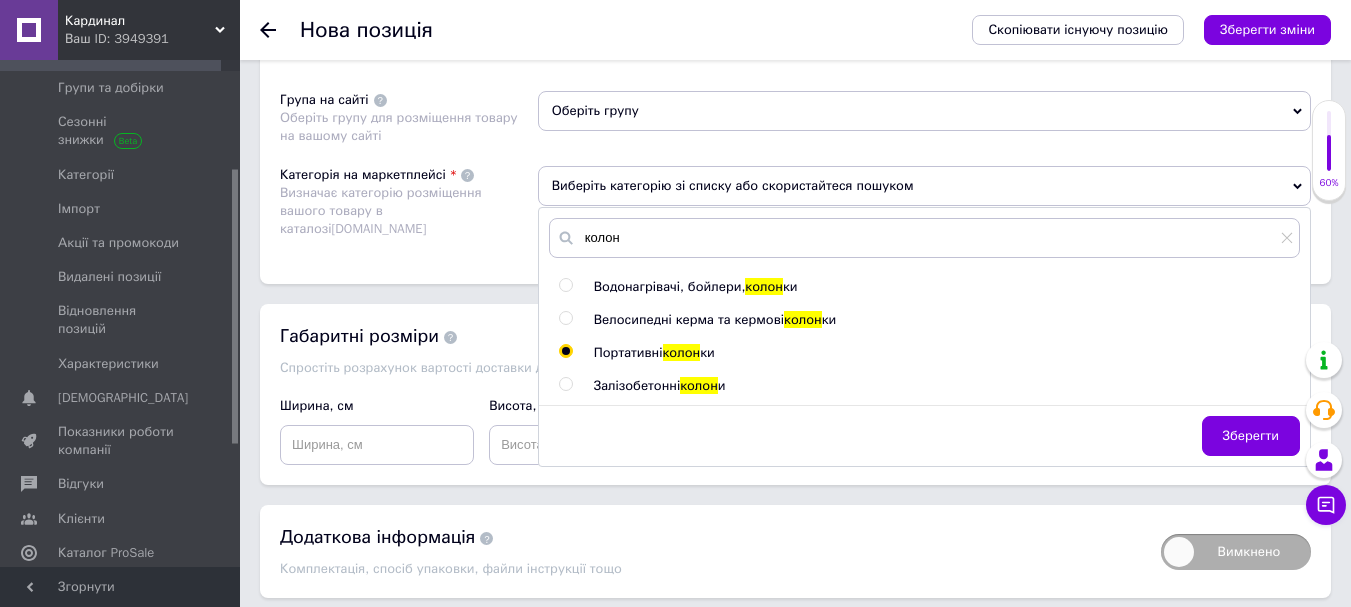 radio on "true" 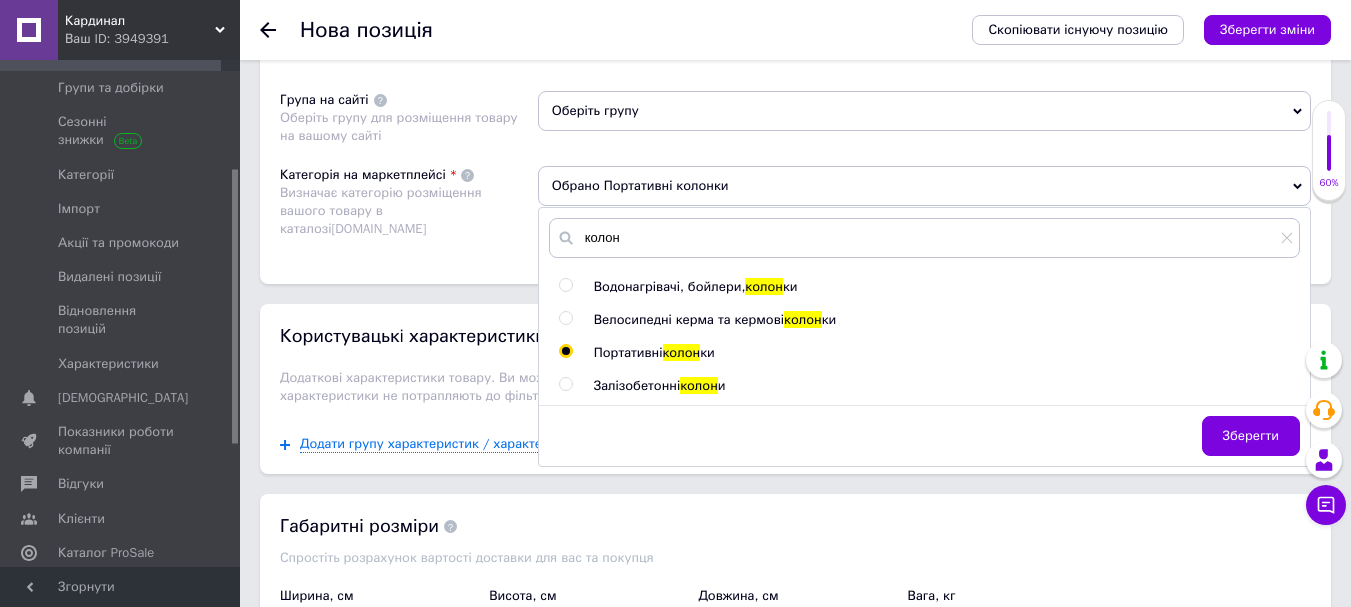 drag, startPoint x: 433, startPoint y: 345, endPoint x: 432, endPoint y: 334, distance: 11.045361 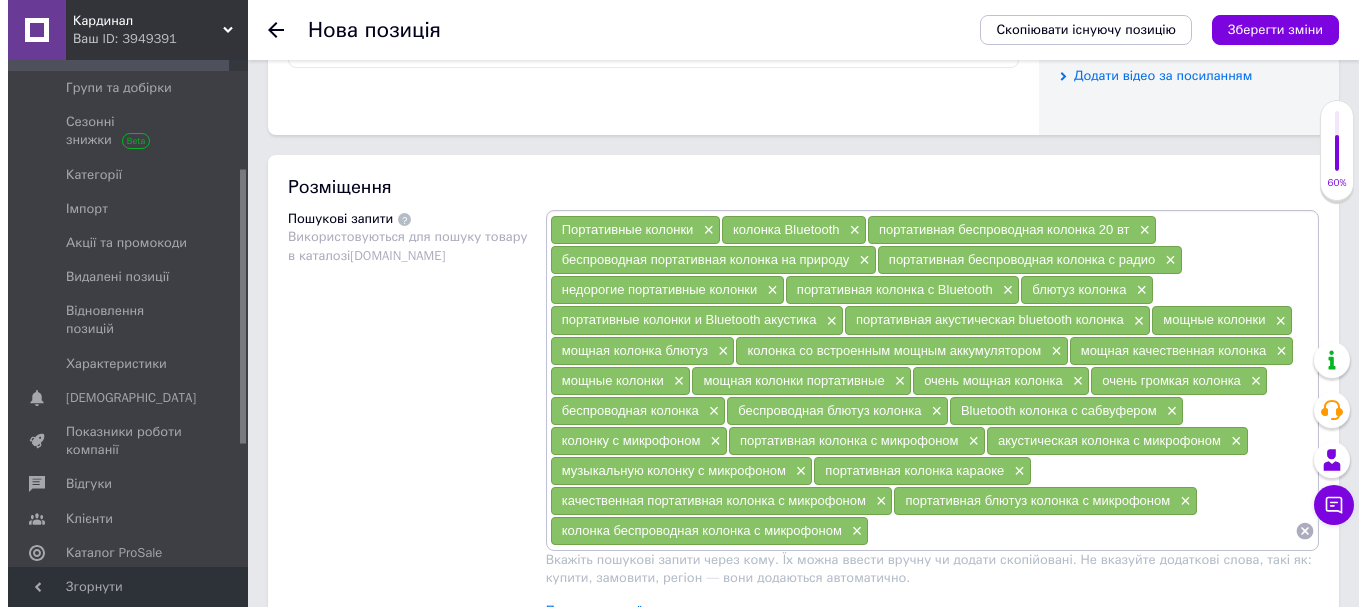 scroll, scrollTop: 1226, scrollLeft: 0, axis: vertical 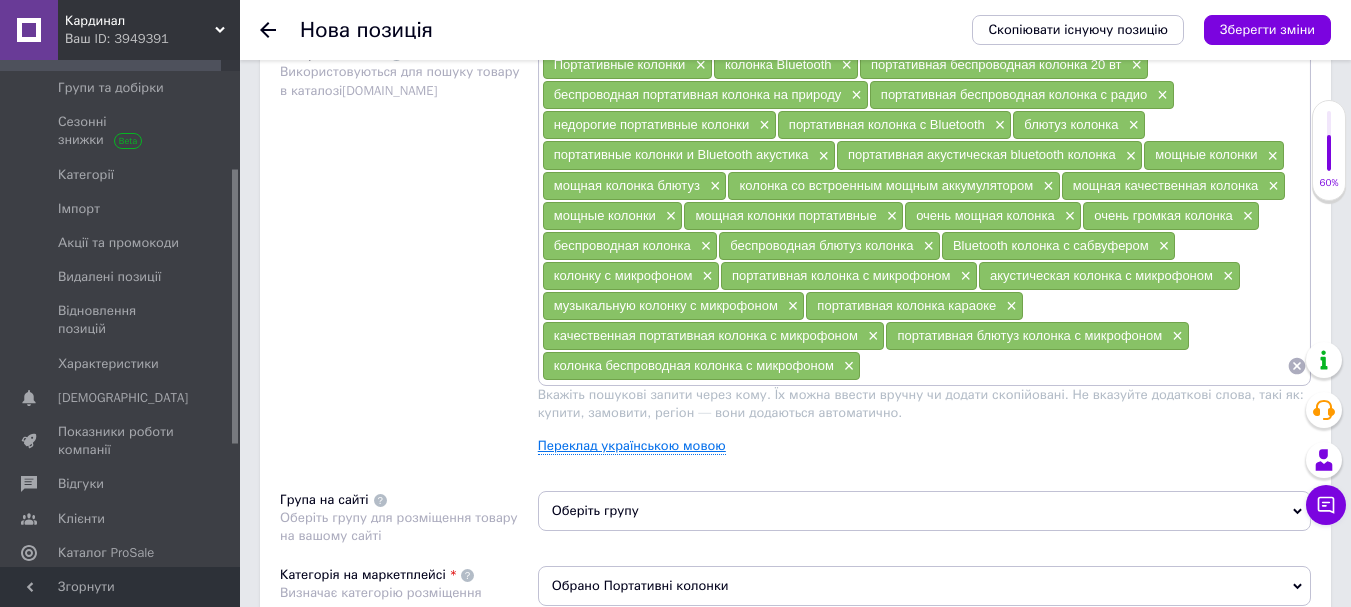 click on "Переклад українською мовою" at bounding box center (632, 446) 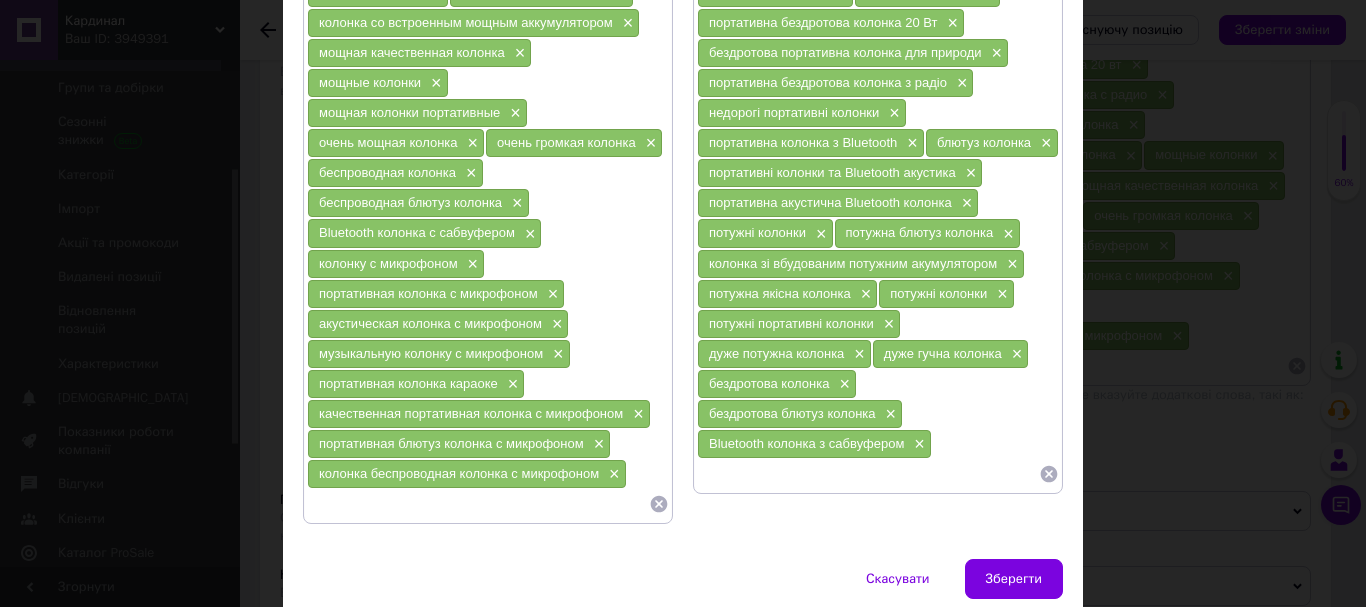 scroll, scrollTop: 573, scrollLeft: 0, axis: vertical 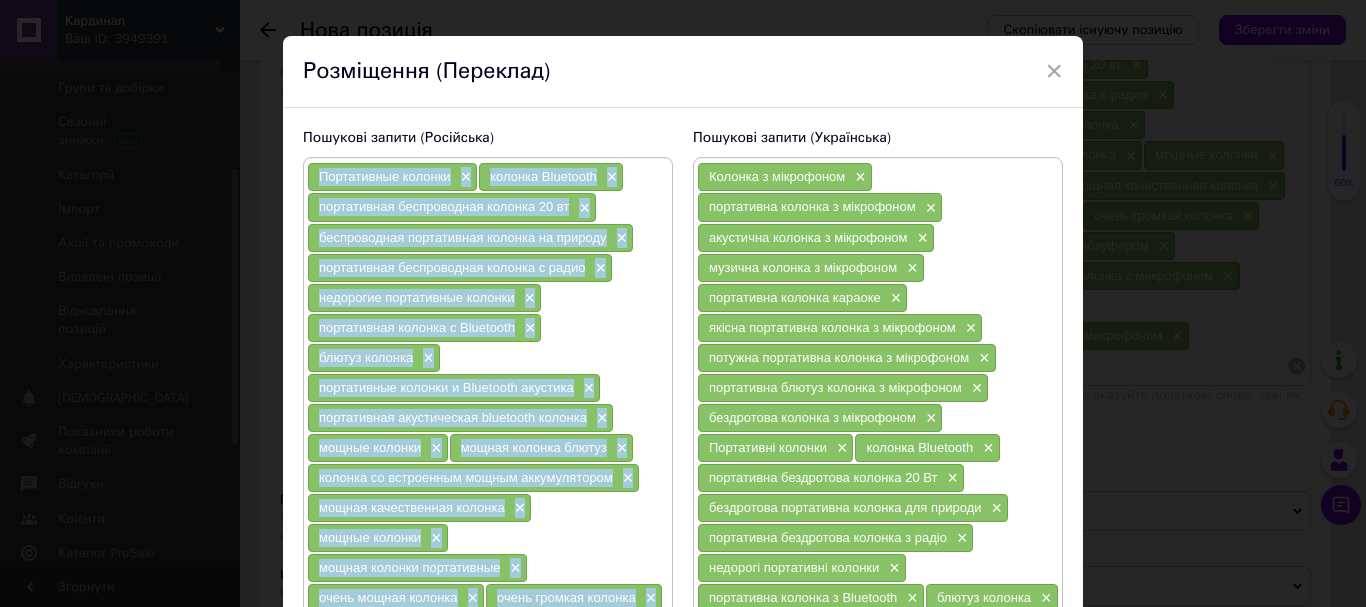 drag, startPoint x: 643, startPoint y: 394, endPoint x: 308, endPoint y: 179, distance: 398.05777 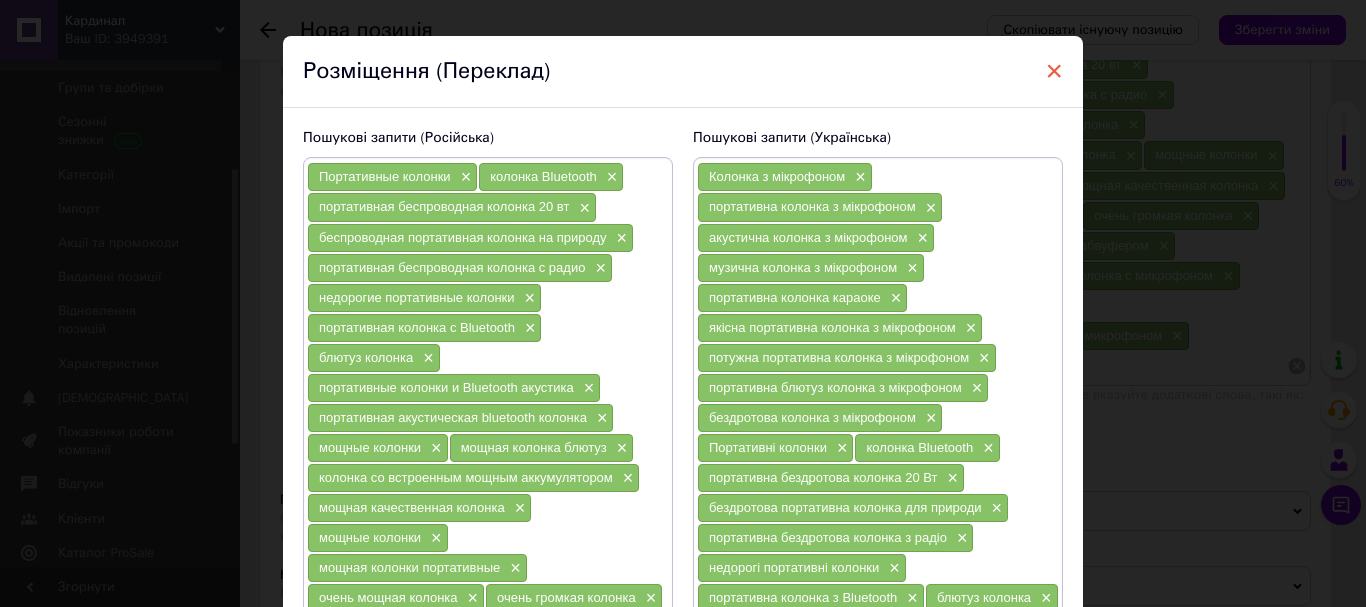 click on "×" at bounding box center [1054, 71] 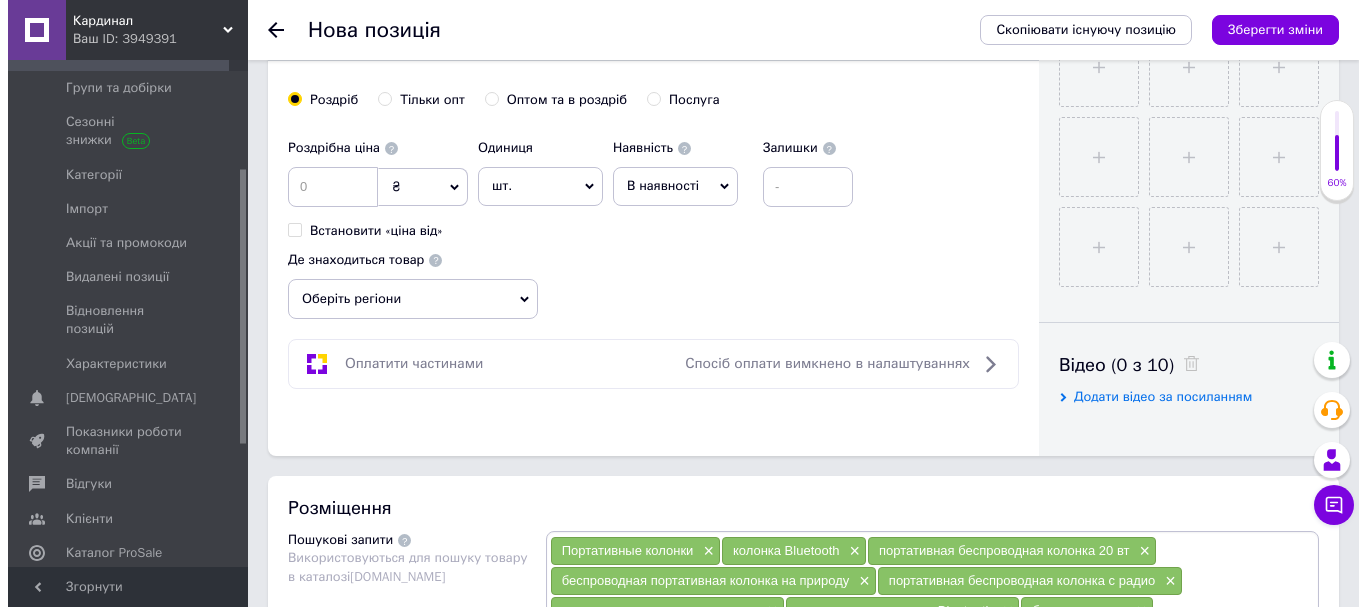 scroll, scrollTop: 426, scrollLeft: 0, axis: vertical 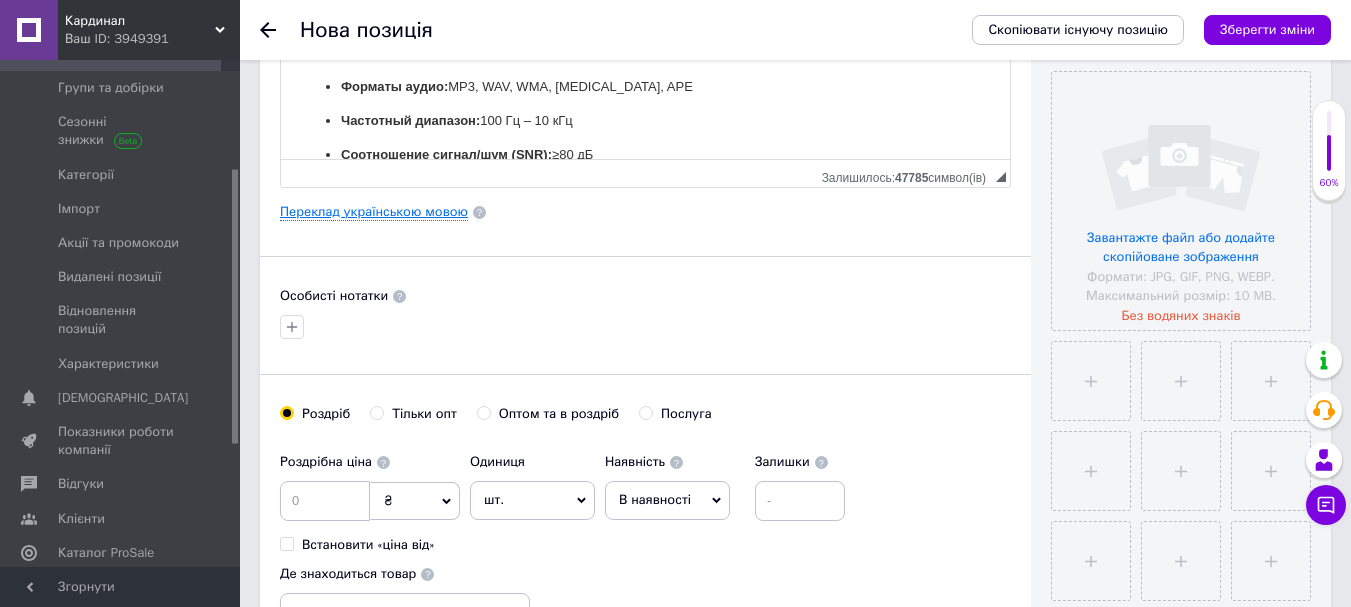 click on "Переклад українською мовою" at bounding box center [374, 212] 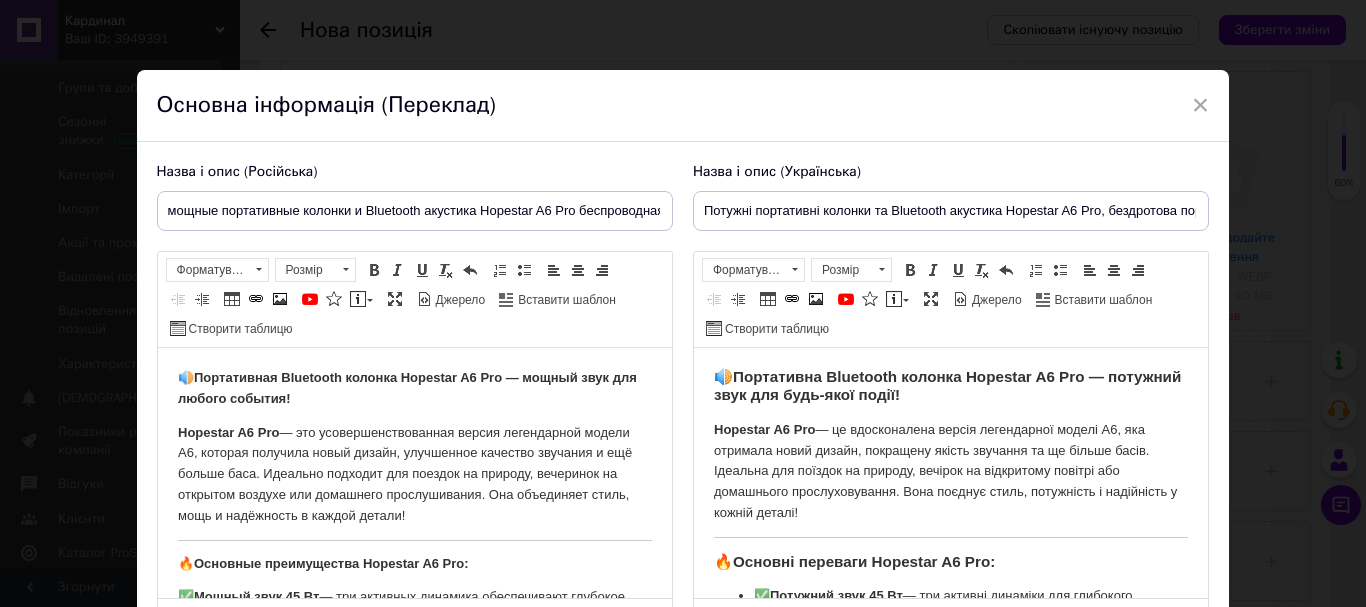 scroll, scrollTop: 0, scrollLeft: 0, axis: both 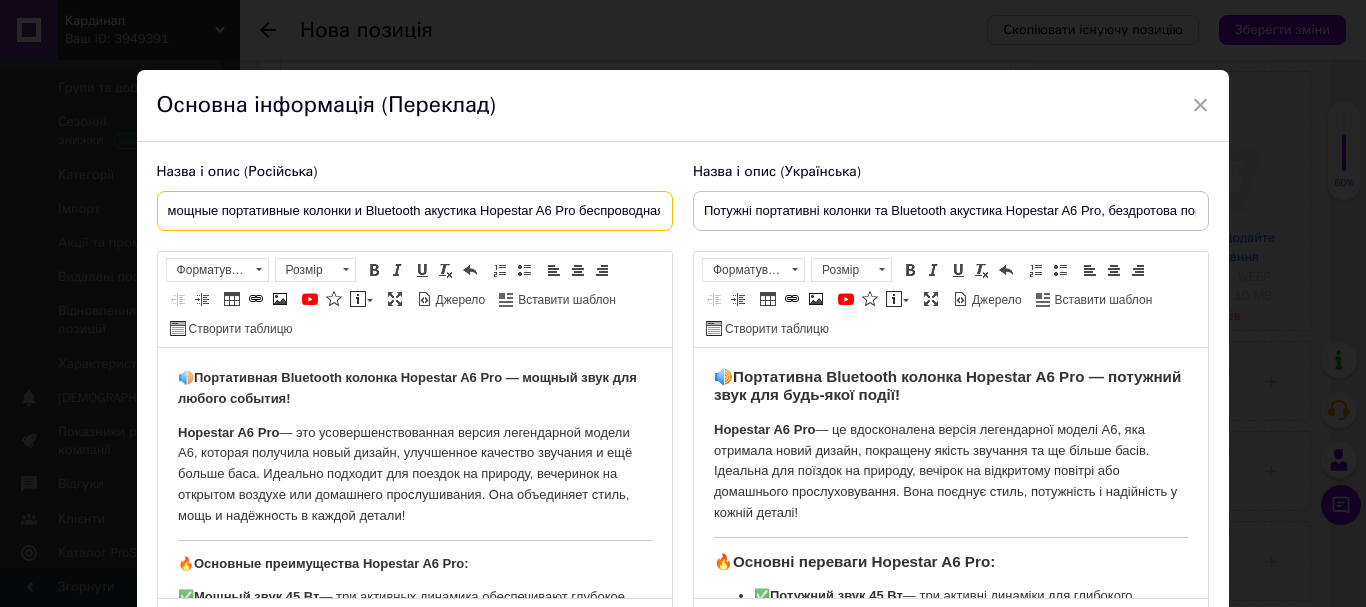click on "мощные портативные колонки и Bluetooth акустика Hopestar A6 Pro беспроводная портативная колонка на природу" at bounding box center [415, 211] 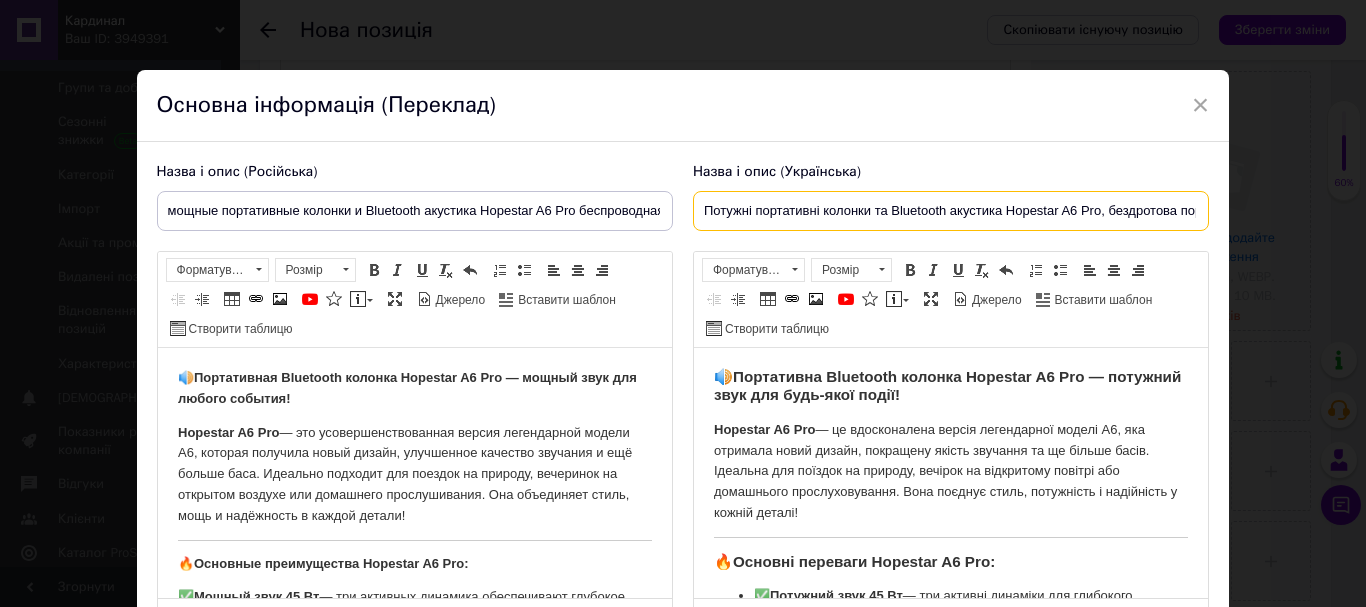 click on "Потужні портативні колонки та Bluetooth акустика Hopestar A6 Pro, бездротова портативна колонка для природи" at bounding box center (951, 211) 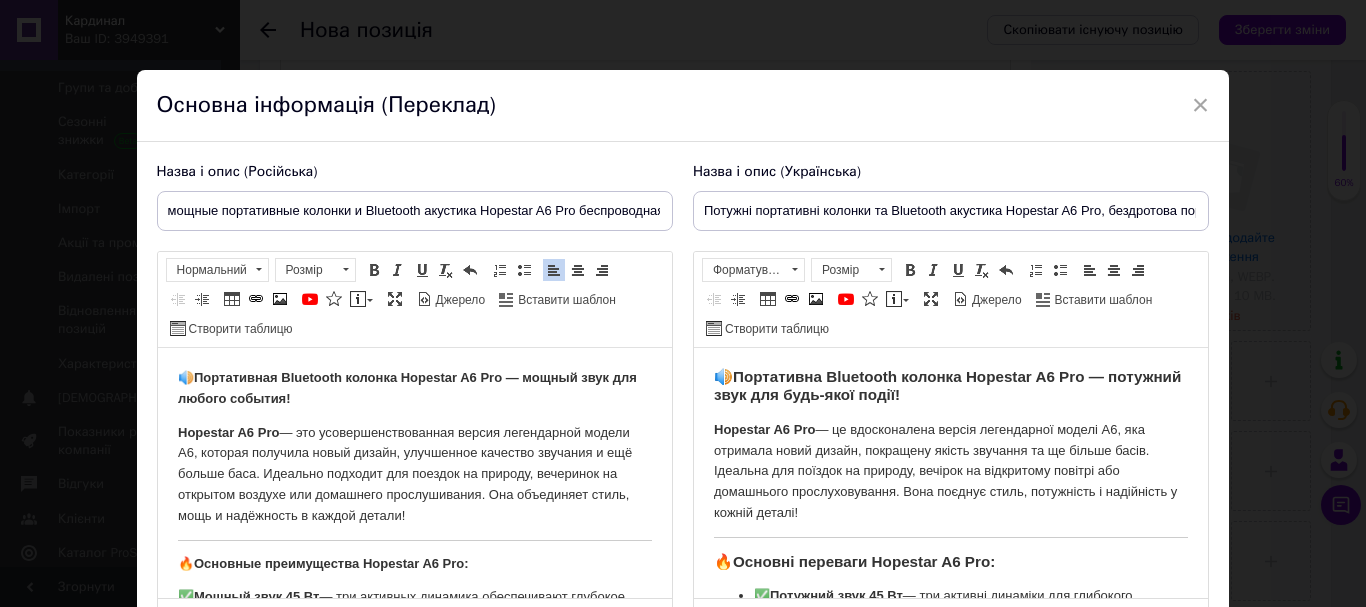 click on "Hopestar A6 Pro" at bounding box center [227, 432] 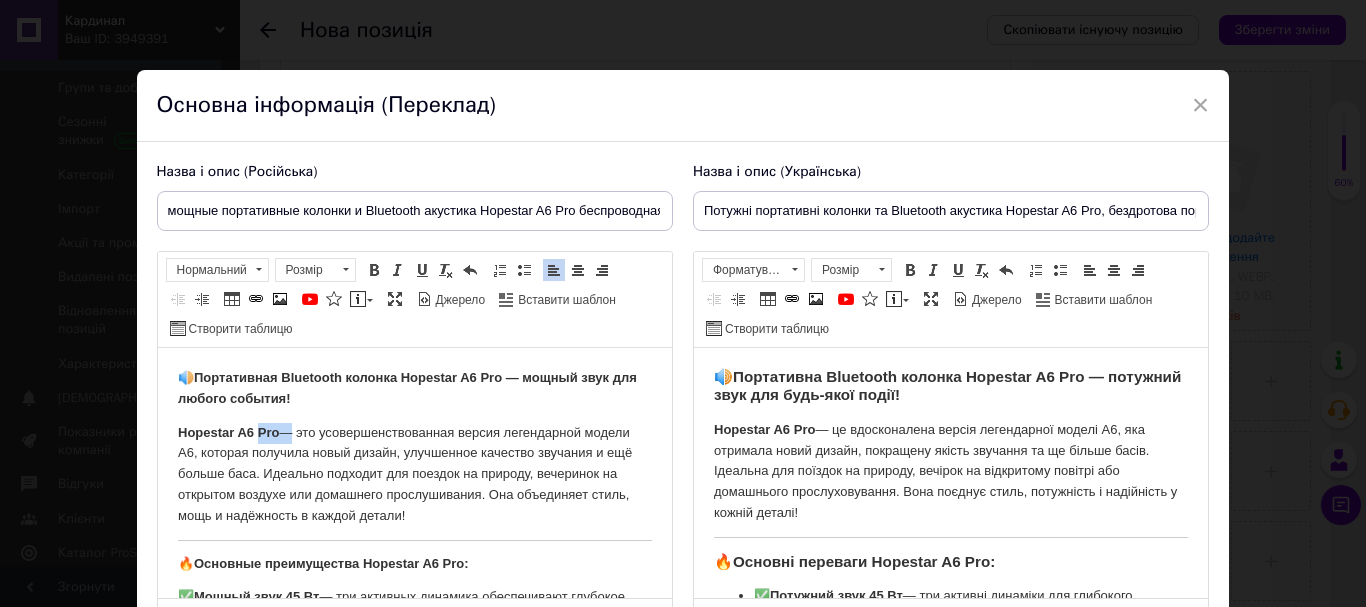 click on "Hopestar A6 Pro" at bounding box center [227, 432] 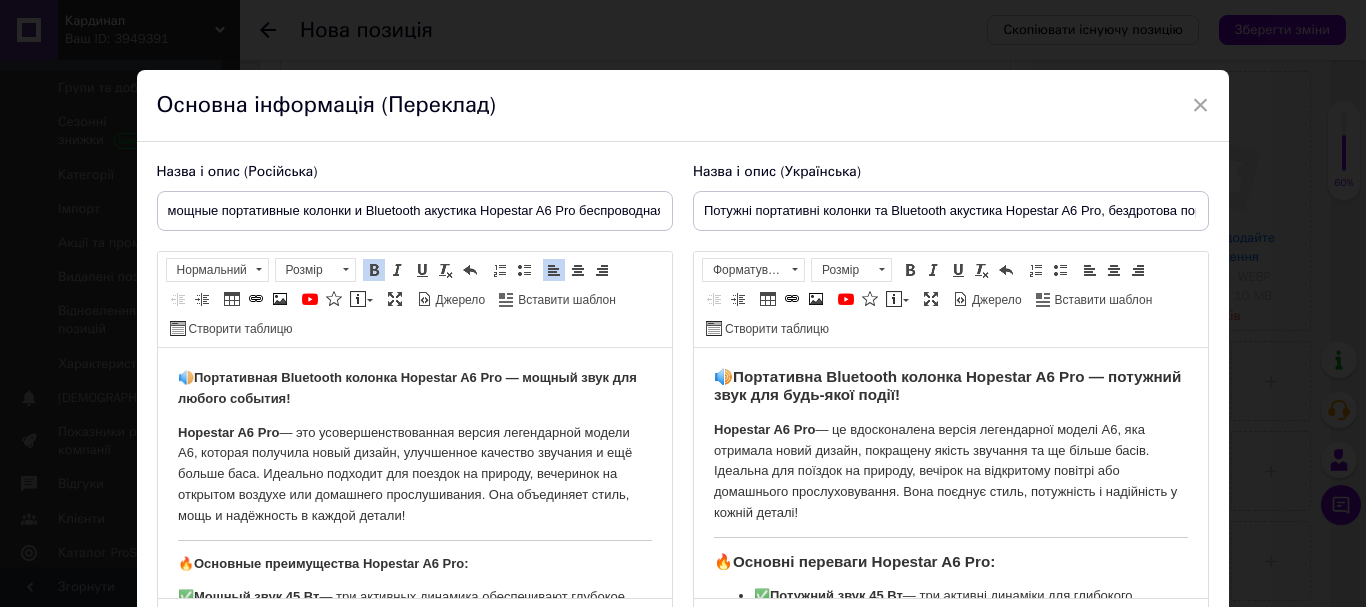 click on "Hopestar A6 Pro" at bounding box center (227, 432) 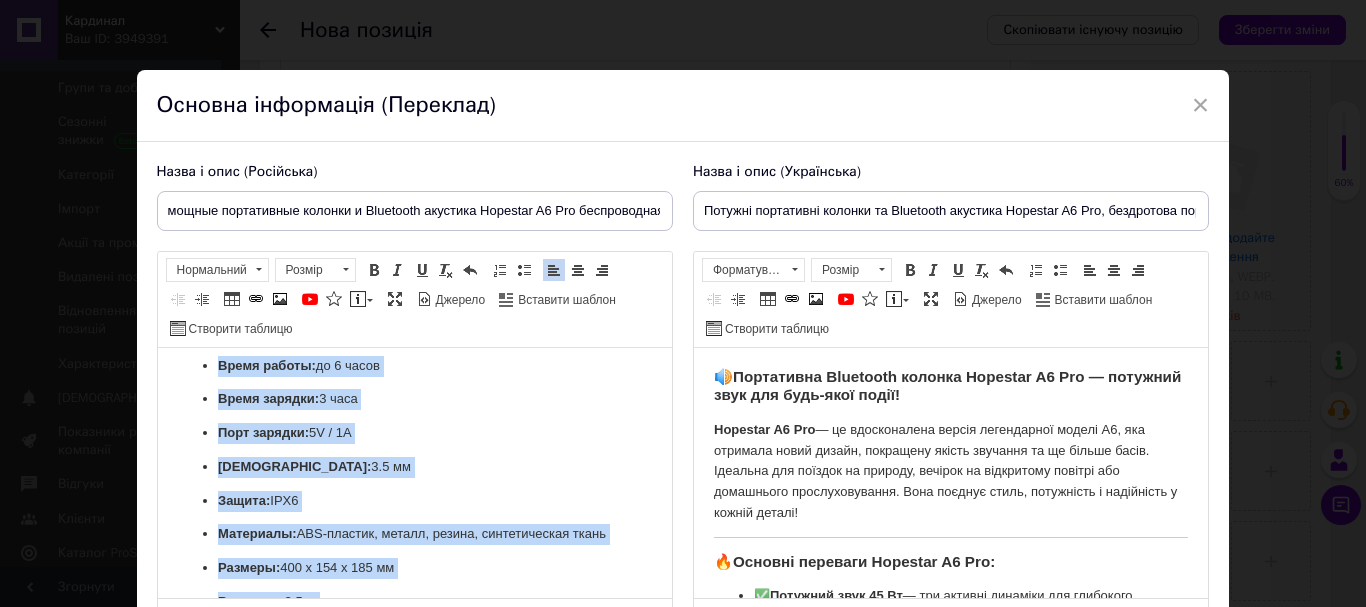 scroll, scrollTop: 1508, scrollLeft: 0, axis: vertical 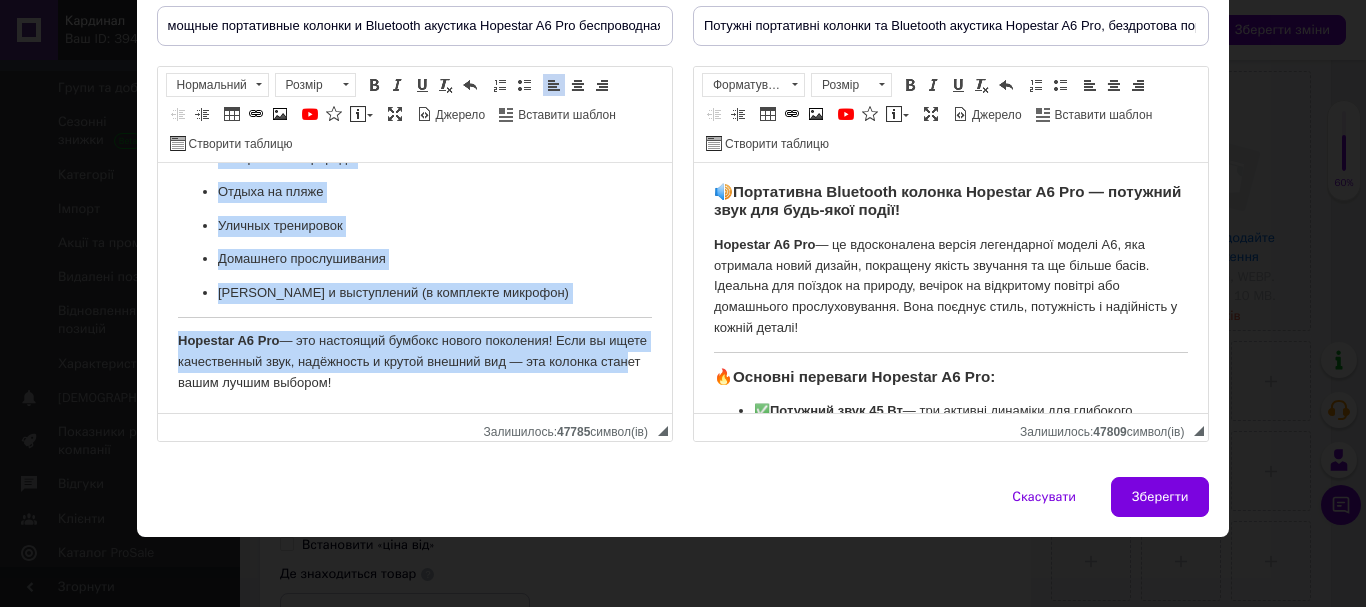 drag, startPoint x: 169, startPoint y: 260, endPoint x: 455, endPoint y: 402, distance: 319.31177 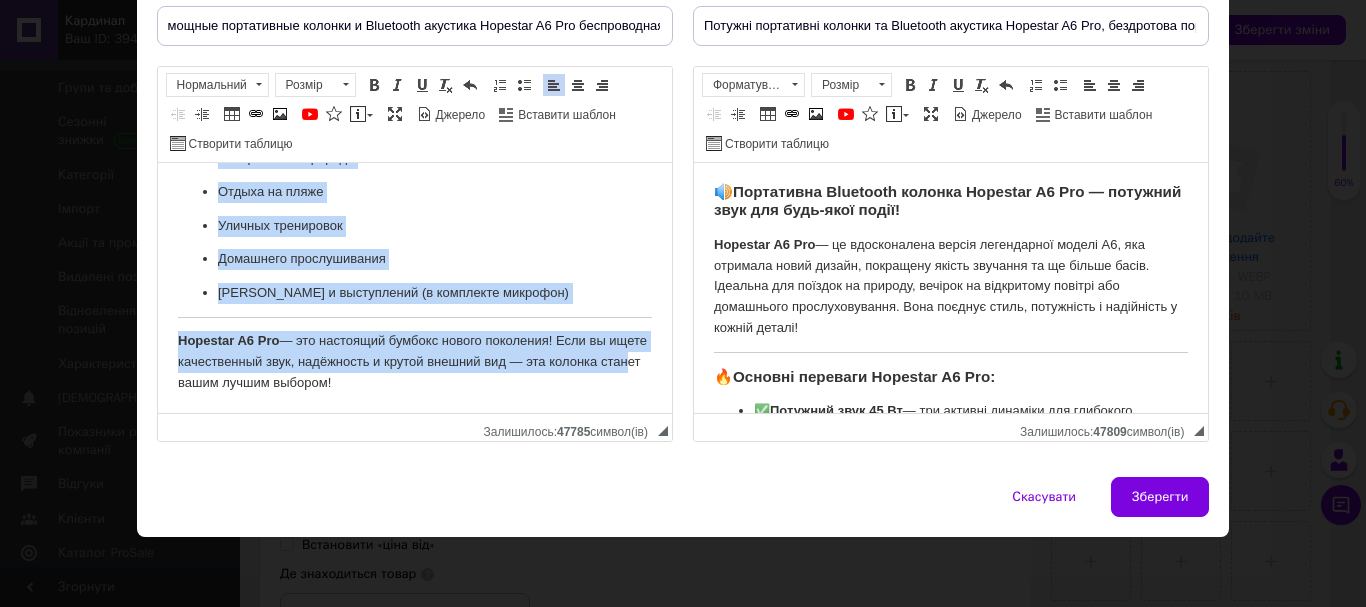 scroll, scrollTop: 85, scrollLeft: 0, axis: vertical 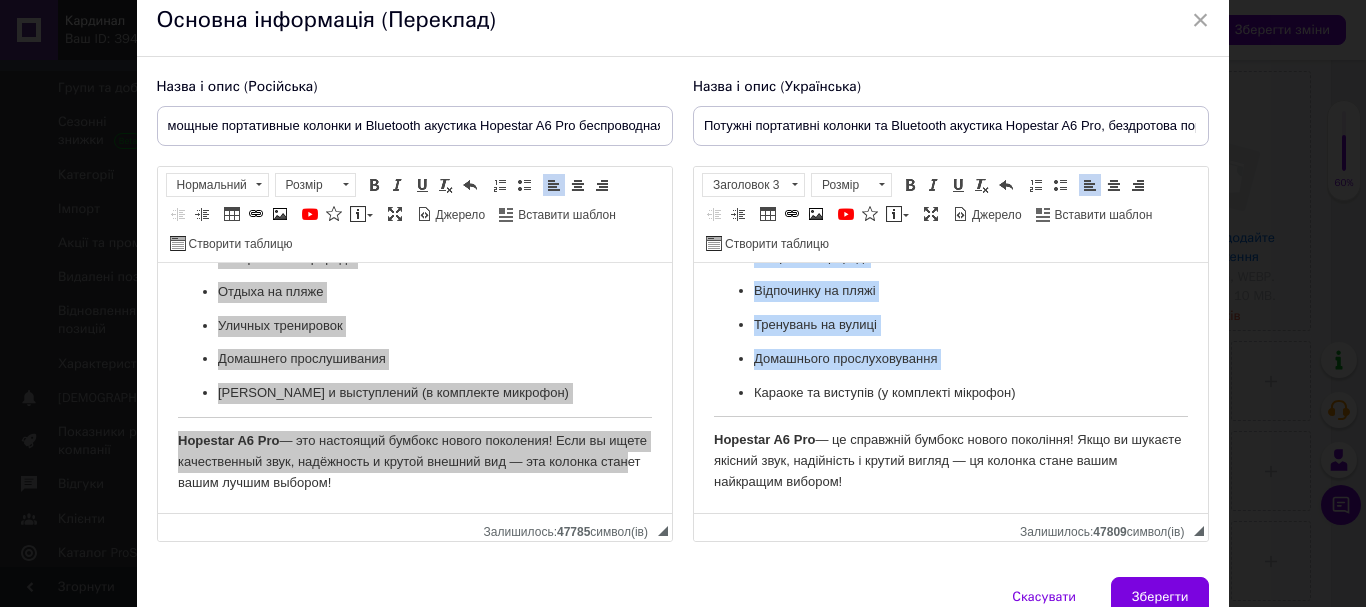 drag, startPoint x: 709, startPoint y: 294, endPoint x: 875, endPoint y: 483, distance: 251.5492 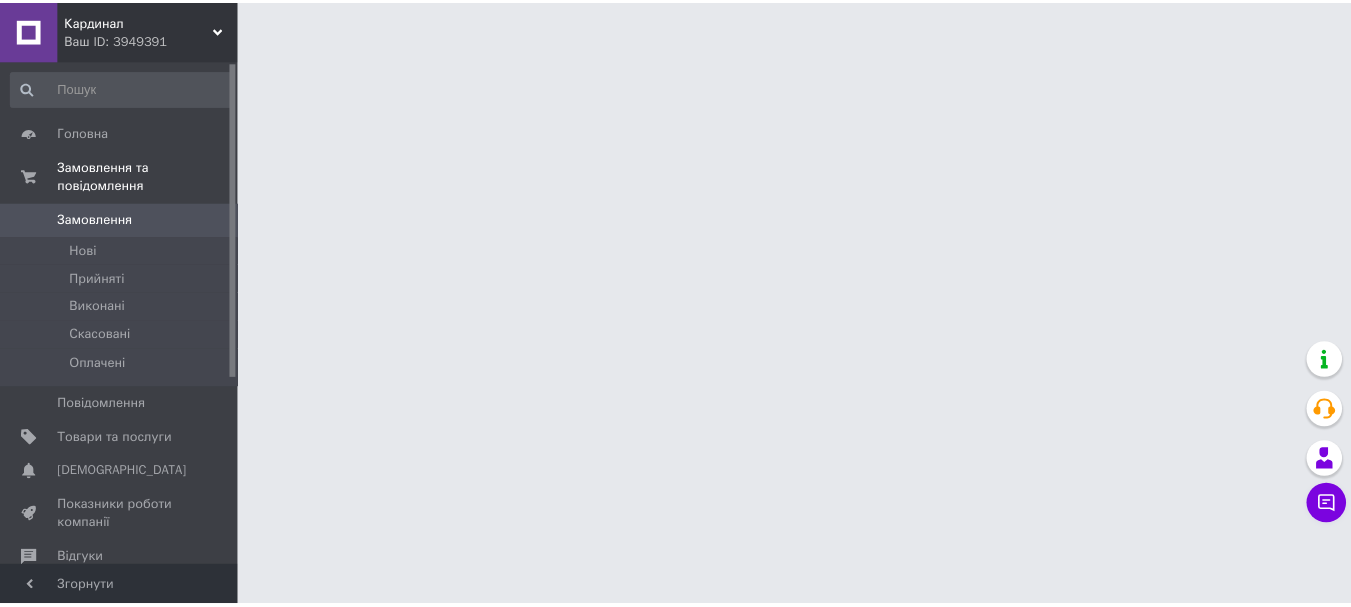 scroll, scrollTop: 0, scrollLeft: 0, axis: both 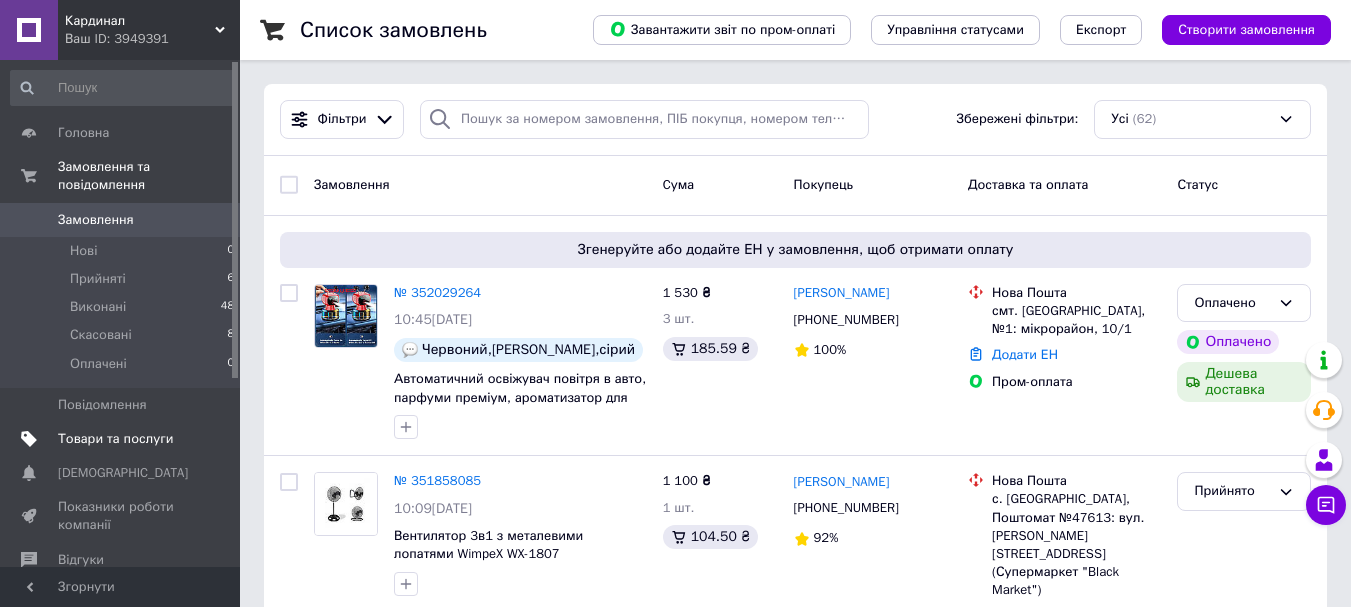 click on "Товари та послуги" at bounding box center [115, 439] 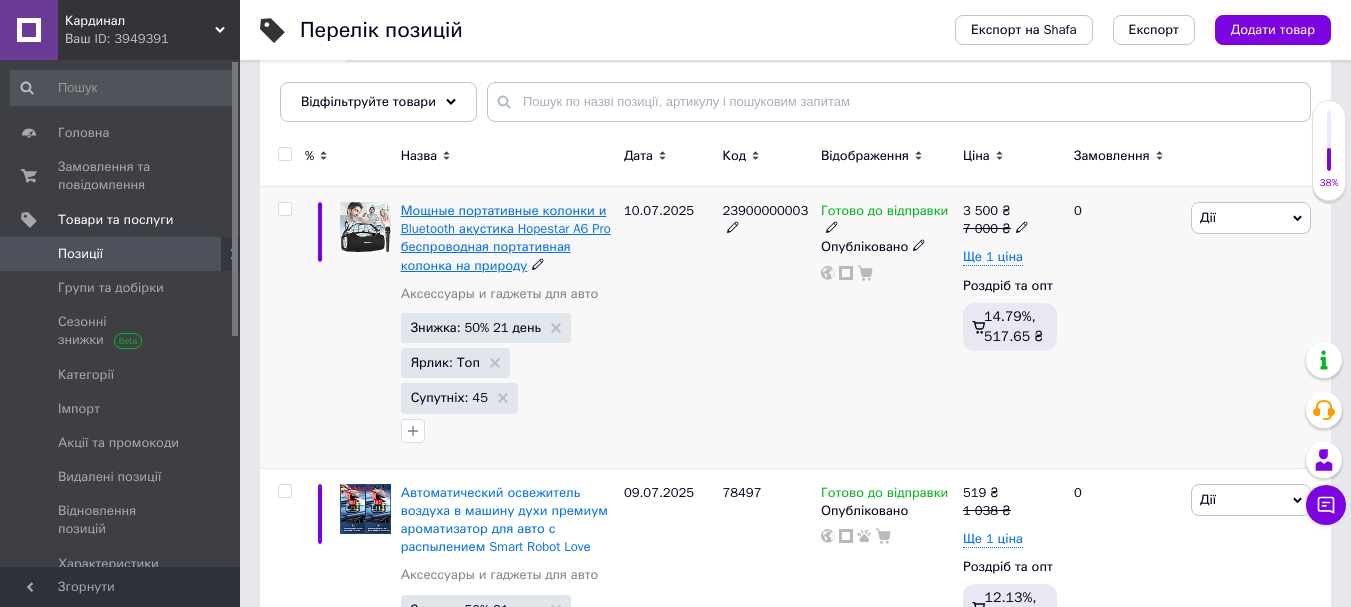 scroll, scrollTop: 400, scrollLeft: 0, axis: vertical 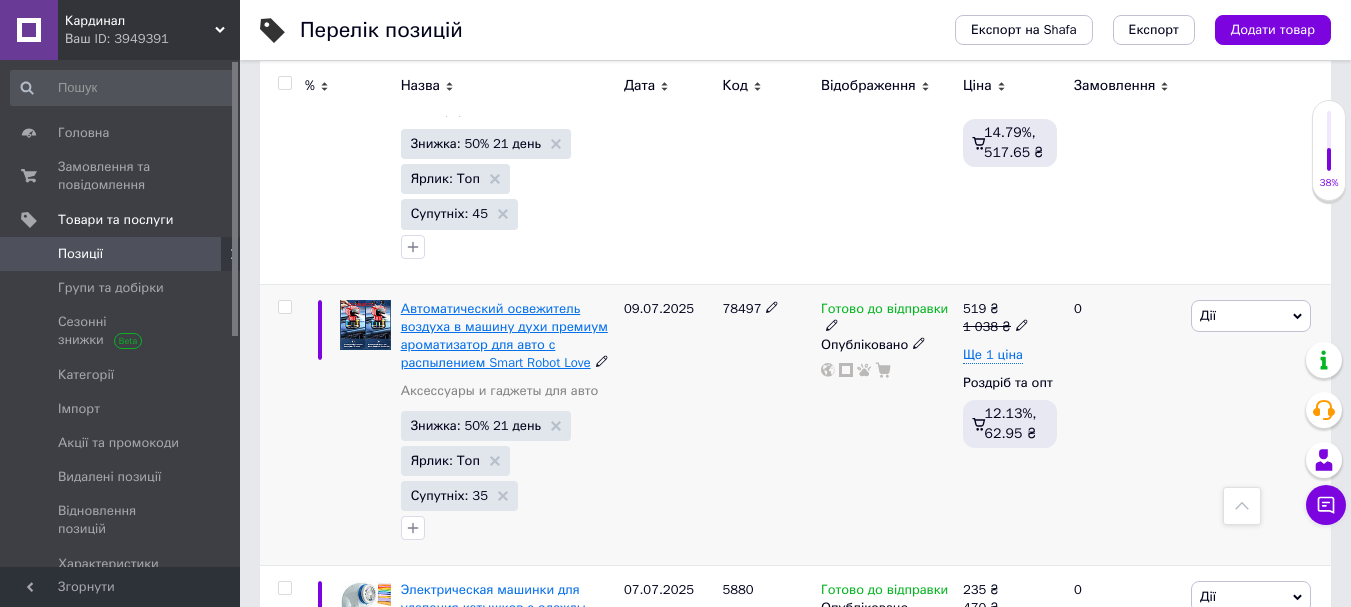 click on "Автоматический освежитель воздуха в машину духи премиум ароматизатор для авто с распылением Smart Robot Lovе" at bounding box center (504, 336) 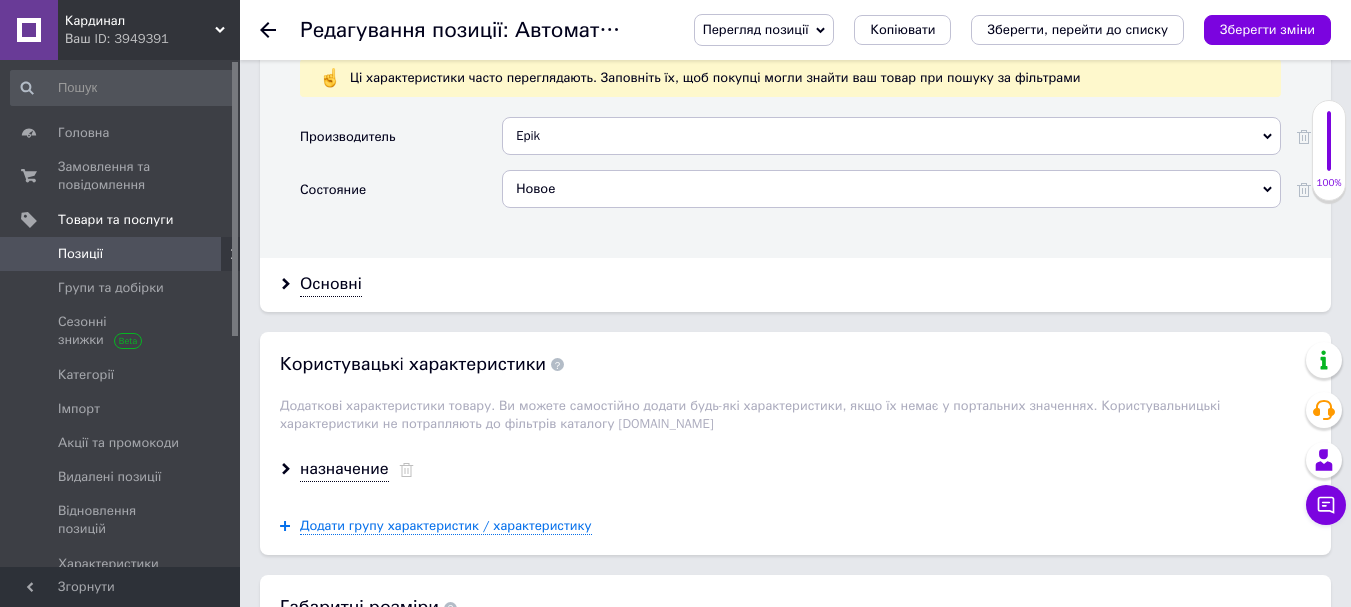 scroll, scrollTop: 2101, scrollLeft: 0, axis: vertical 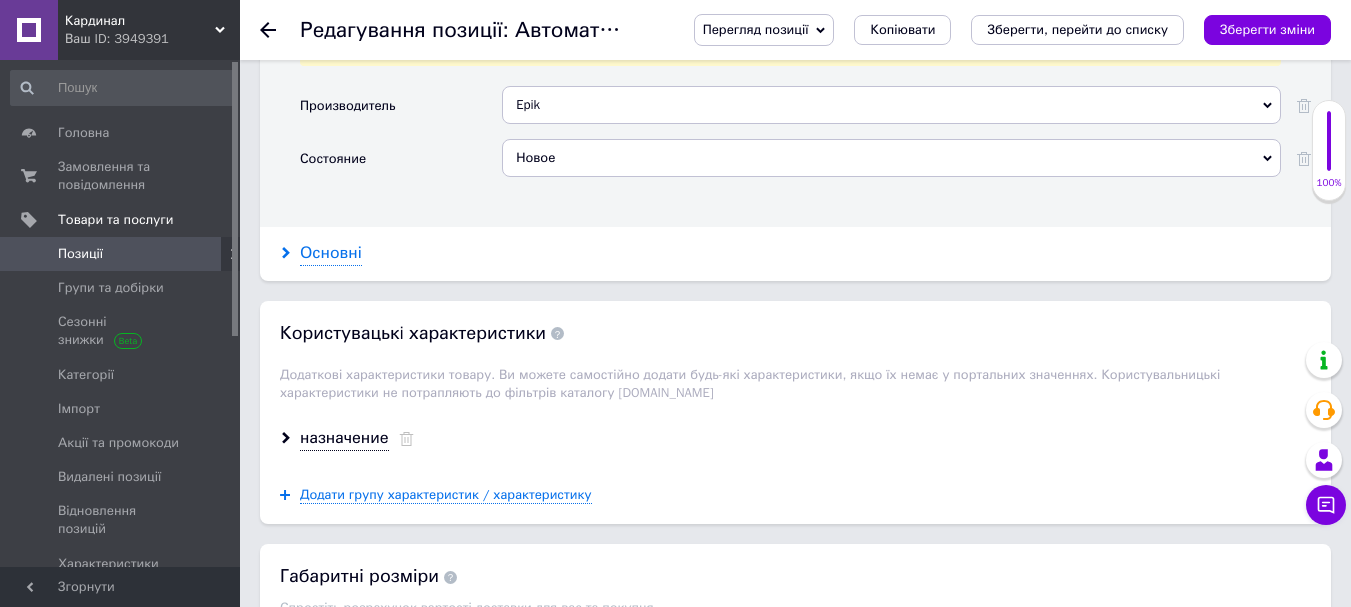 click on "Основні" at bounding box center [331, 253] 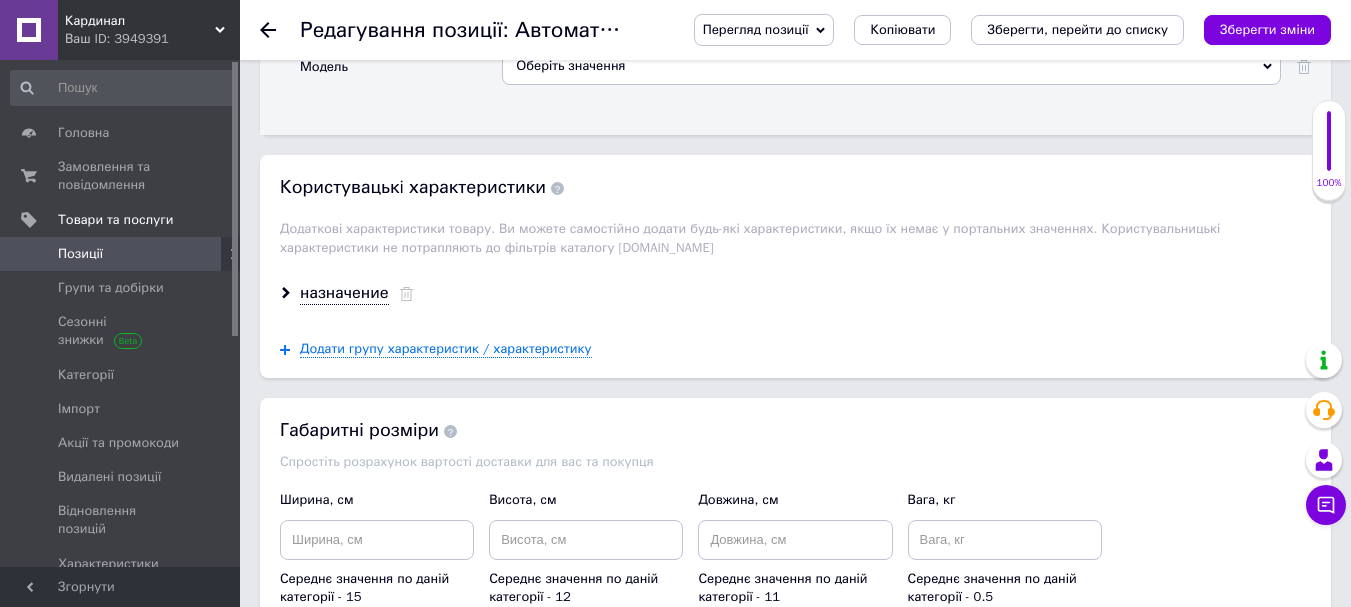 scroll, scrollTop: 2601, scrollLeft: 0, axis: vertical 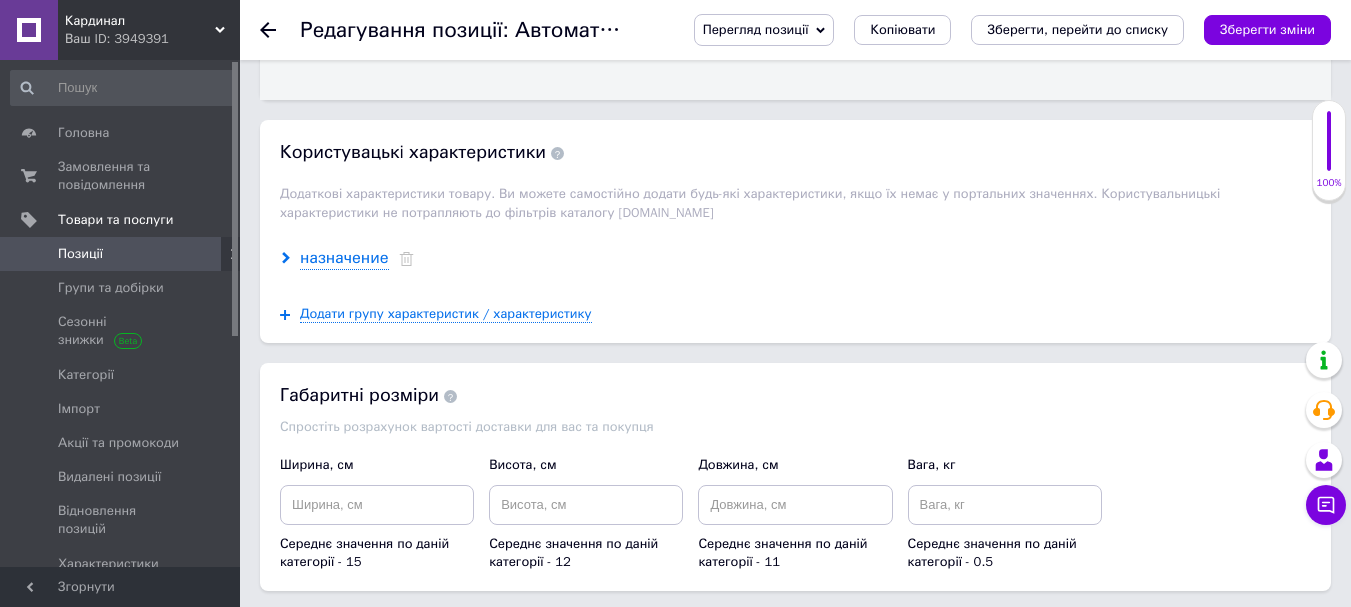 click on "назначение" at bounding box center (344, 258) 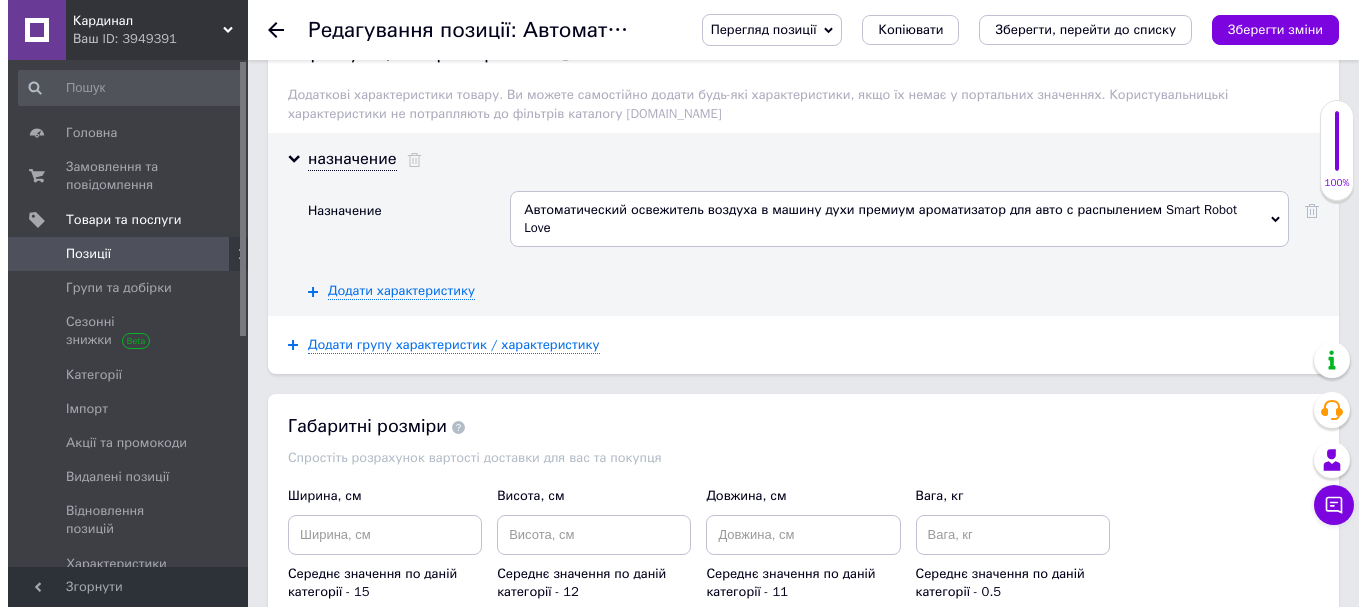scroll, scrollTop: 2701, scrollLeft: 0, axis: vertical 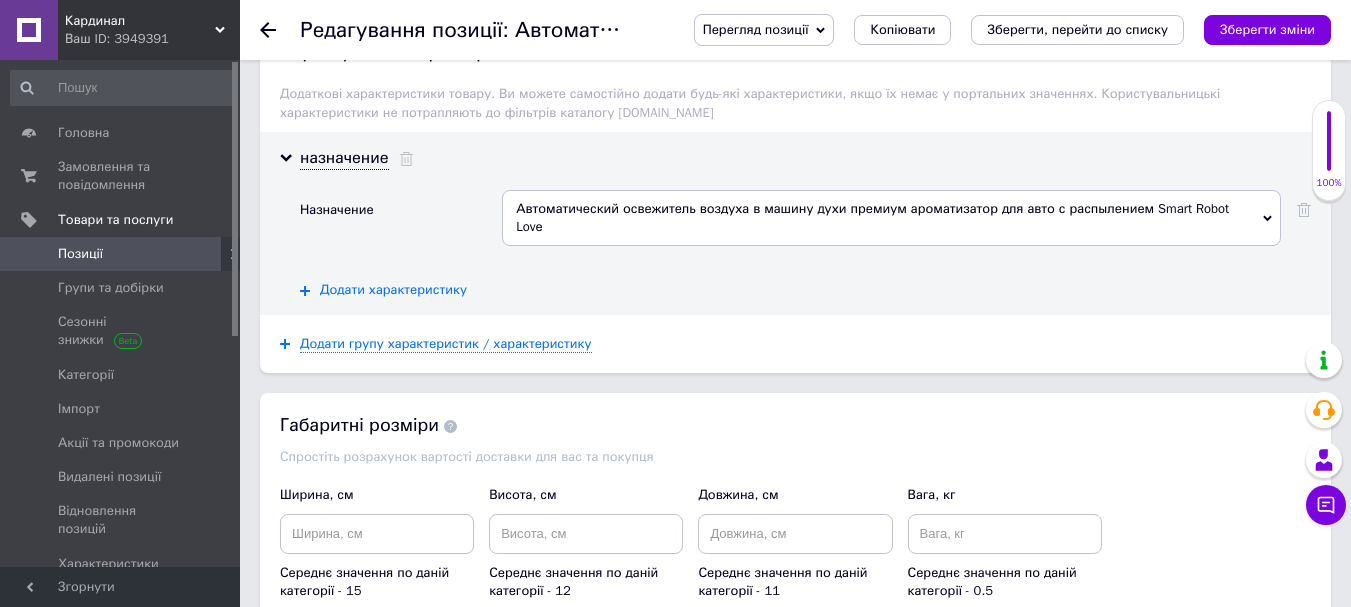 click on "Додати характеристику" at bounding box center [393, 290] 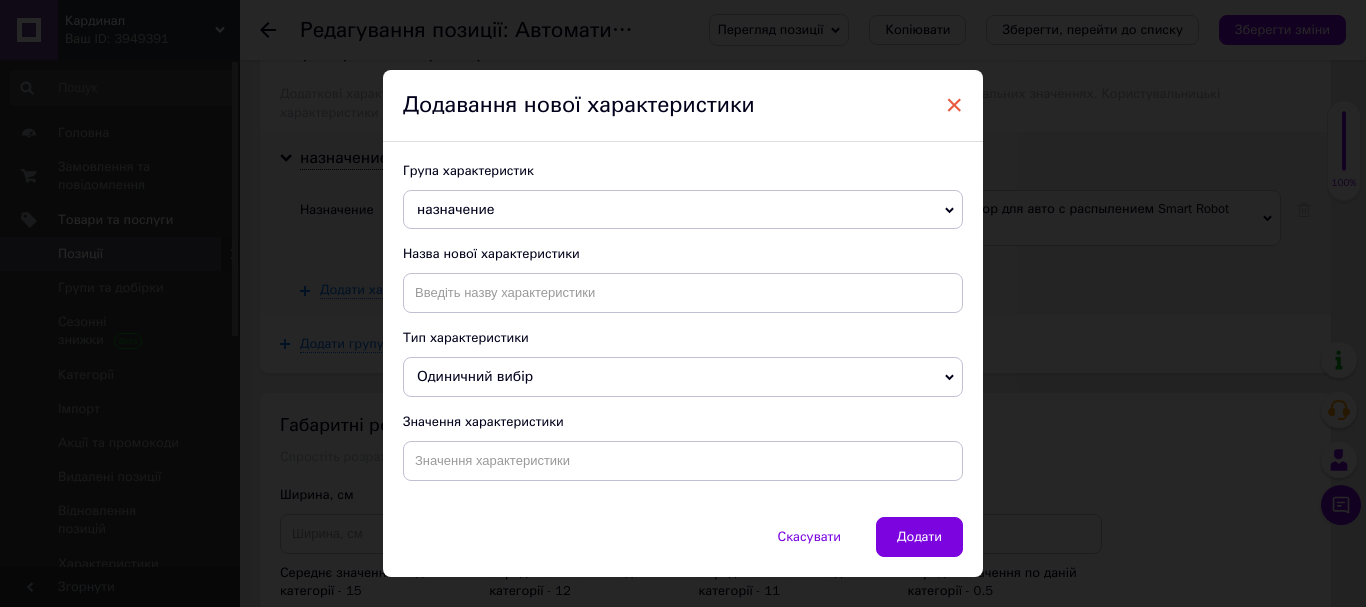 click on "×" at bounding box center (954, 105) 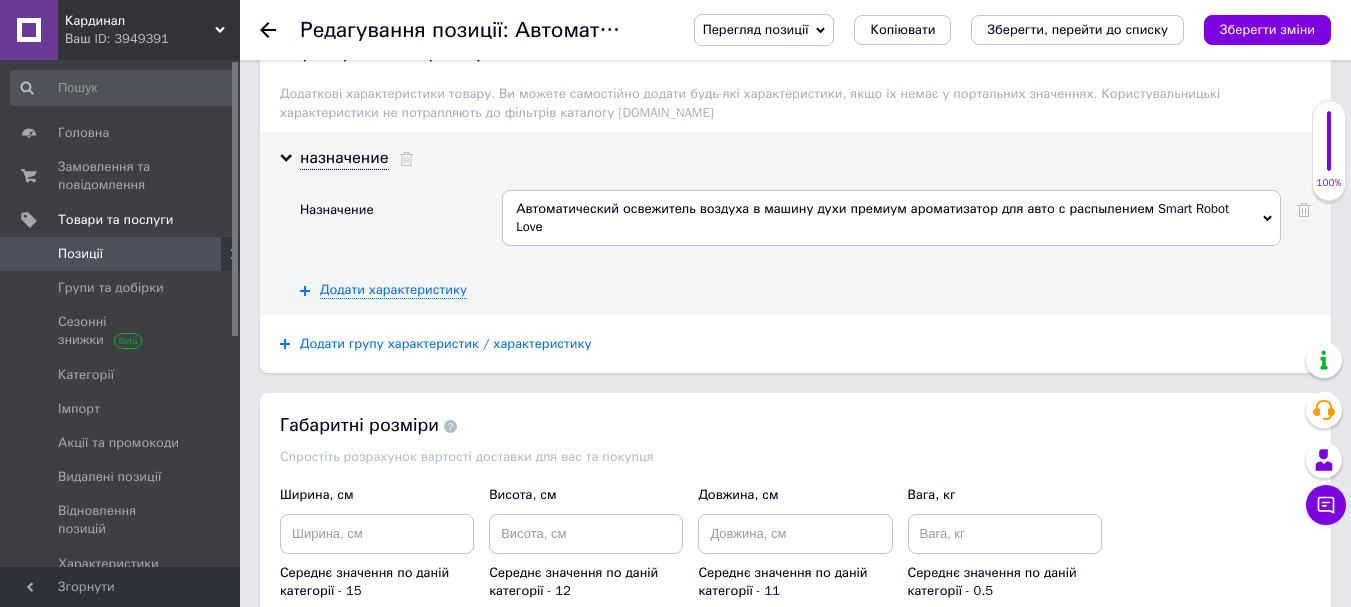click on "Додати групу характеристик / характеристику" at bounding box center (446, 344) 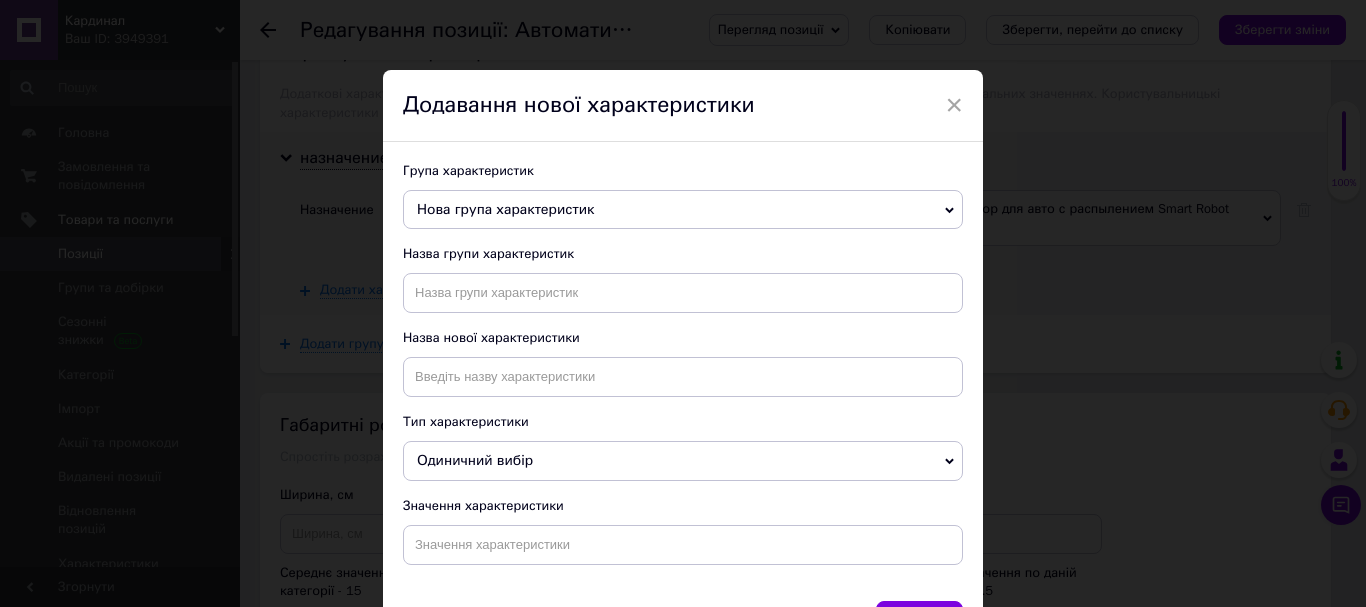 click on "Нова група характеристик" at bounding box center [505, 209] 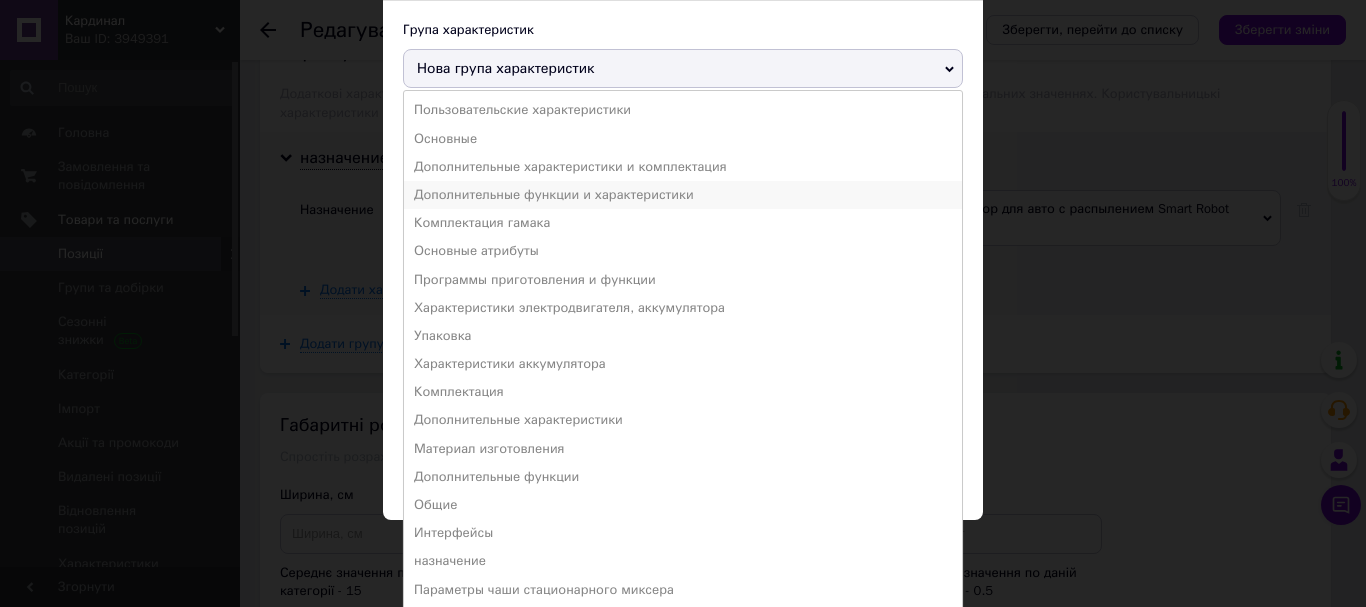 scroll, scrollTop: 171, scrollLeft: 0, axis: vertical 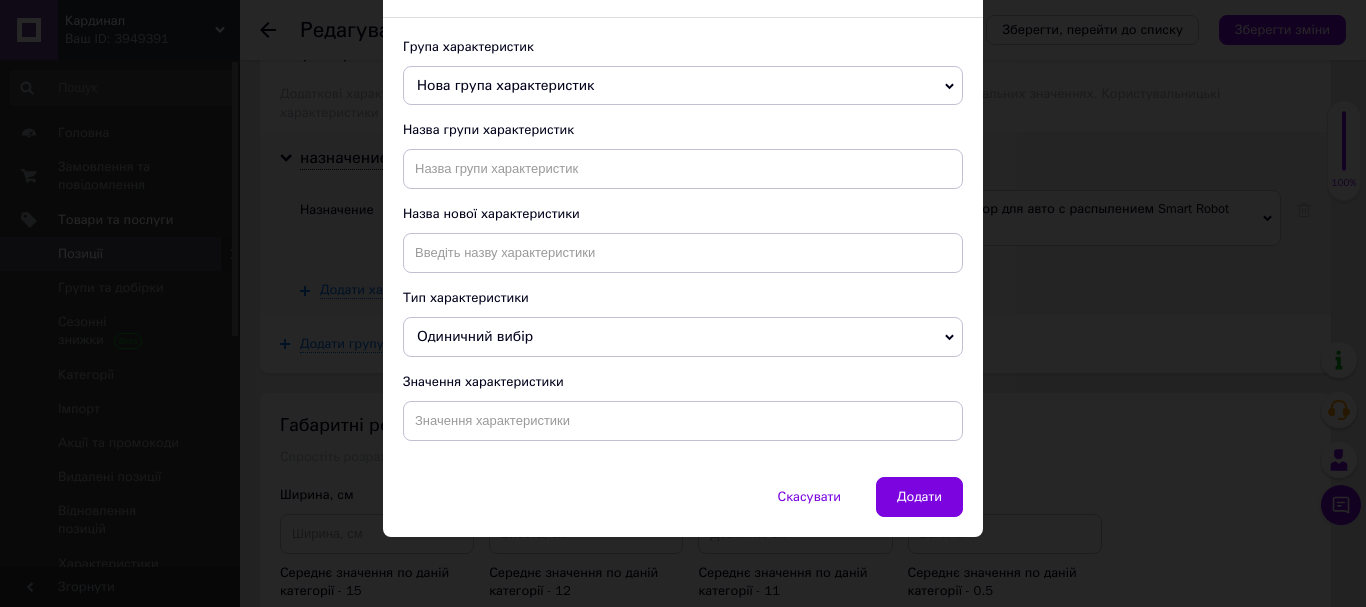 click on "× Додавання нової характеристики Група характеристик Нова група характеристик Пользовательские характеристики Основные Дополнительные характеристики и комплектация Дополнительные функции и характеристики Комплектация гамака Основные атрибуты Программы приготовления и функции Характеристики электродвигателя, аккумулятора Упаковка Характеристики аккумулятора Комплектация Дополнительные характеристики Материал изготовления Дополнительные функции Общие Интерфейсы назначение Параметры чаши стационарного миксера Назва групи характеристик" at bounding box center [683, 303] 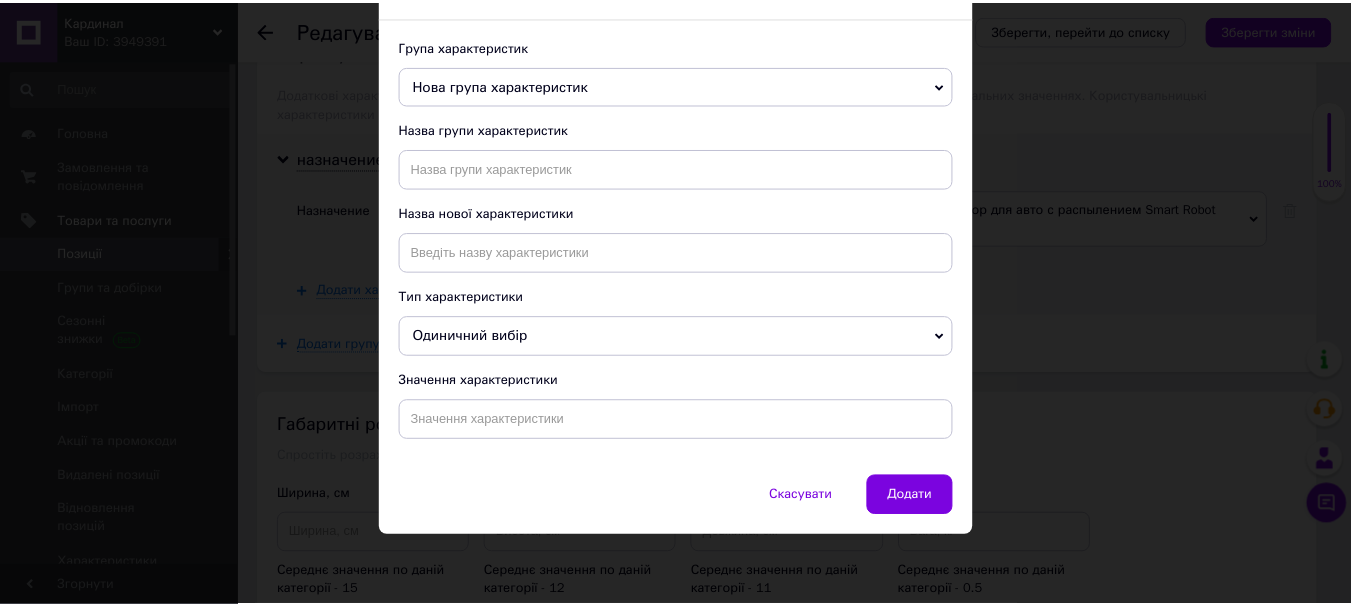 scroll, scrollTop: 0, scrollLeft: 0, axis: both 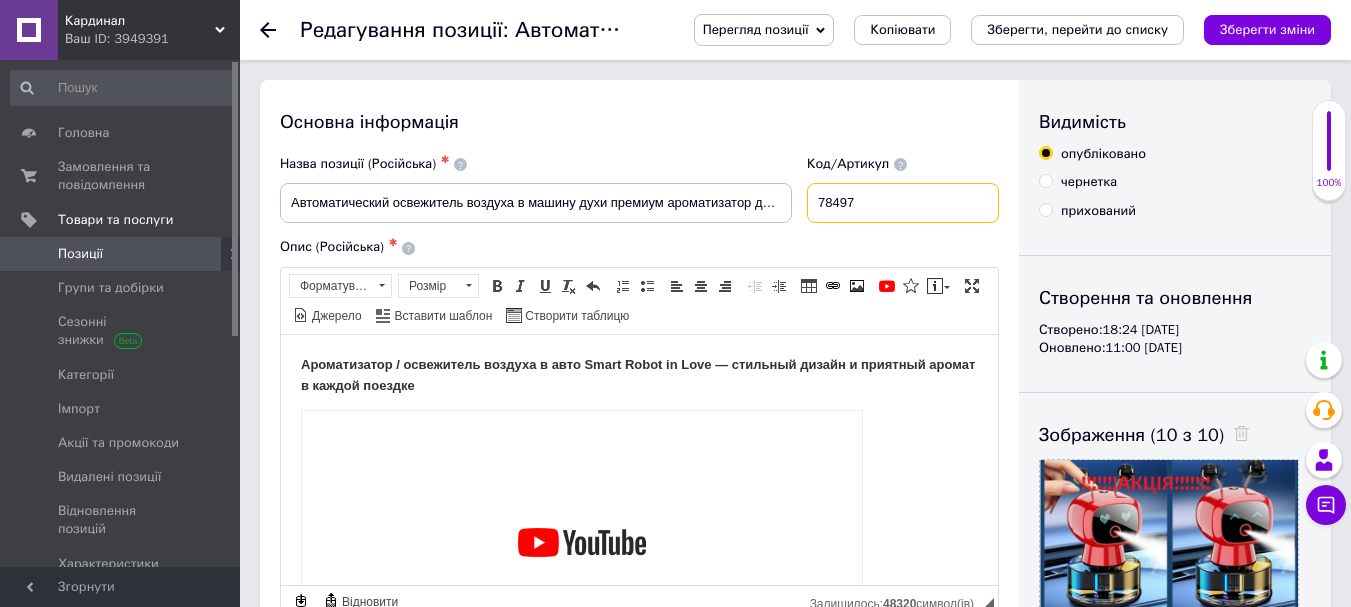 click on "78497" at bounding box center [903, 203] 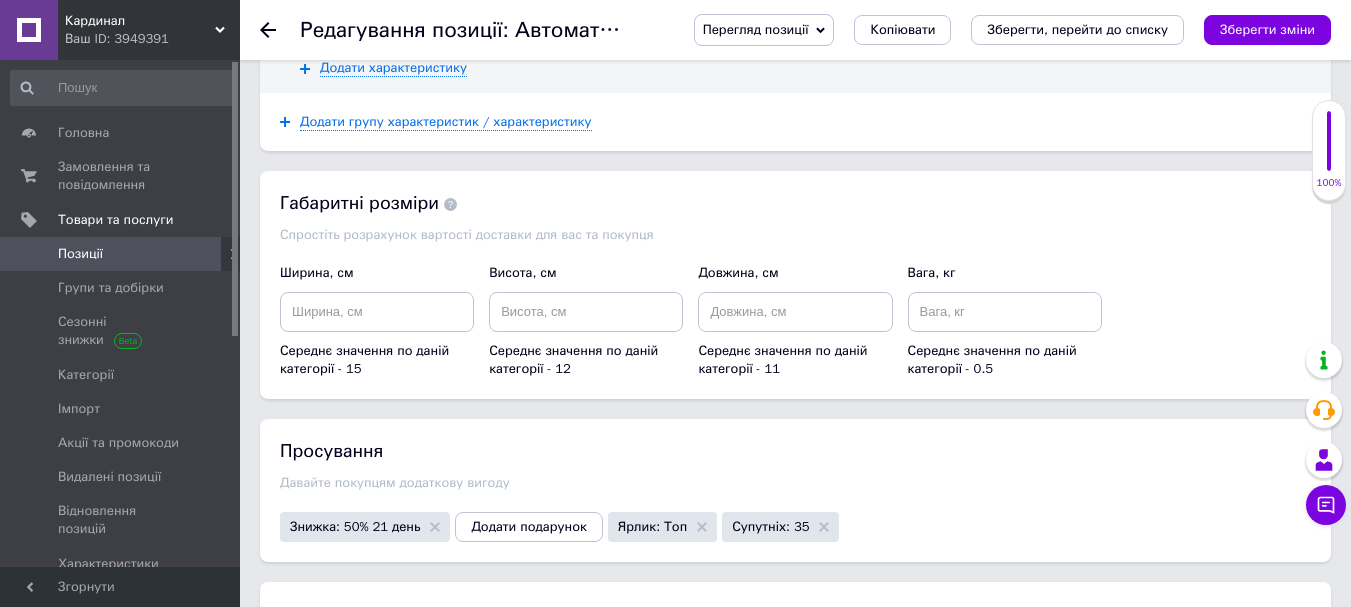 scroll, scrollTop: 2800, scrollLeft: 0, axis: vertical 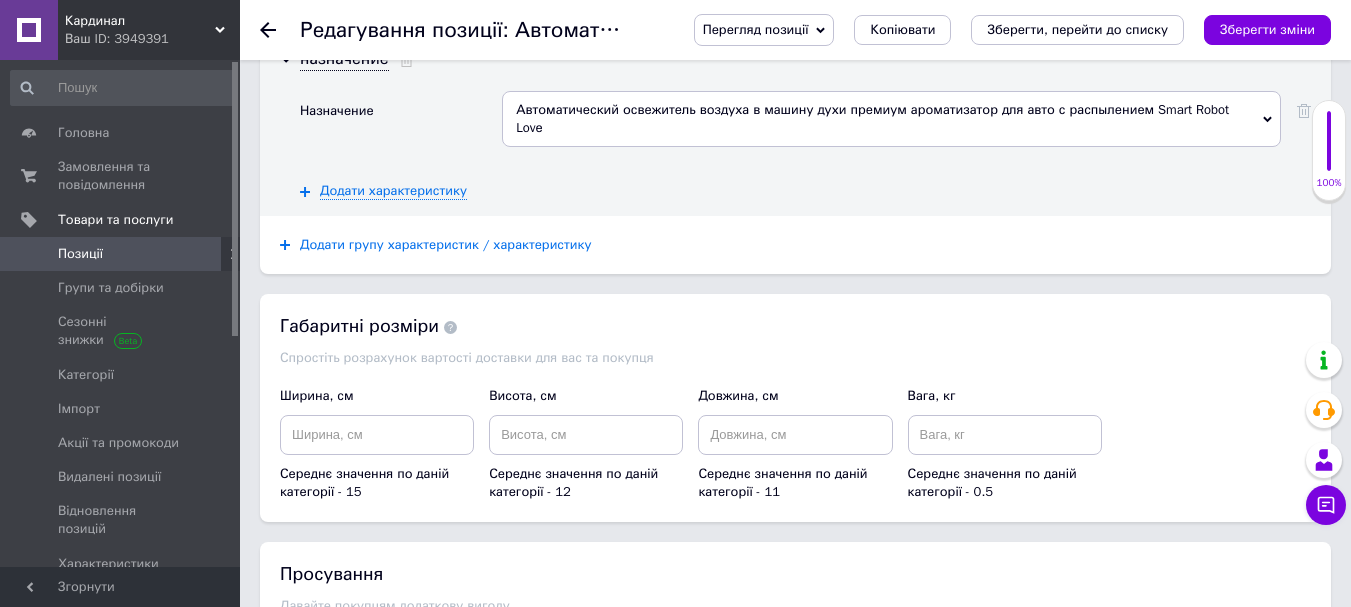 click on "Додати групу характеристик / характеристику" at bounding box center (446, 245) 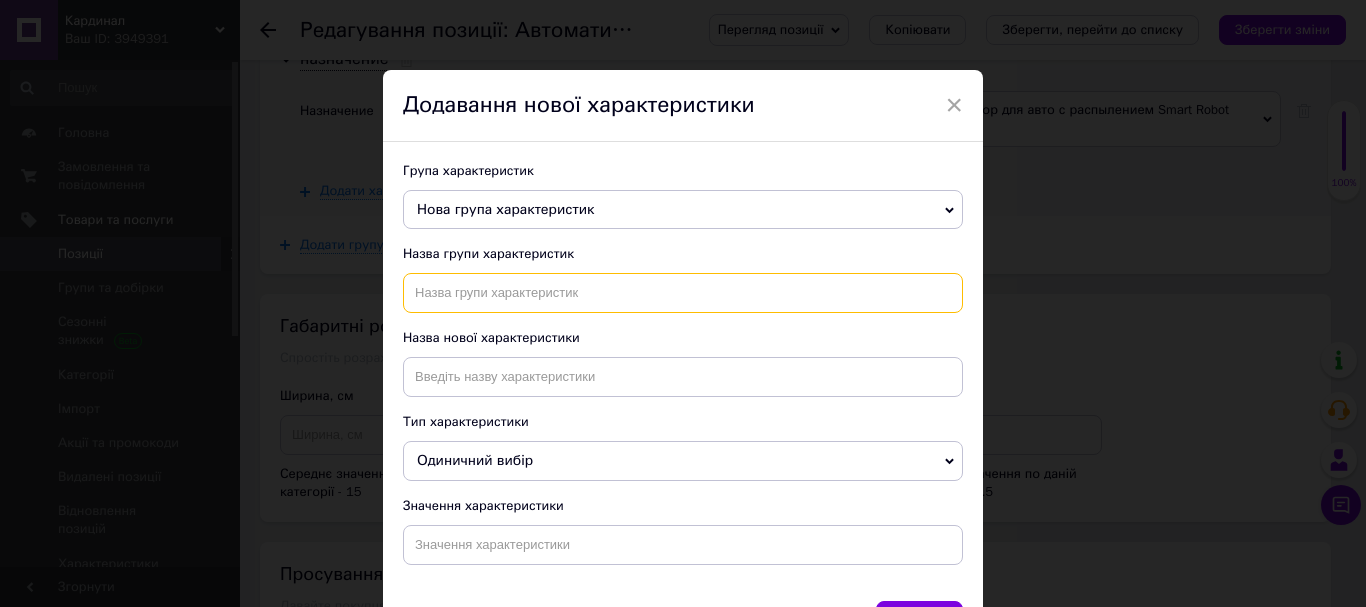 click at bounding box center [683, 293] 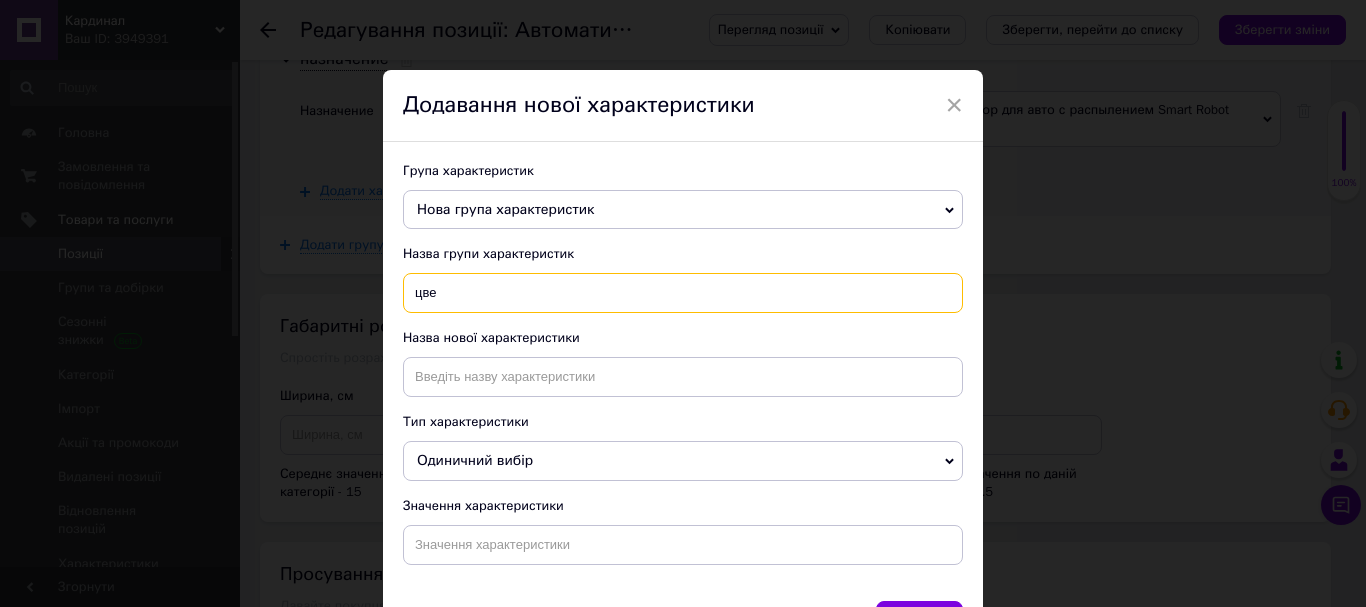 type on "цве" 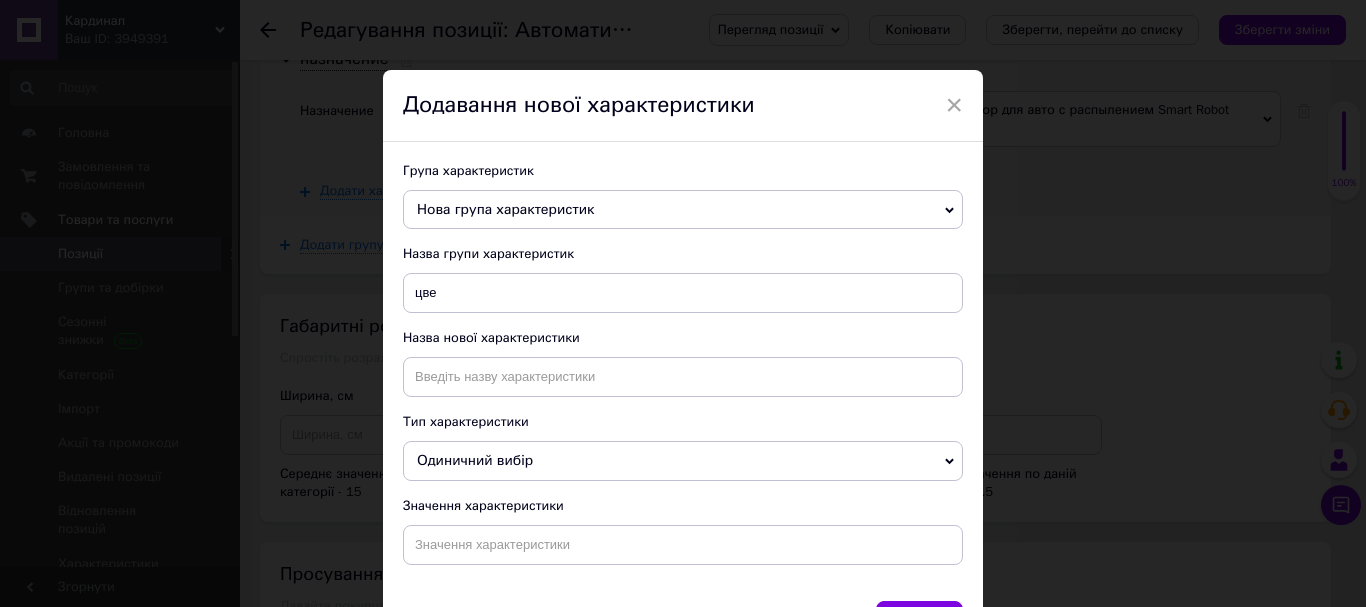 click on "Нова група характеристик" at bounding box center (683, 210) 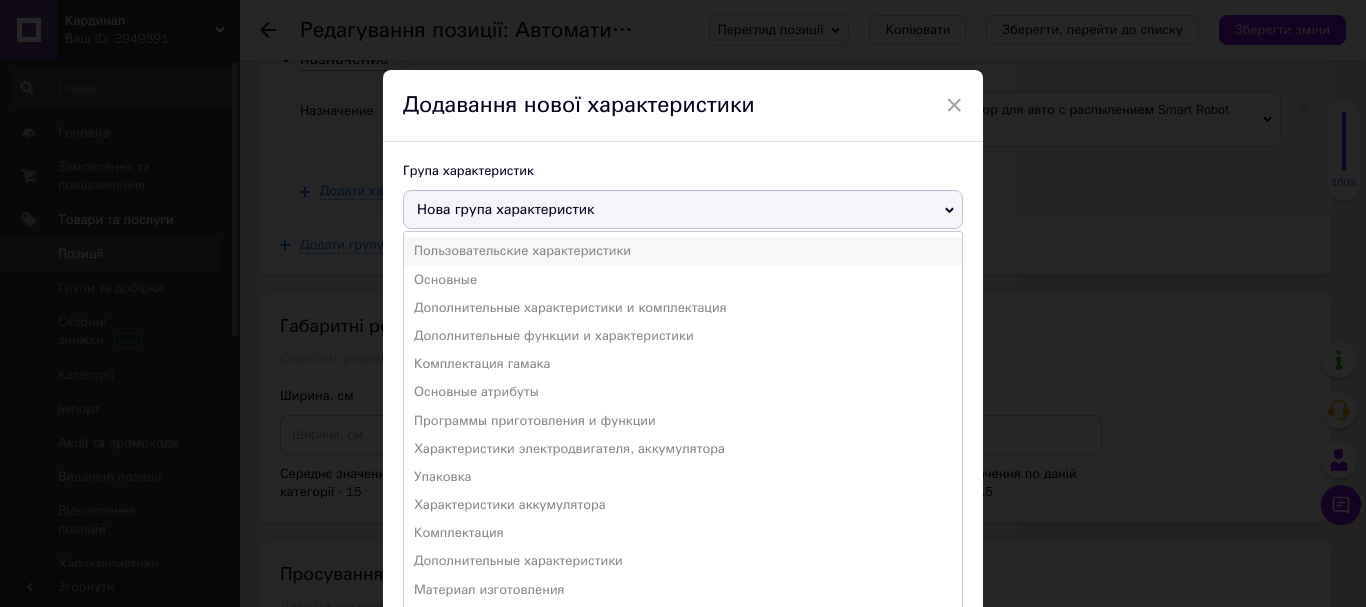 click on "Пользовательские характеристики" at bounding box center [683, 251] 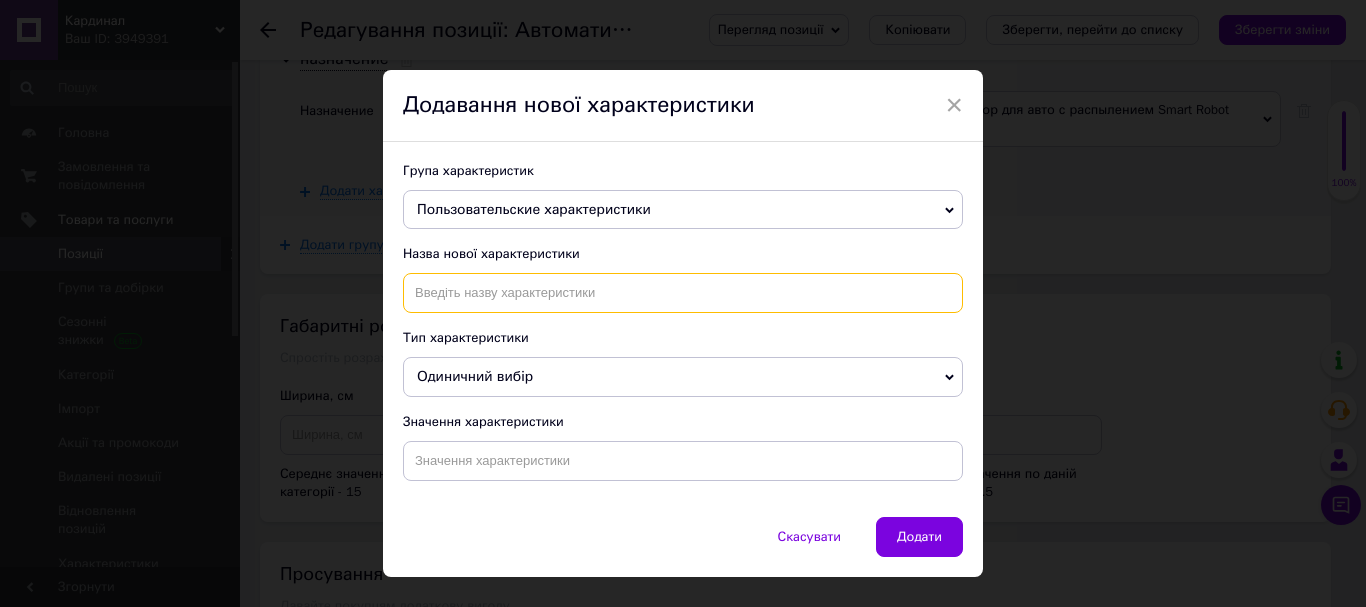 click at bounding box center (683, 293) 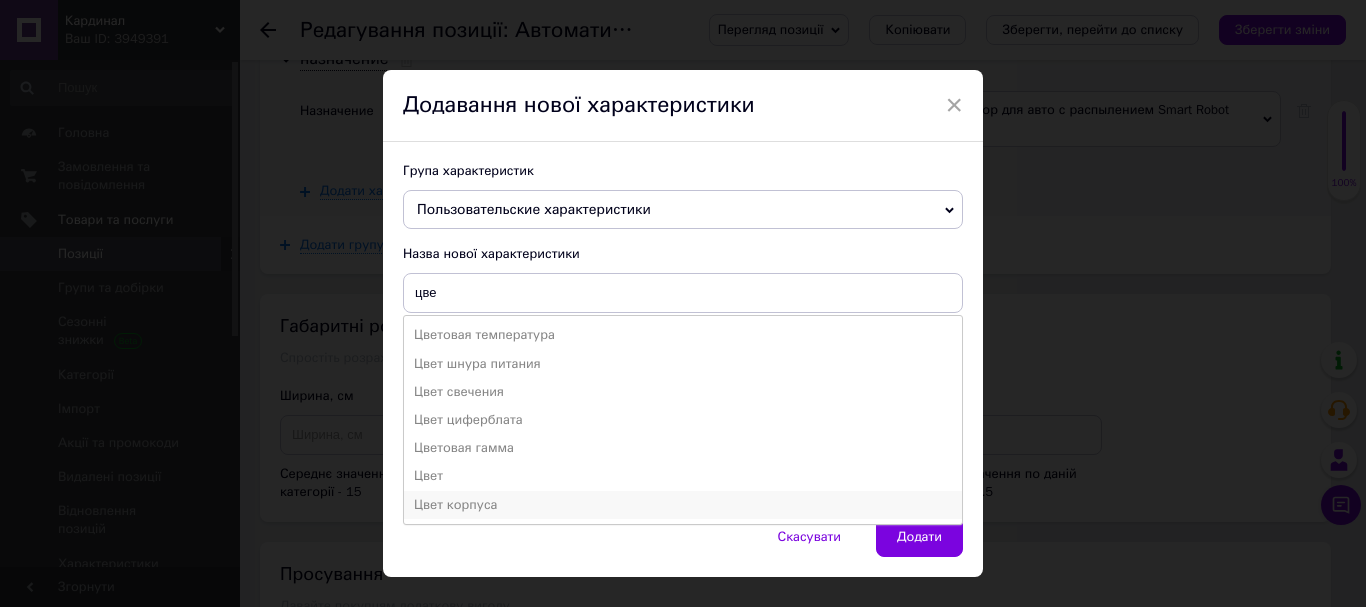click on "Цвет корпуса" at bounding box center [683, 505] 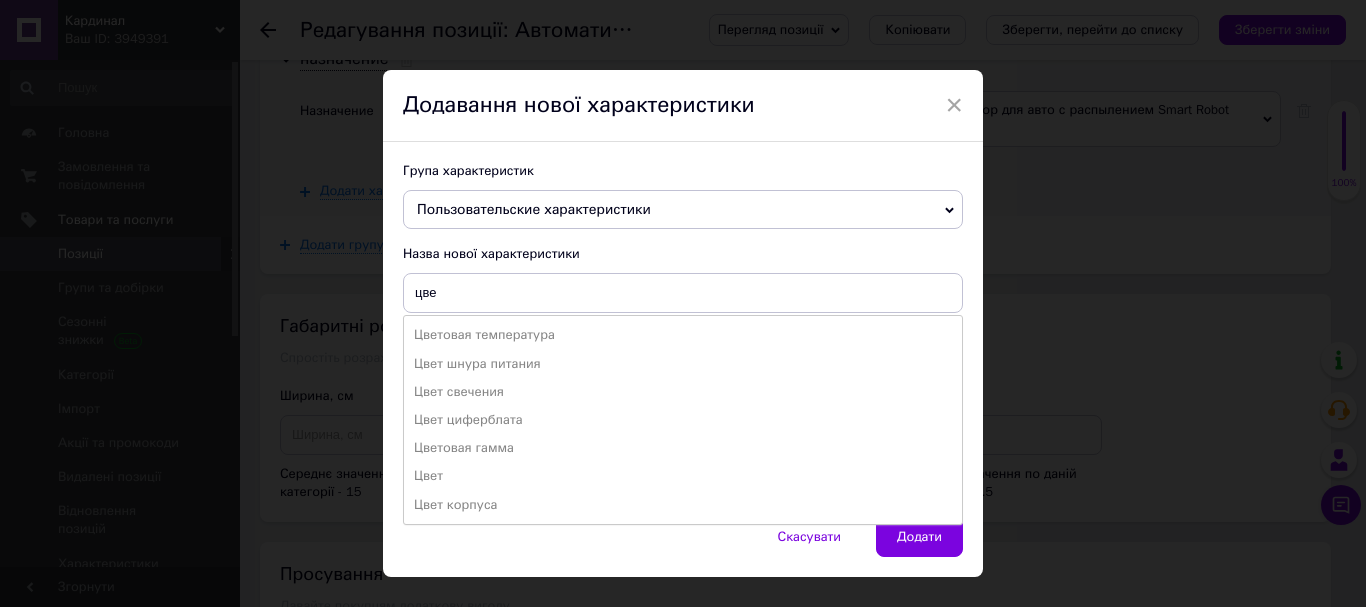 type on "Цвет корпуса" 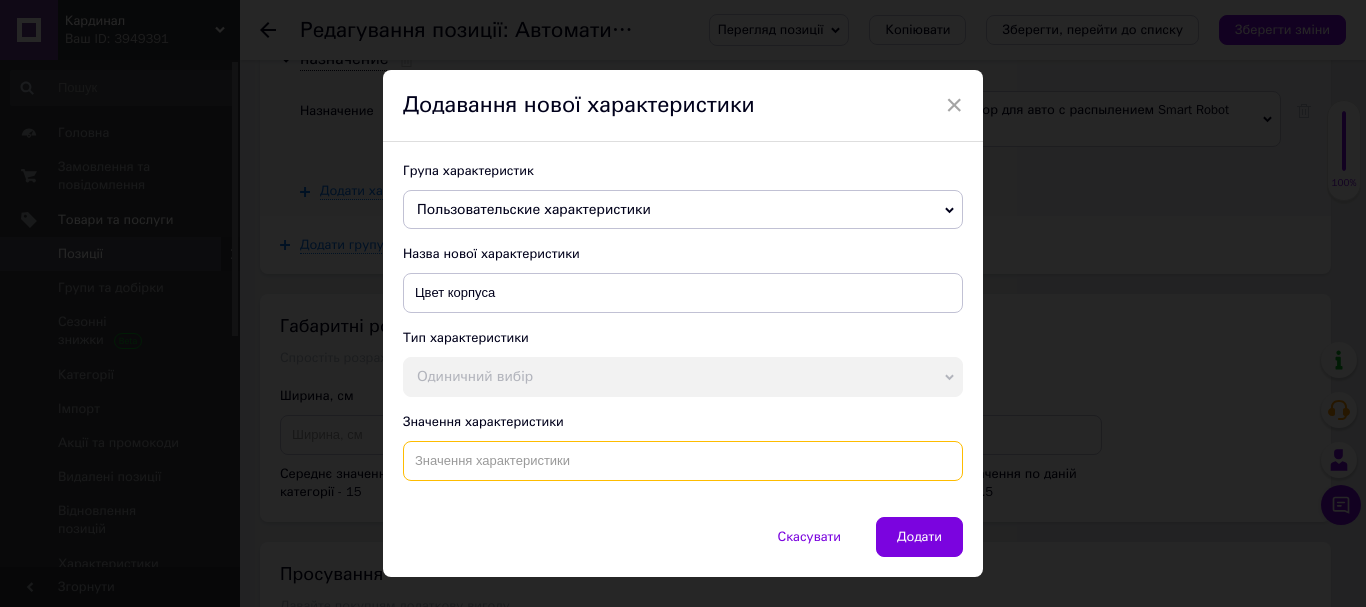 click at bounding box center [683, 461] 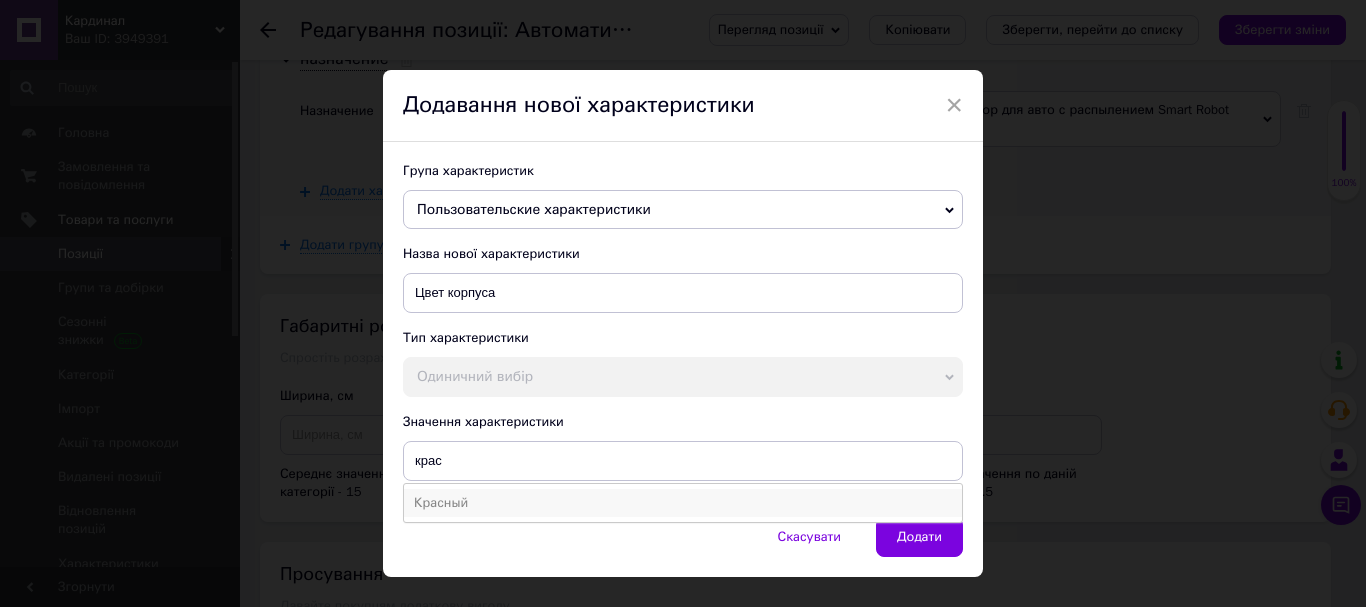 click on "Красный" at bounding box center (683, 503) 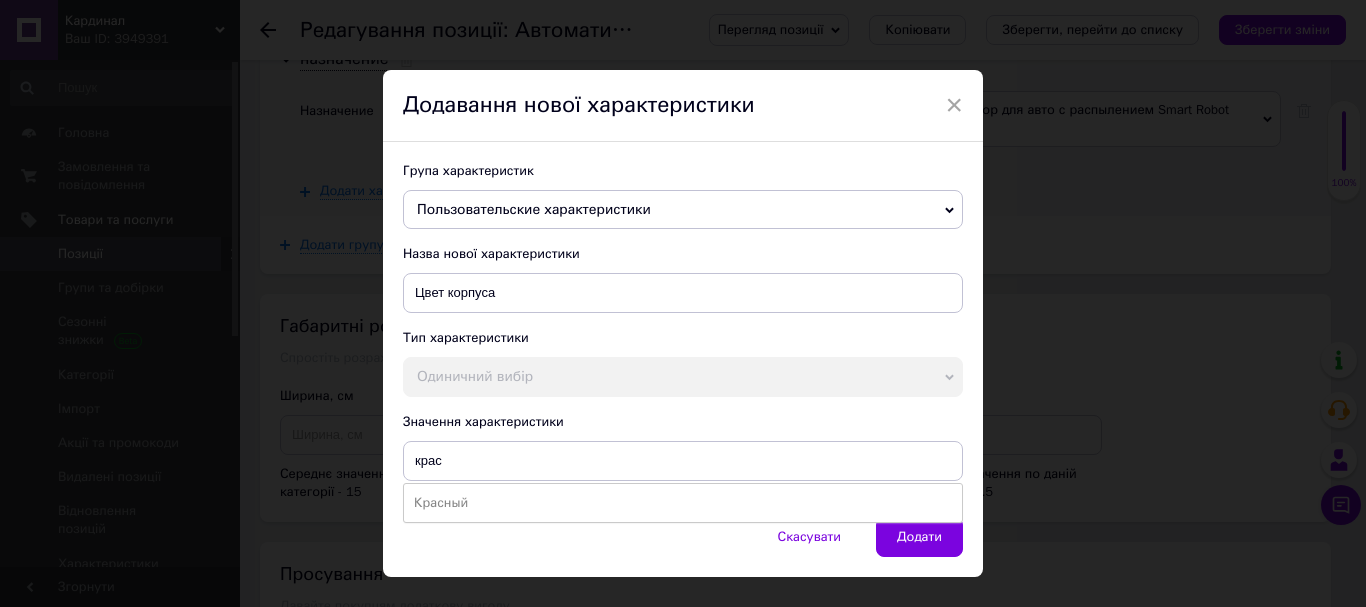 type on "Красный" 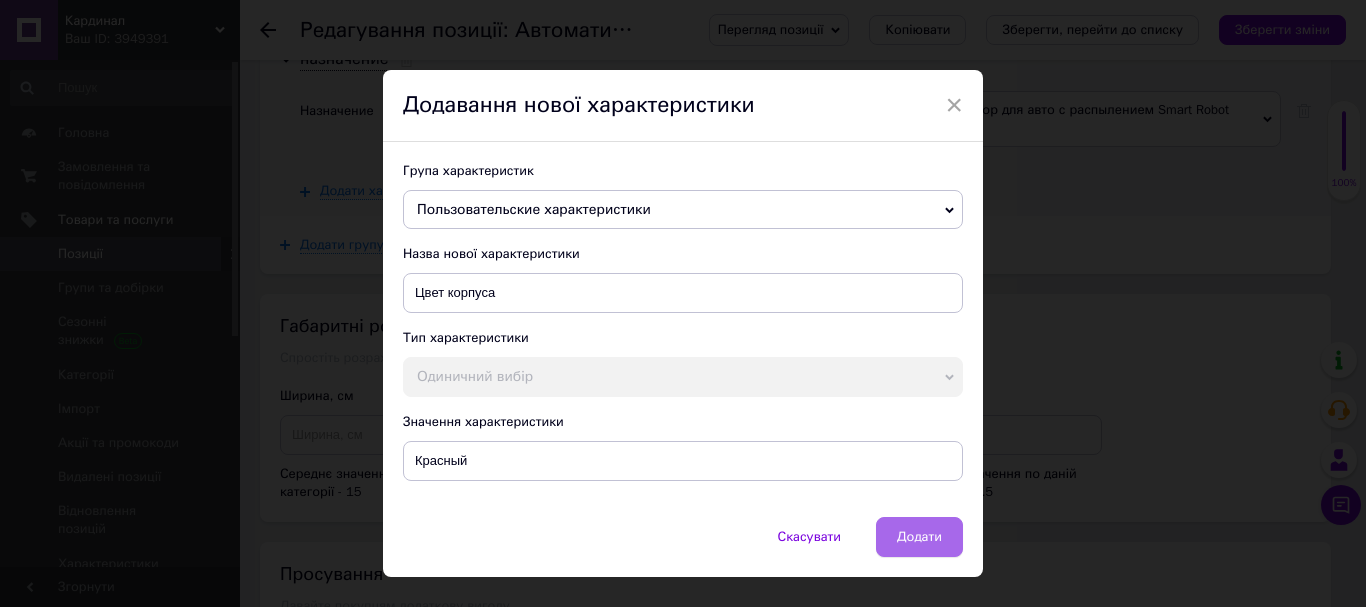click on "Додати" at bounding box center (919, 537) 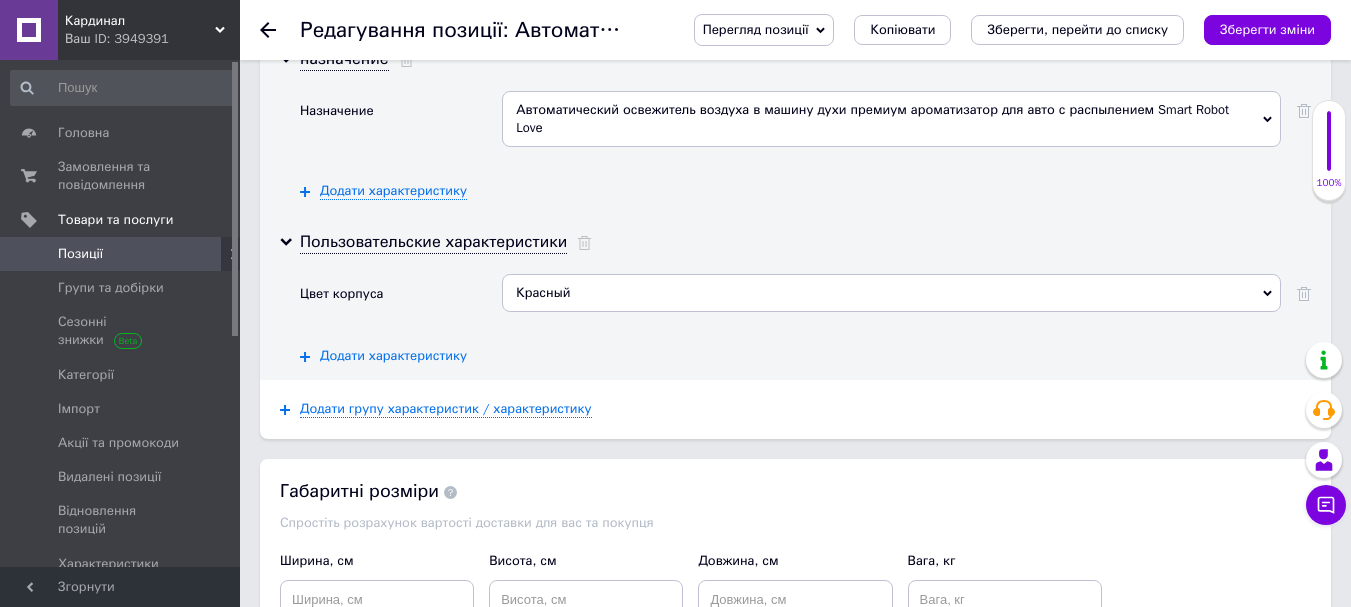 click on "Додати характеристику" at bounding box center (393, 356) 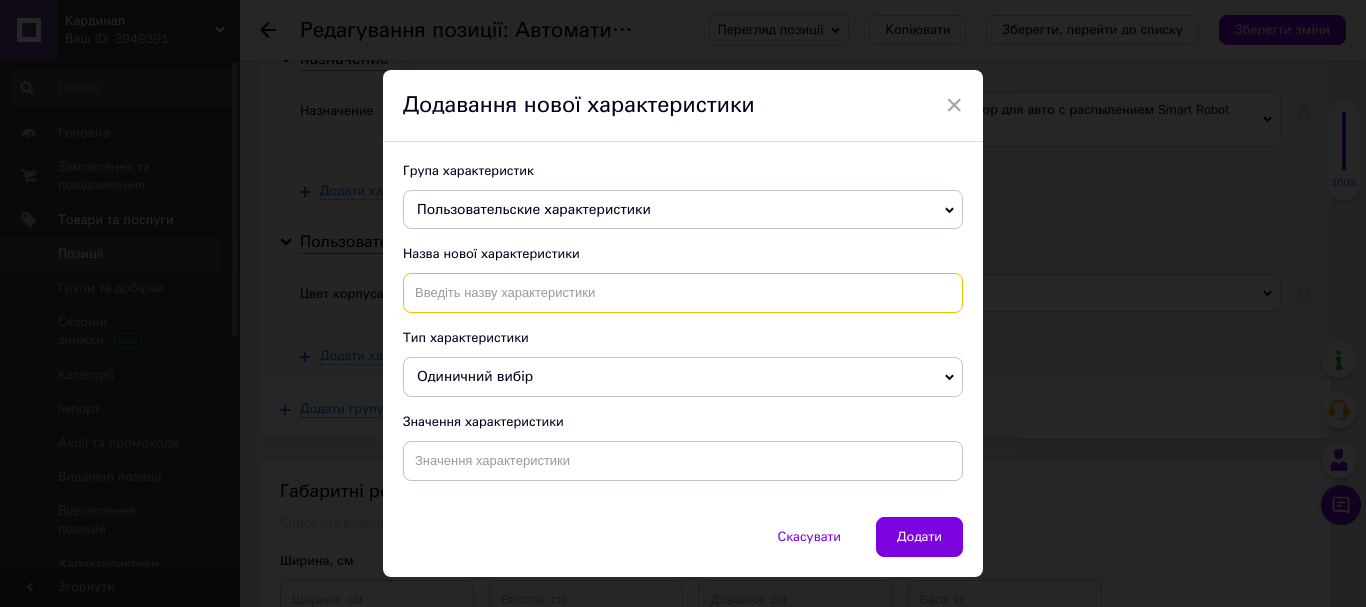 click at bounding box center [683, 293] 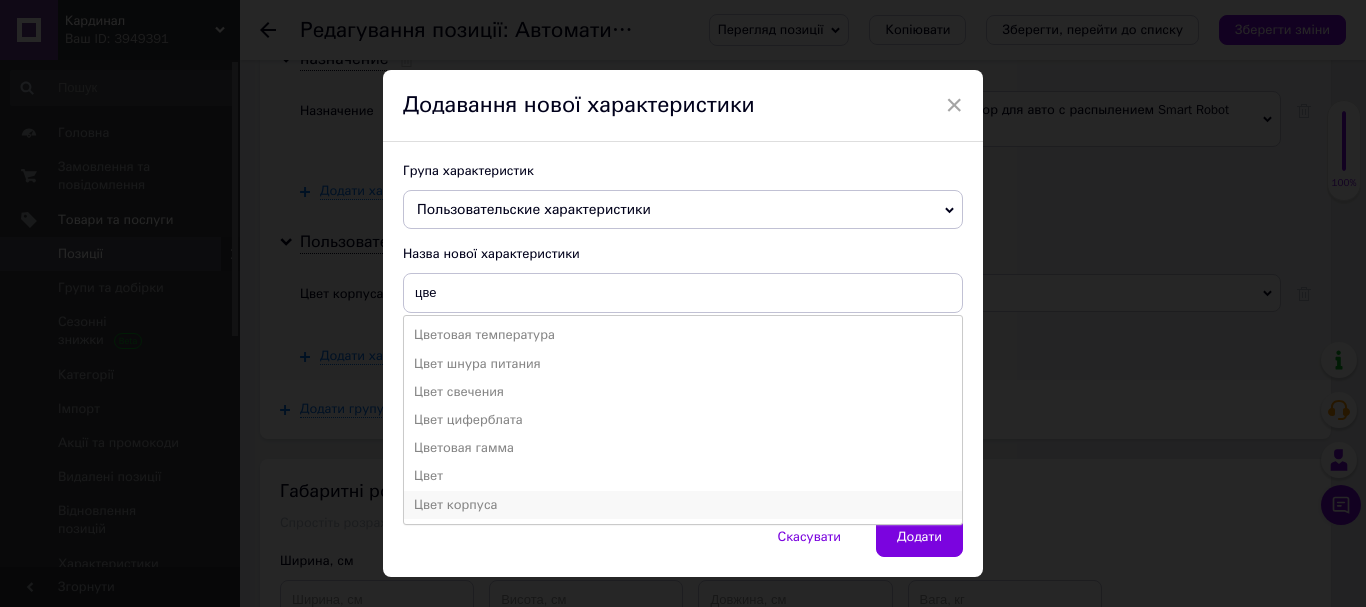click on "Цвет корпуса" at bounding box center [683, 505] 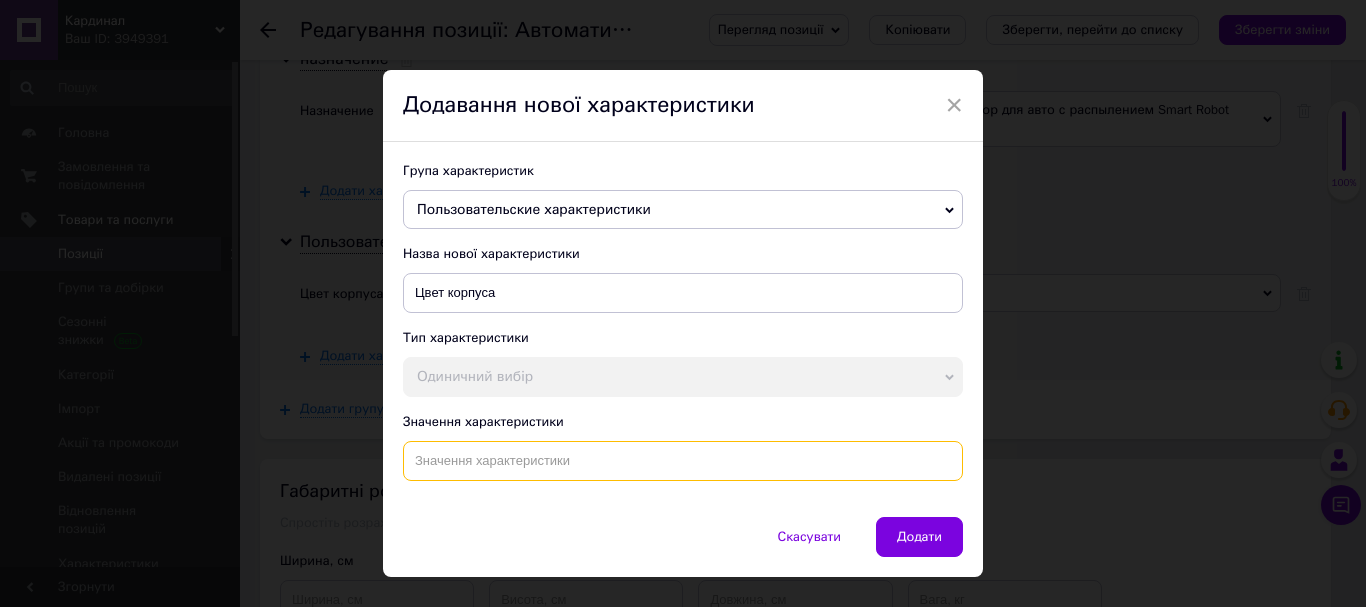 click at bounding box center [683, 461] 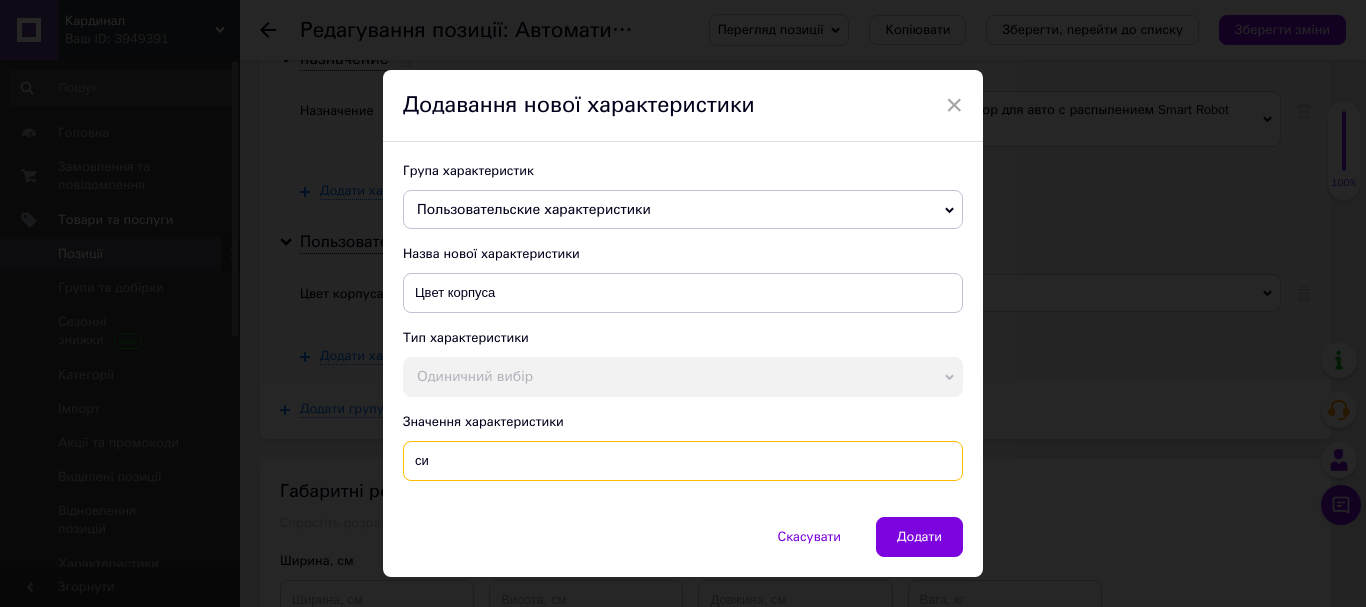 type on "с" 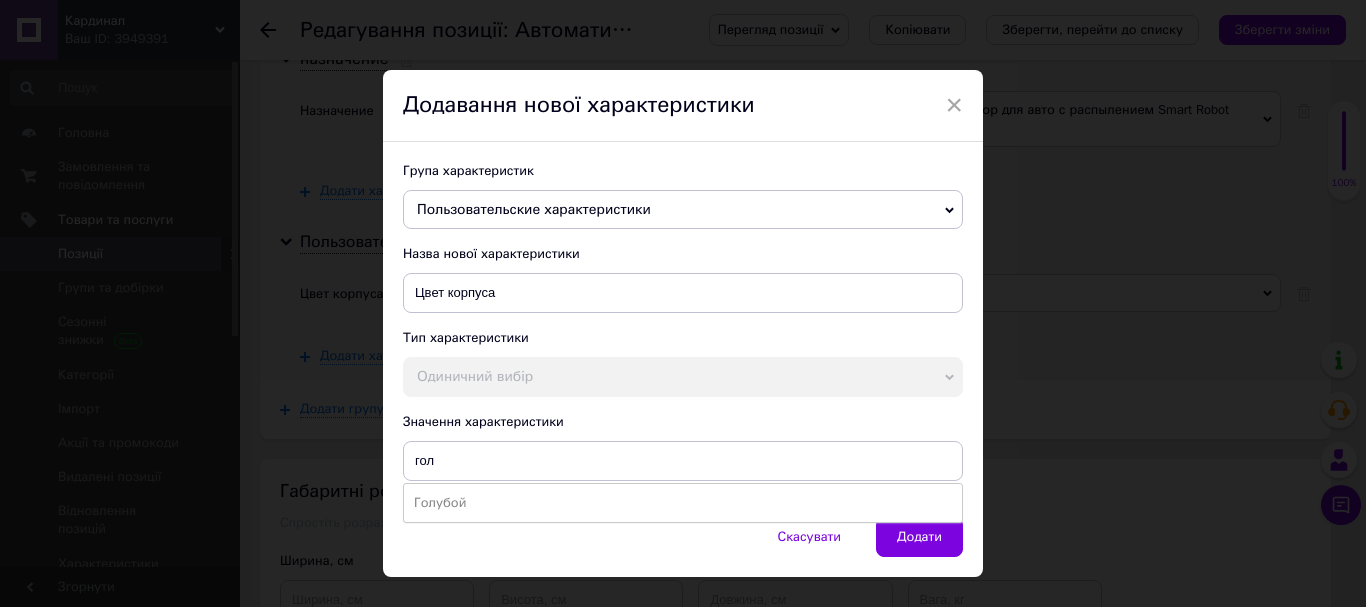 click on "Голубой" at bounding box center [683, 503] 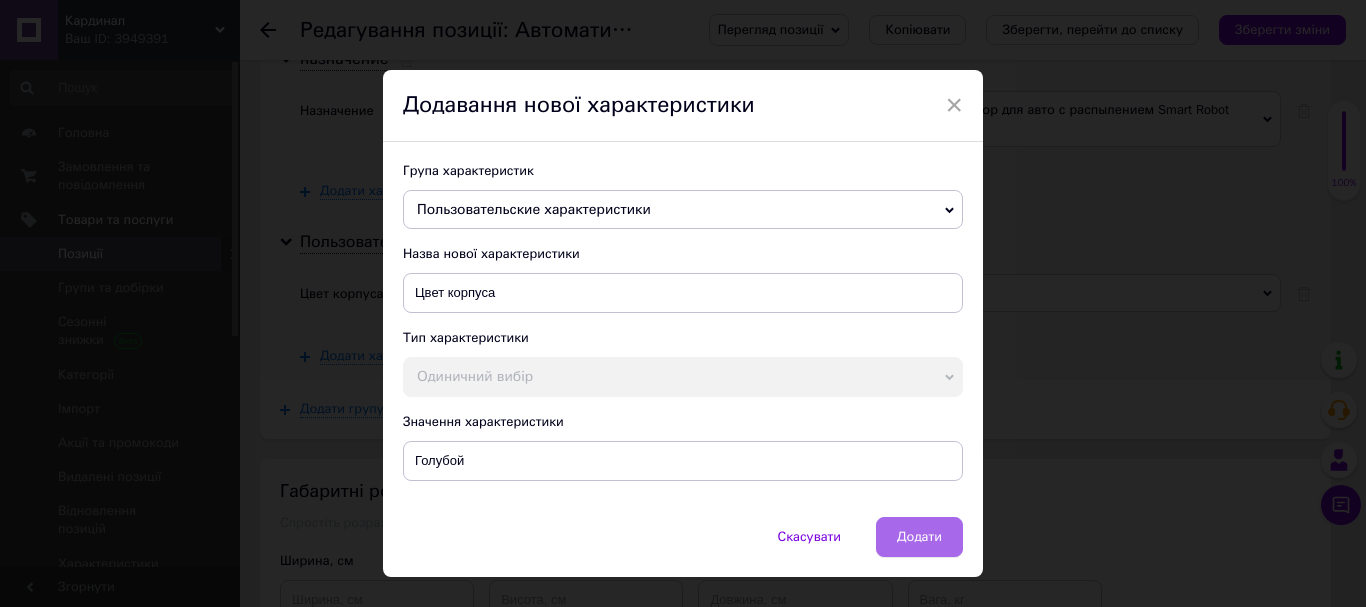 click on "Додати" at bounding box center (919, 537) 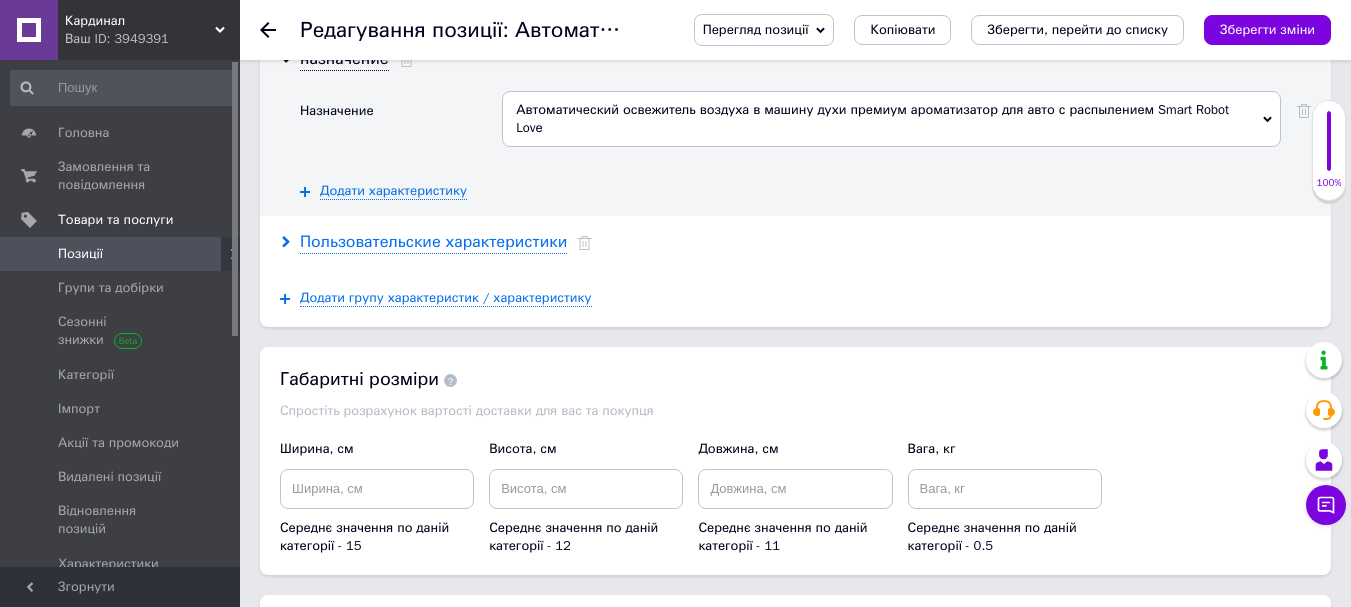 click 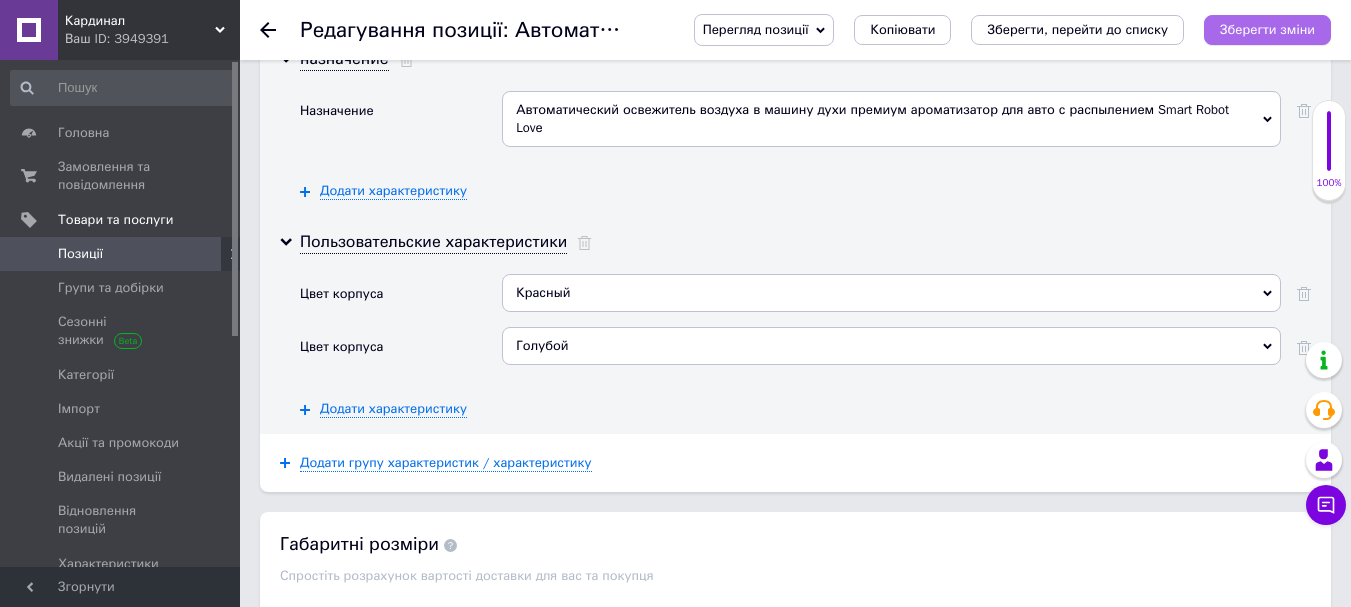 click on "Зберегти зміни" at bounding box center [1267, 29] 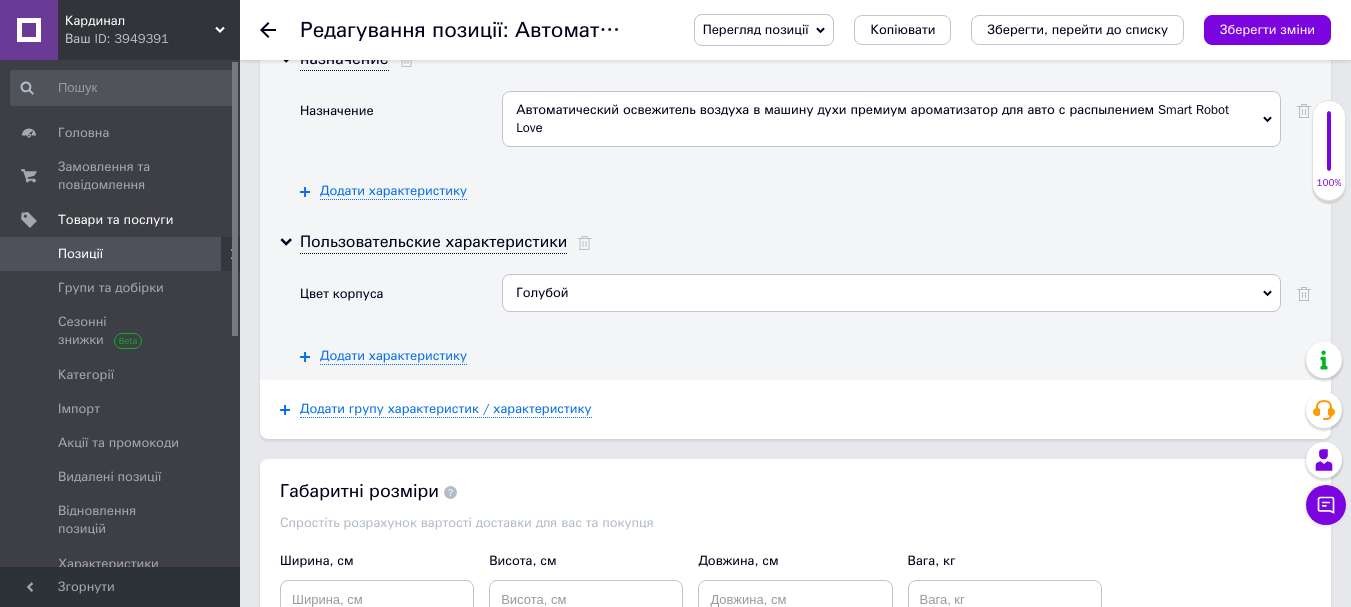 click on "Зберегти зміни" at bounding box center (1267, 29) 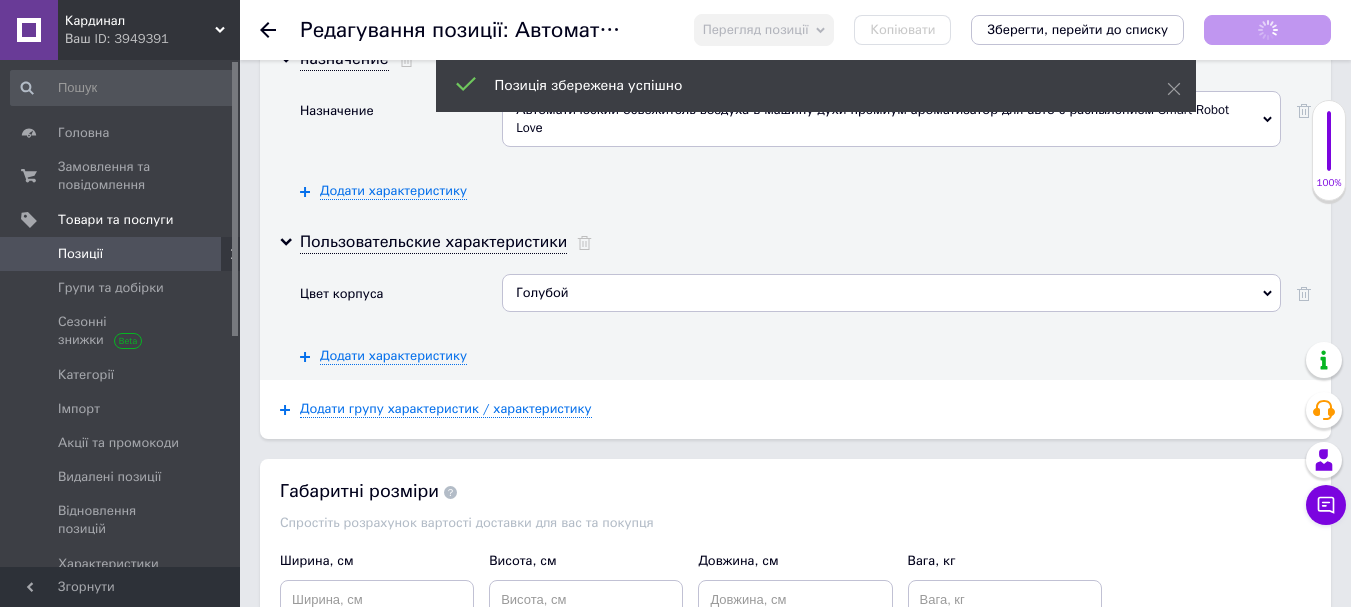 click on "Позиції" at bounding box center [80, 254] 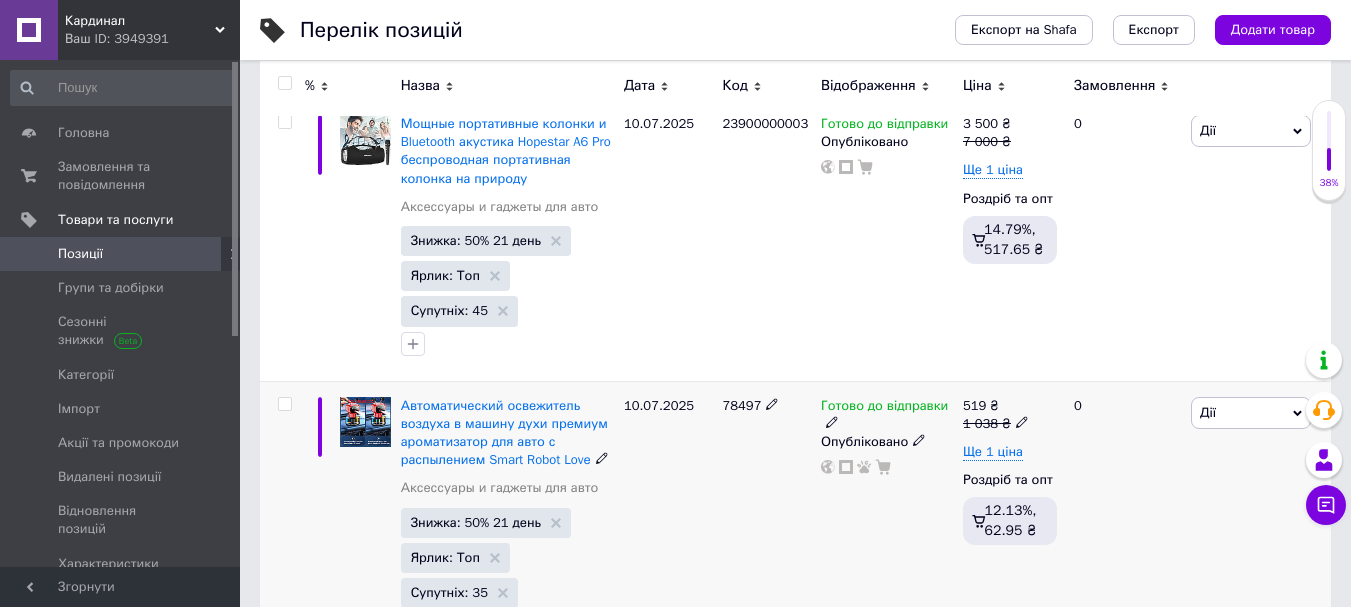 scroll, scrollTop: 400, scrollLeft: 0, axis: vertical 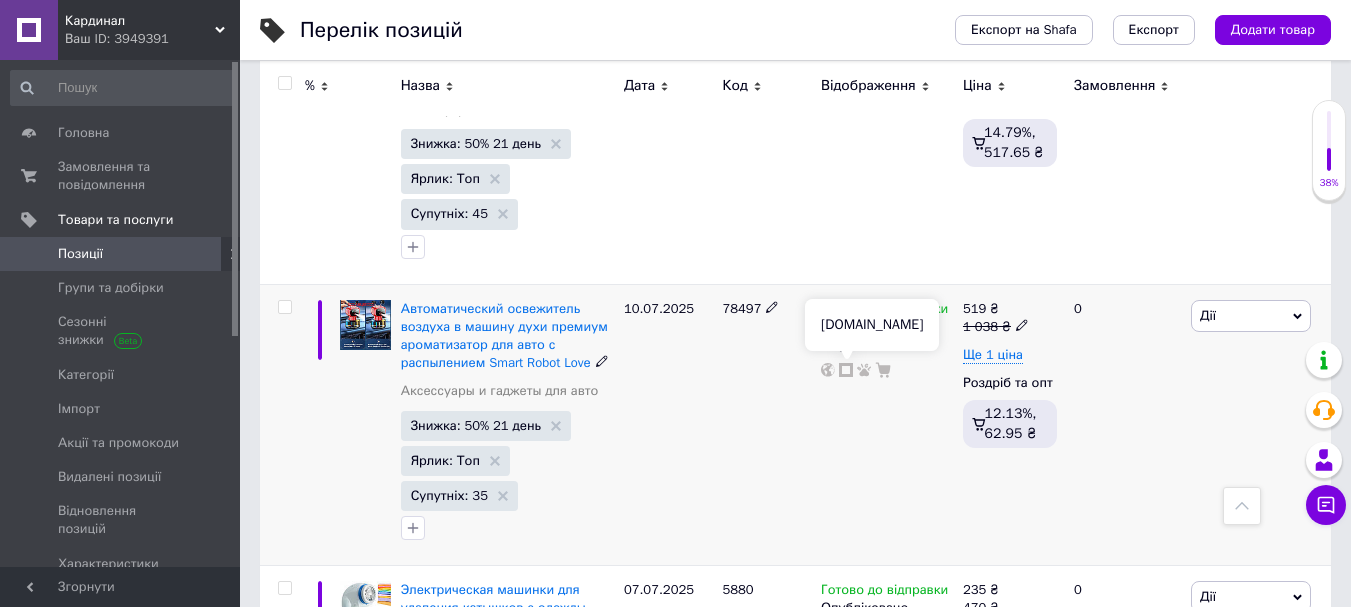 click 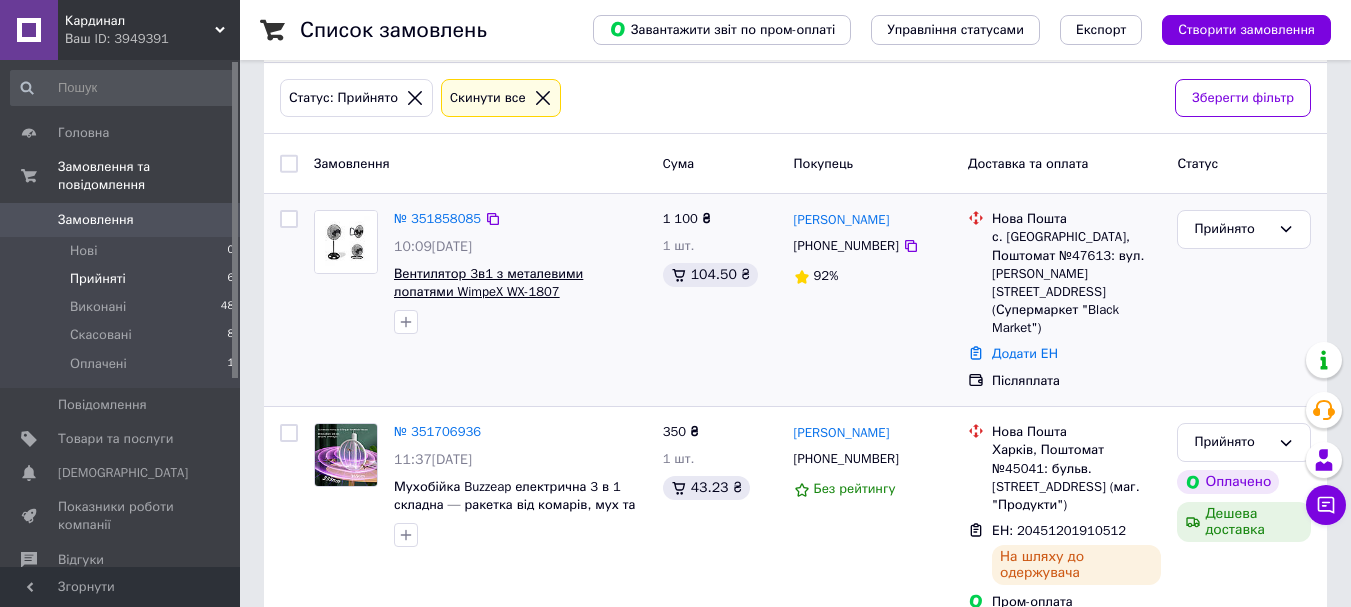scroll, scrollTop: 0, scrollLeft: 0, axis: both 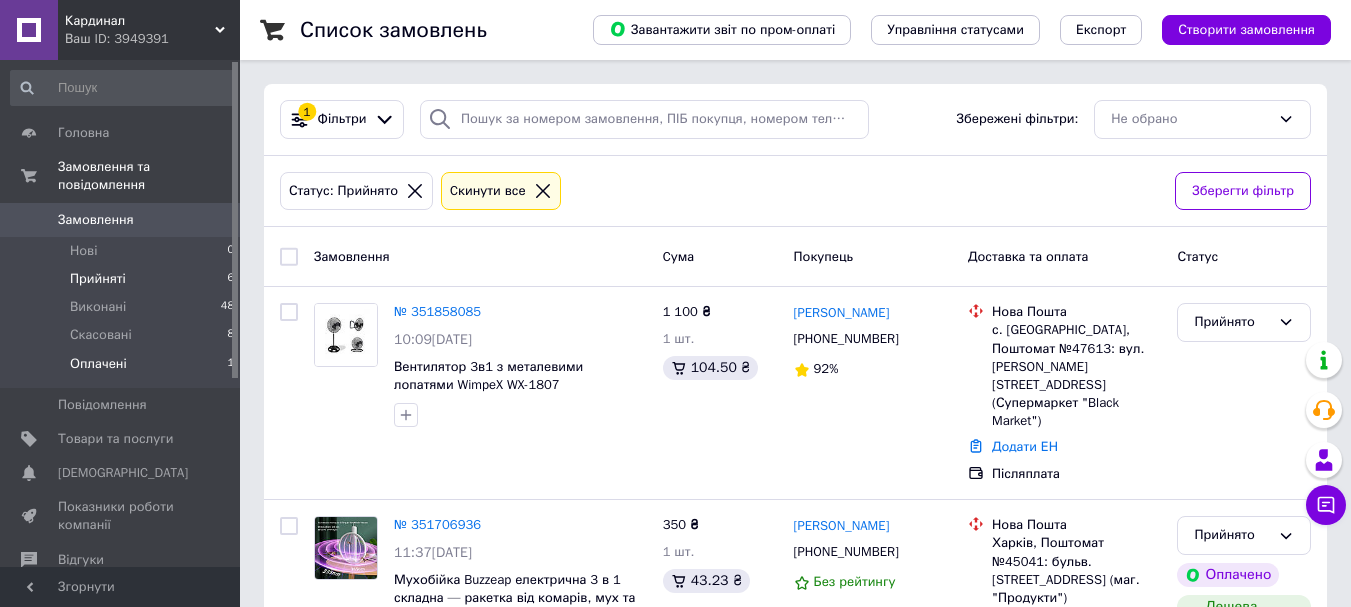 click on "Оплачені" at bounding box center [98, 364] 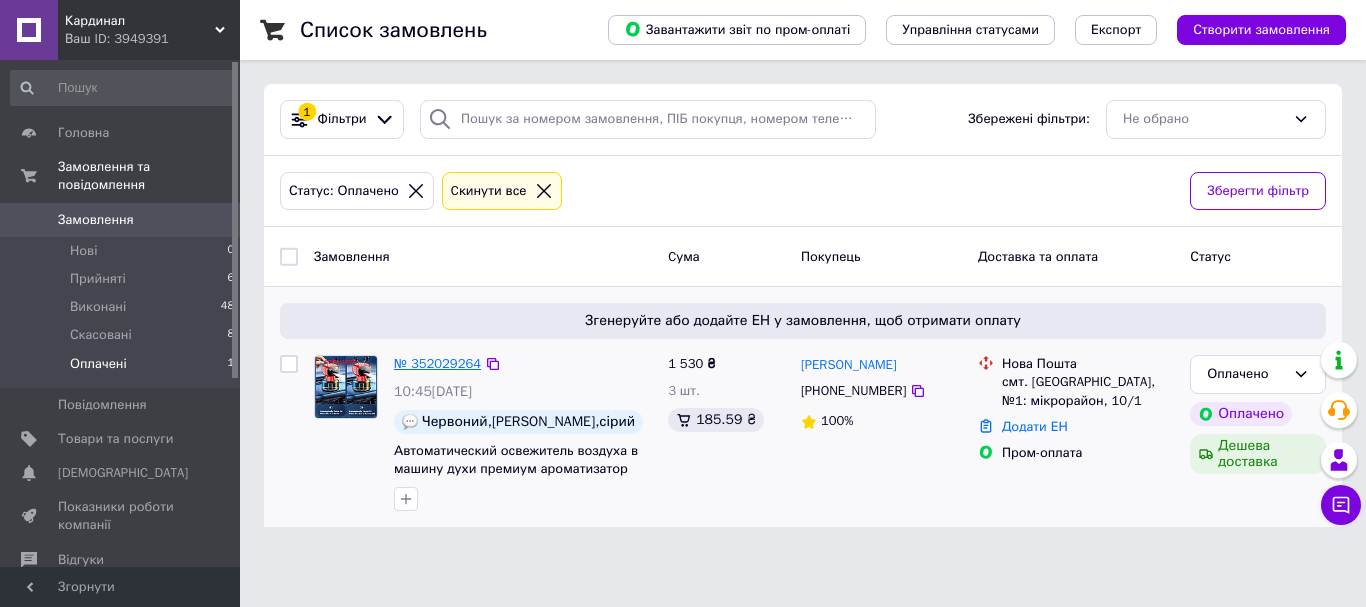 click on "№ 352029264" at bounding box center (437, 363) 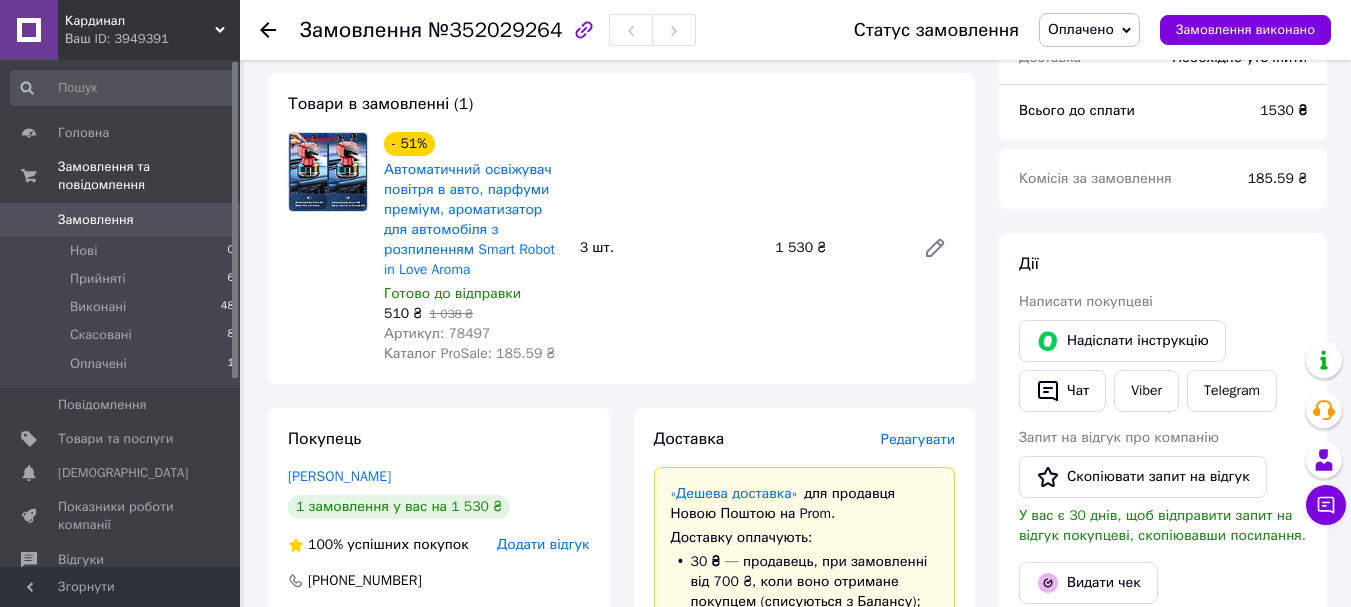 scroll, scrollTop: 200, scrollLeft: 0, axis: vertical 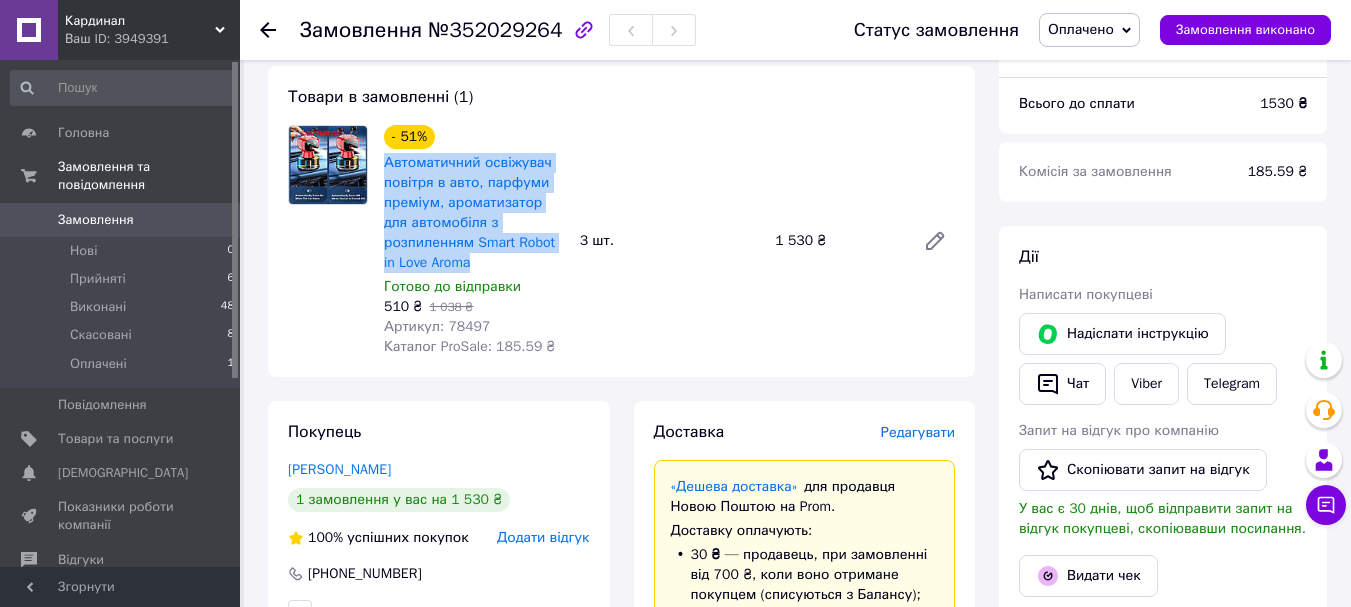 drag, startPoint x: 561, startPoint y: 246, endPoint x: 383, endPoint y: 157, distance: 199.01006 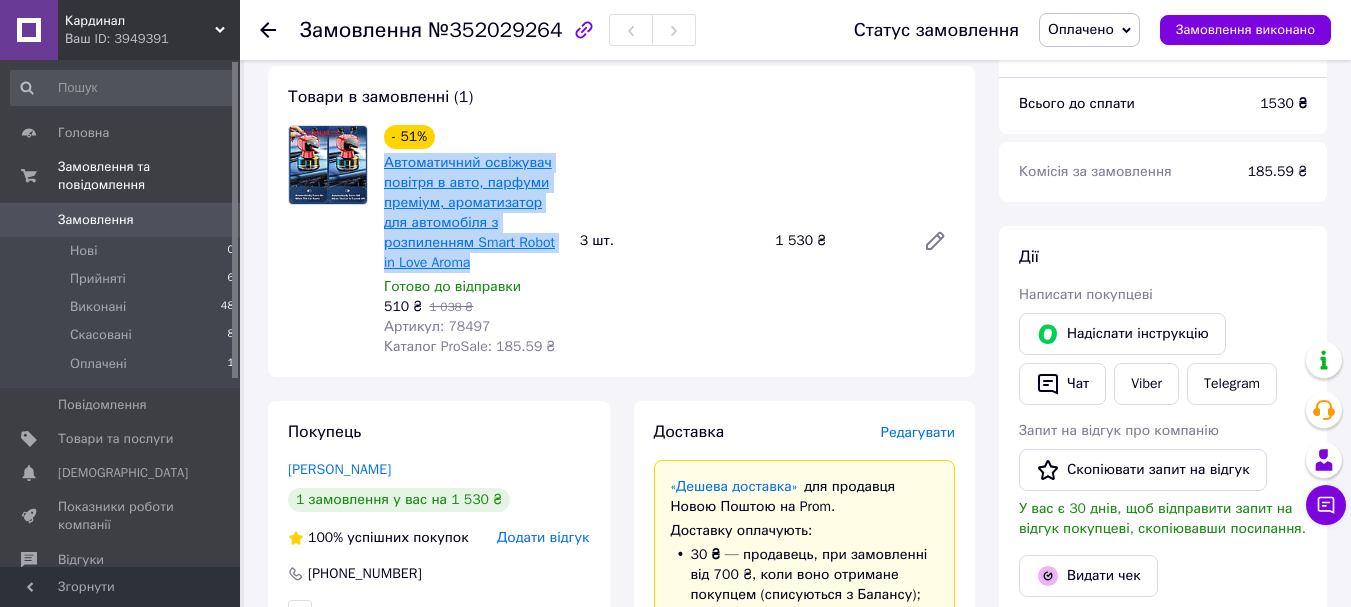 copy on "Автоматичний освіжувач повітря в авто, парфуми преміум, ароматизатор для автомобіля з розпиленням Smart Robot in Love Aroma" 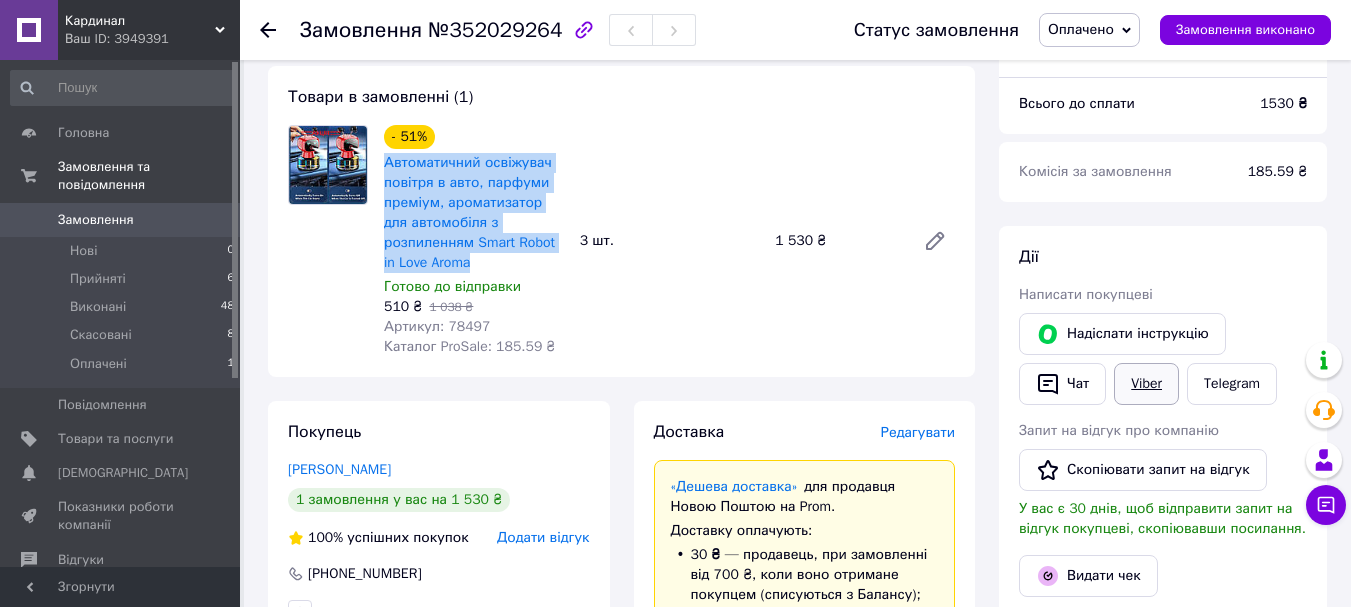 click on "Viber" at bounding box center [1146, 384] 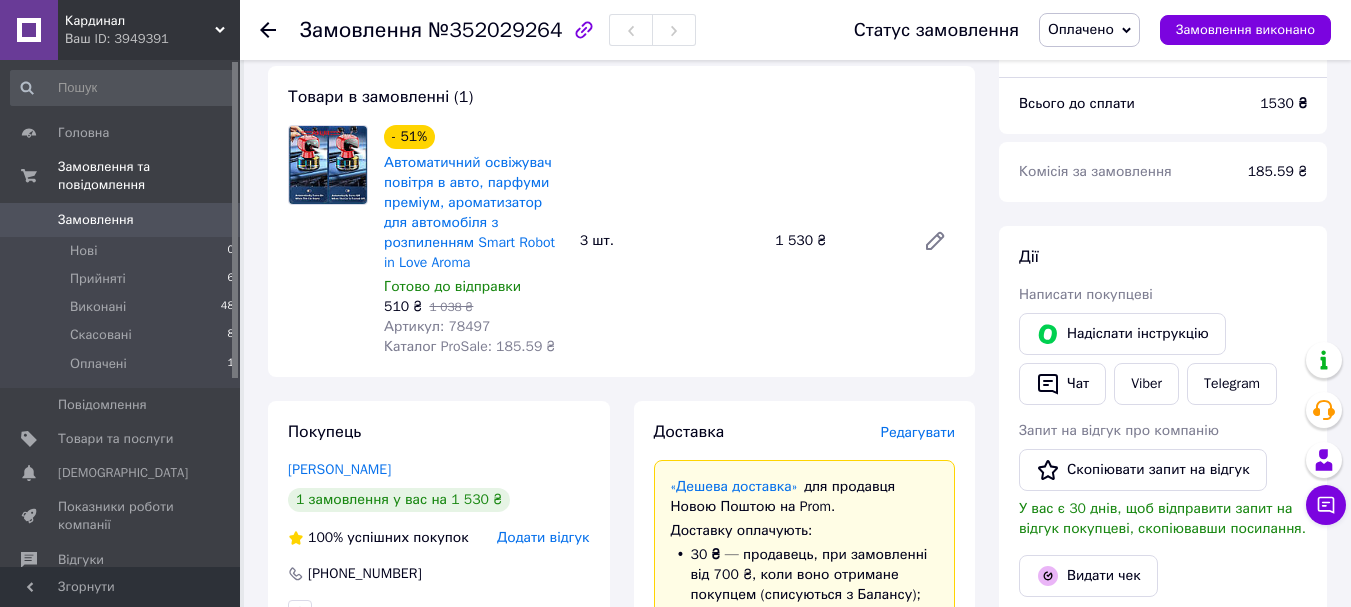 click on "- 51% Автоматичний освіжувач повітря в авто, парфуми преміум, ароматизатор для автомобіля з розпиленням Smart Robot in Love Aroma Готово до відправки 510 ₴   1 038 ₴ Артикул: 78497 Каталог ProSale: 185.59 ₴  3 шт. 1 530 ₴" at bounding box center (669, 241) 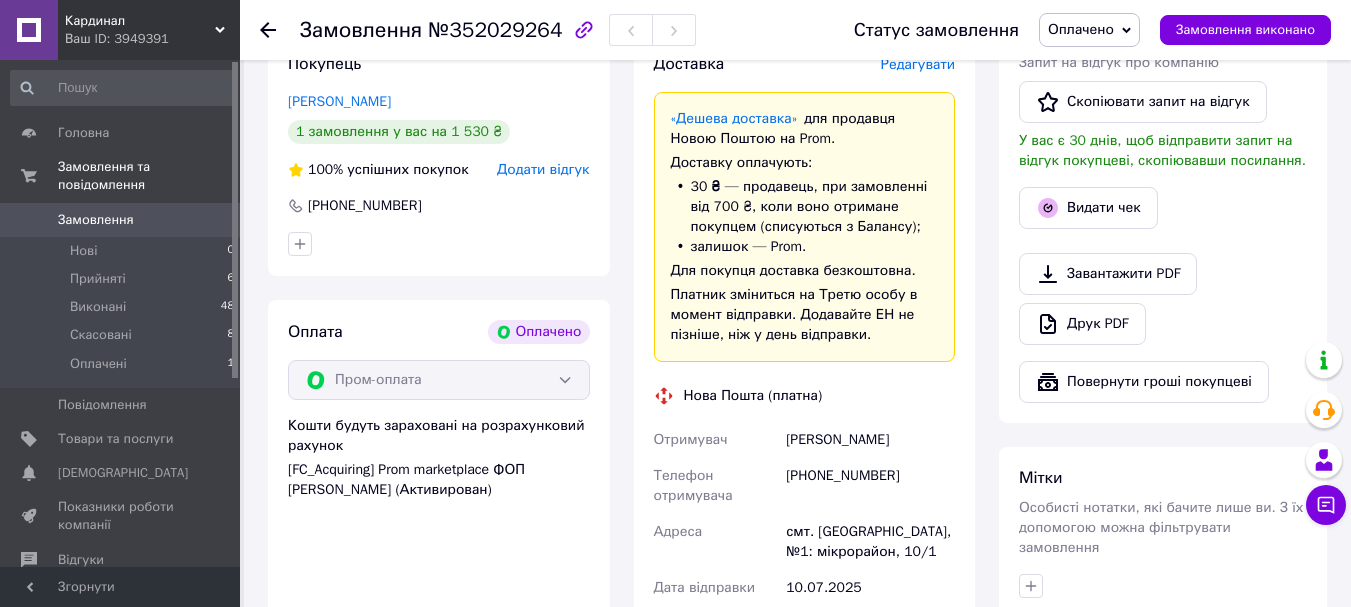 scroll, scrollTop: 700, scrollLeft: 0, axis: vertical 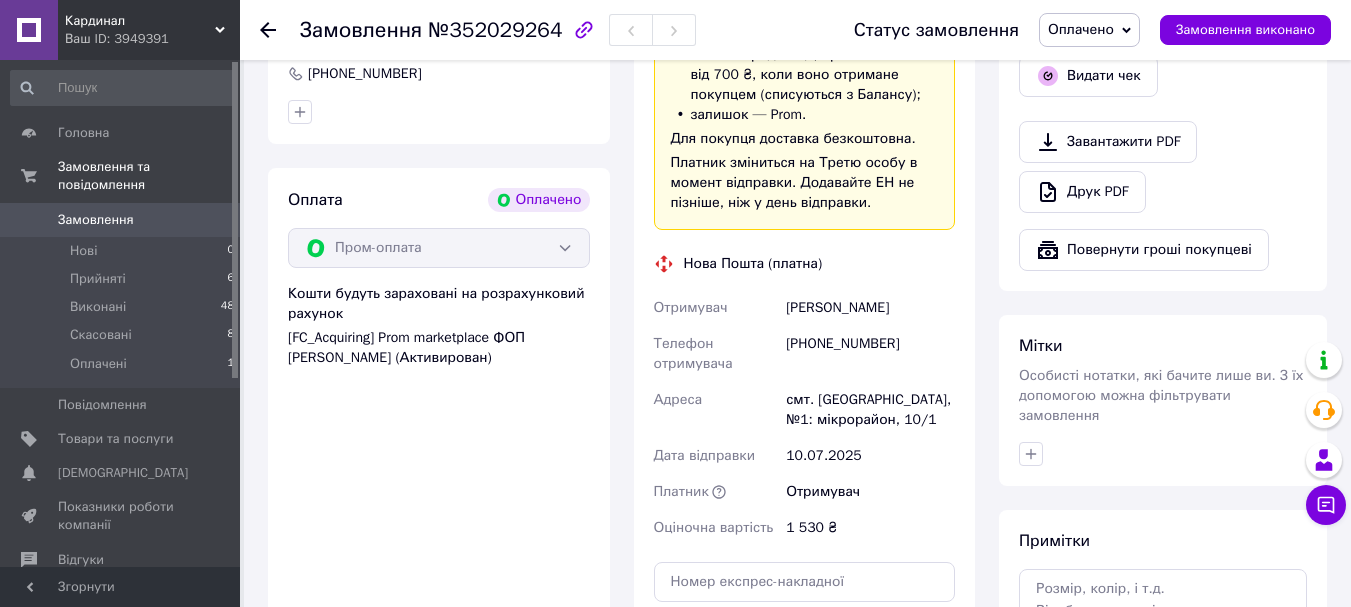 drag, startPoint x: 899, startPoint y: 294, endPoint x: 786, endPoint y: 289, distance: 113.110565 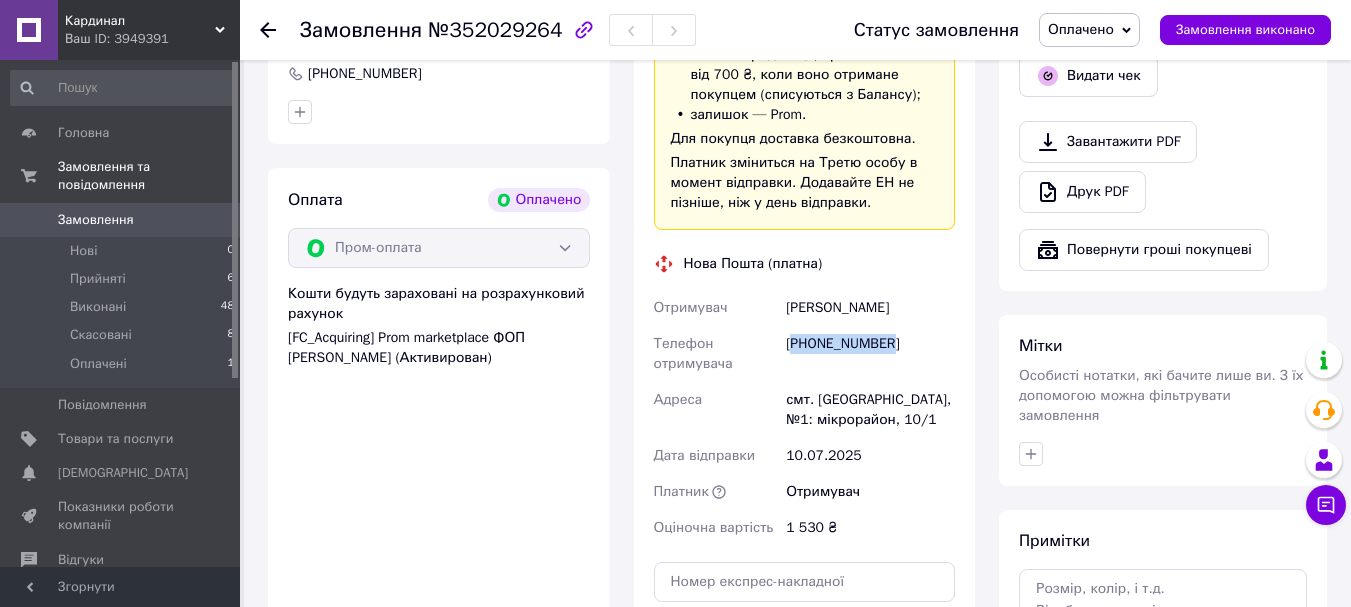 drag, startPoint x: 889, startPoint y: 324, endPoint x: 796, endPoint y: 330, distance: 93.193344 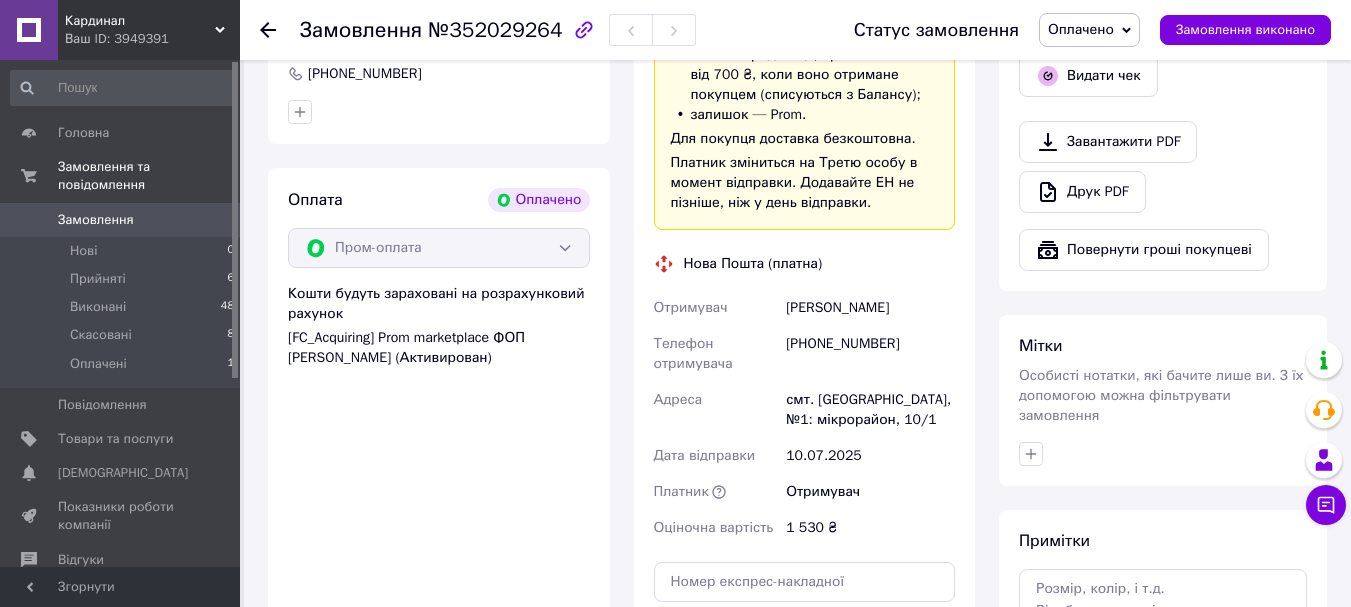click on "смт. [GEOGRAPHIC_DATA], №1: мікрорайон, 10/1" at bounding box center (870, 410) 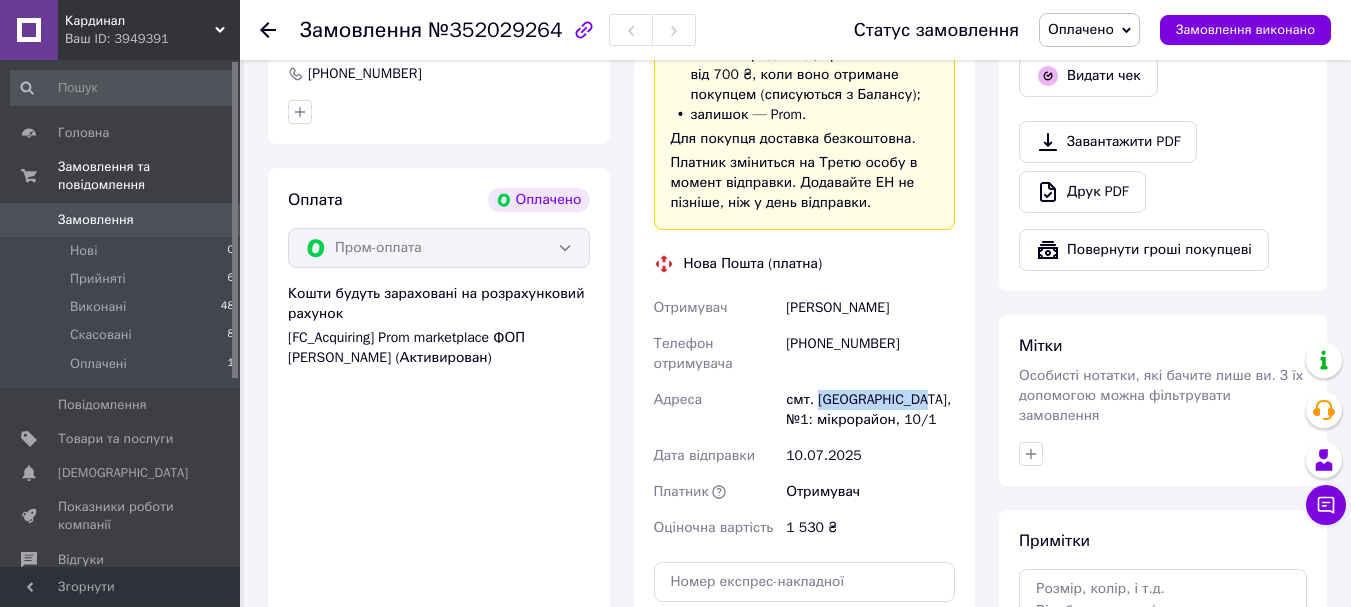 click on "смт. [GEOGRAPHIC_DATA], №1: мікрорайон, 10/1" at bounding box center (870, 410) 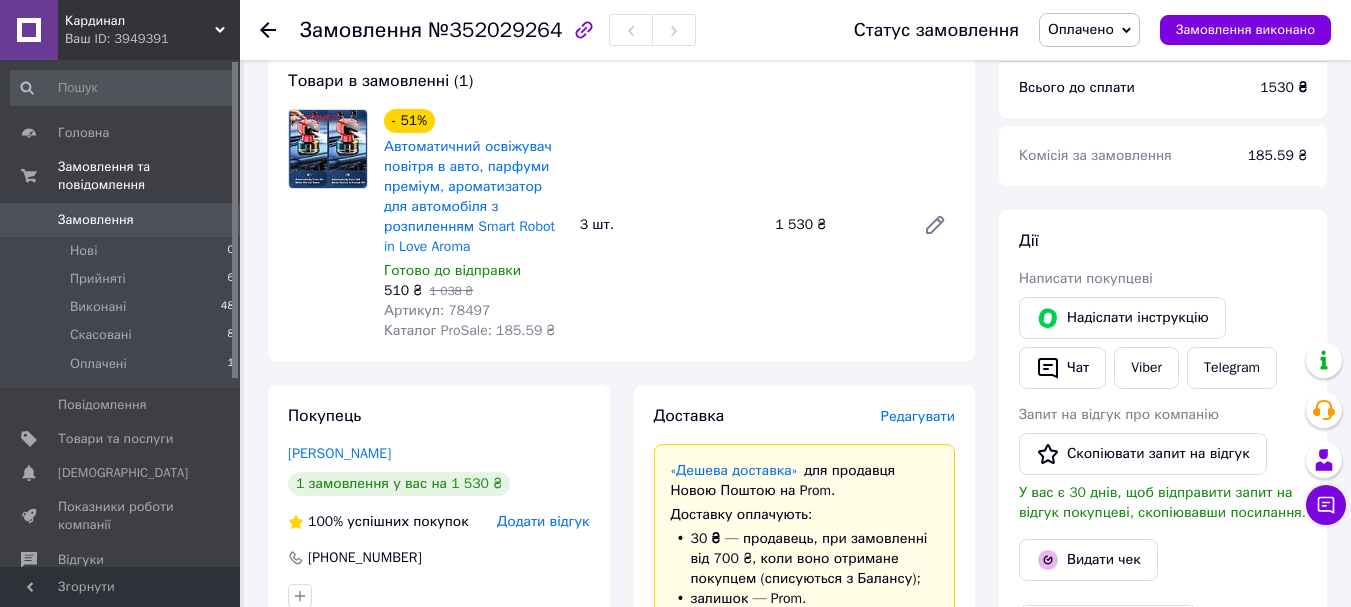 scroll, scrollTop: 400, scrollLeft: 0, axis: vertical 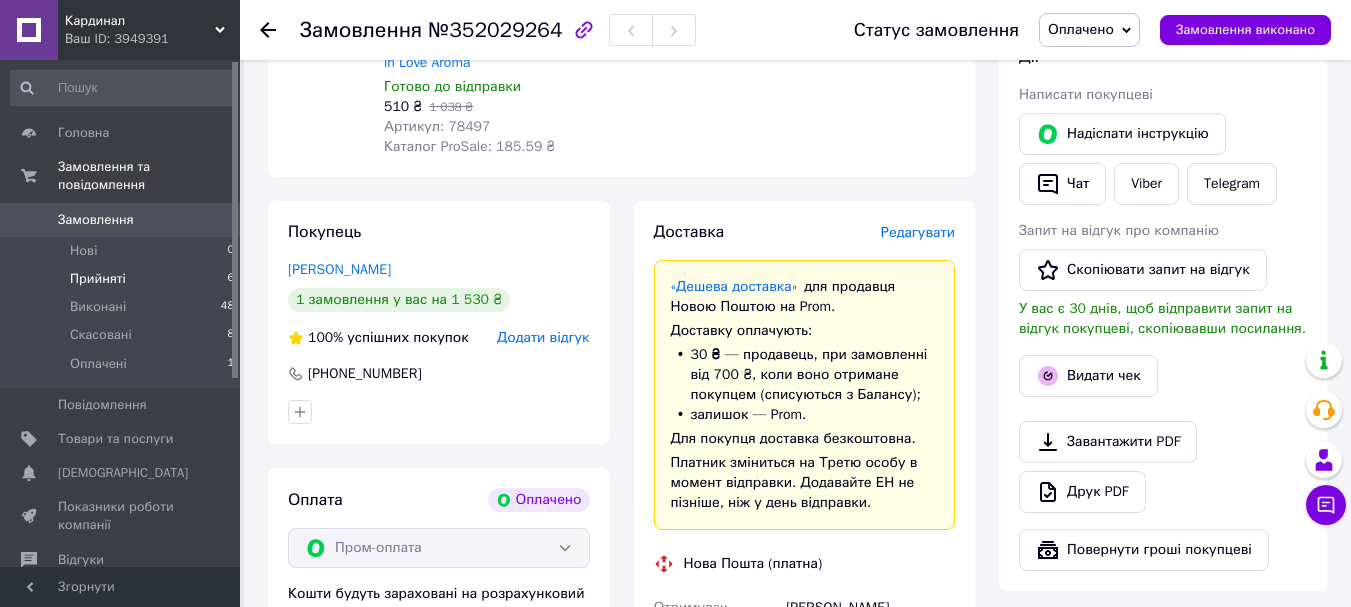 click on "Прийняті" at bounding box center (98, 279) 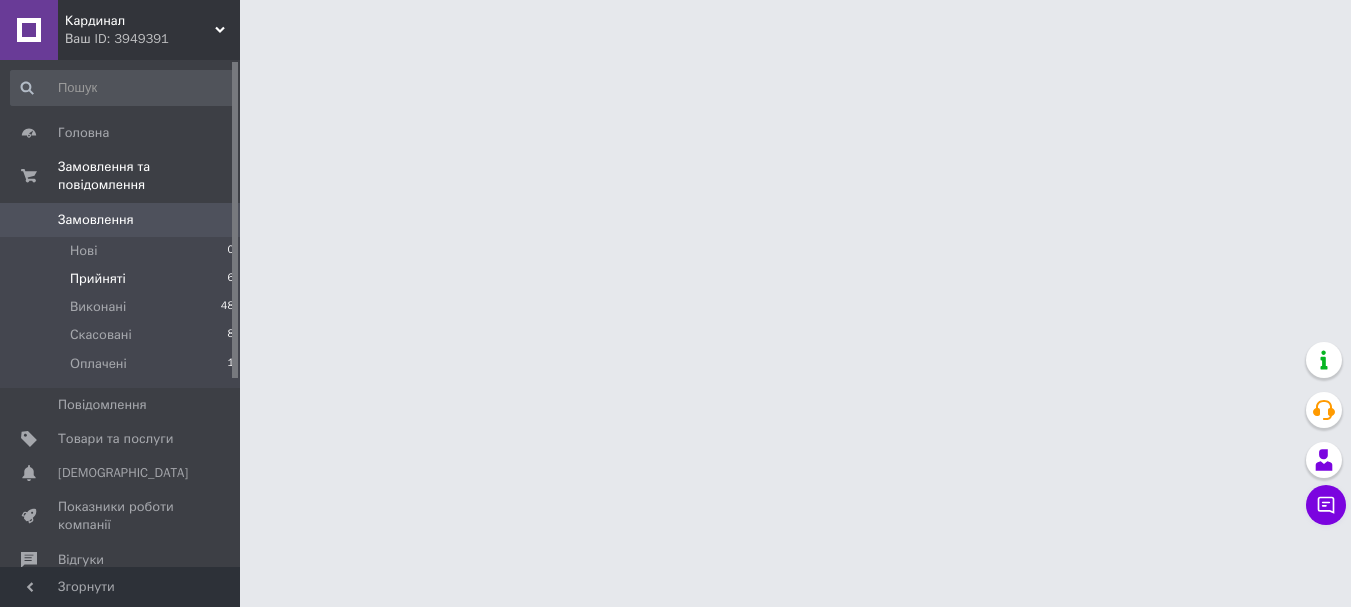 scroll, scrollTop: 0, scrollLeft: 0, axis: both 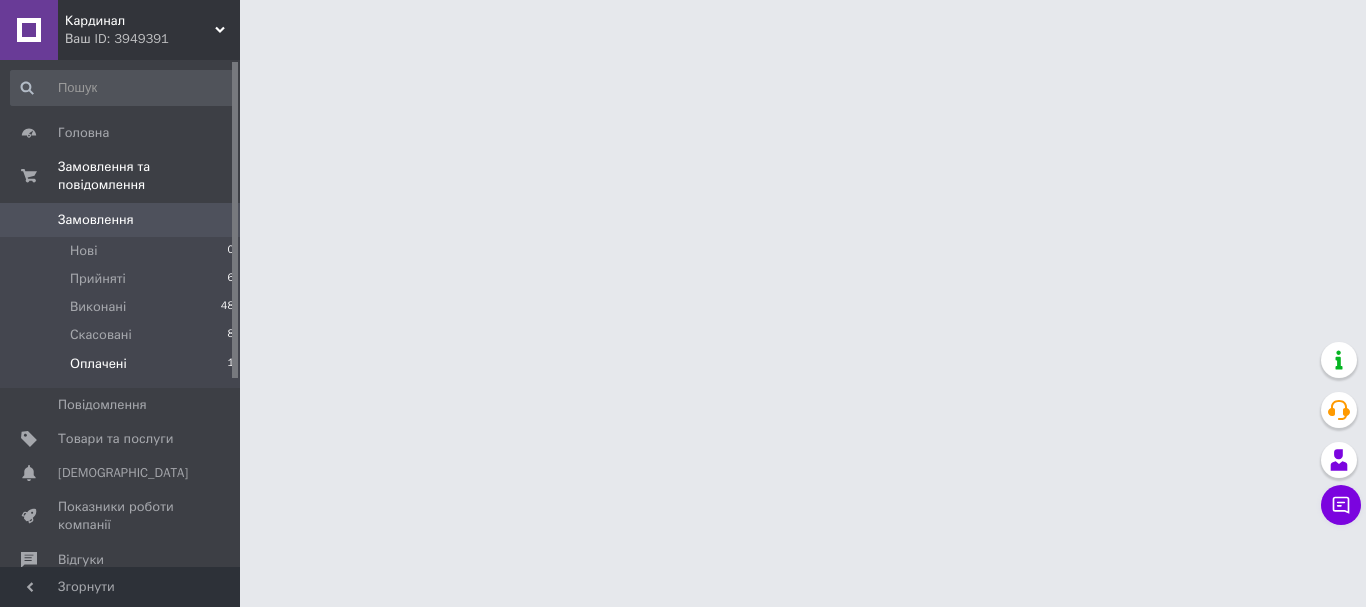 click on "Оплачені 1" at bounding box center [123, 369] 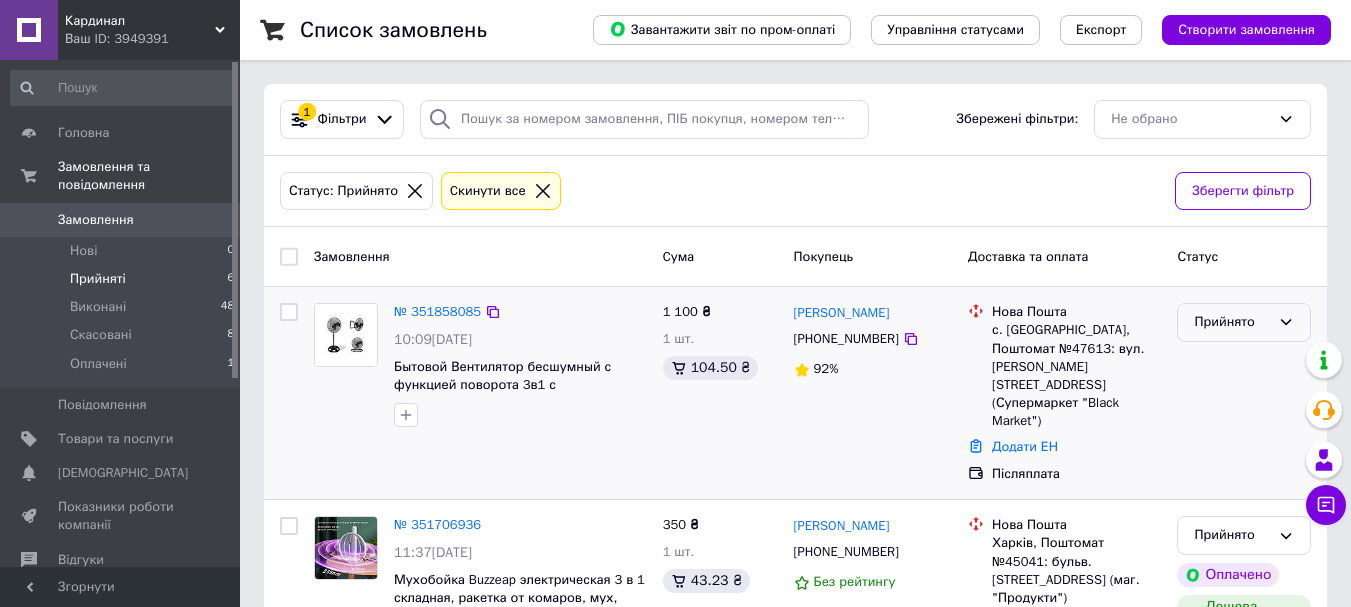 click 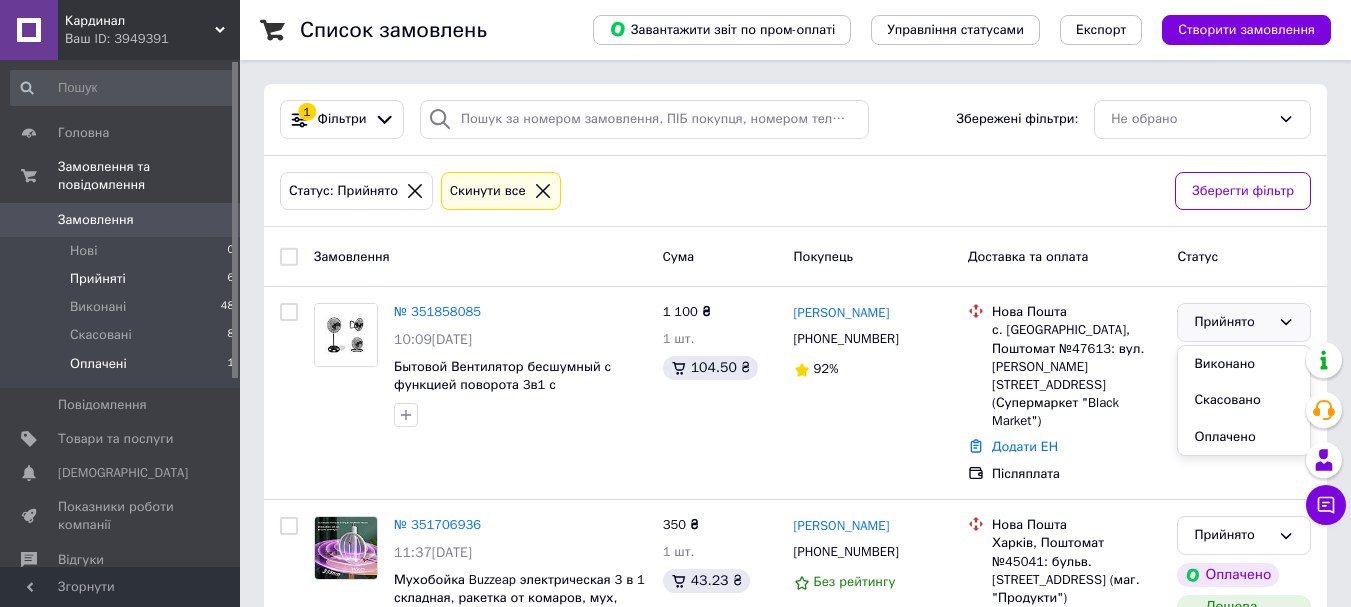 click on "Оплачені" at bounding box center (98, 364) 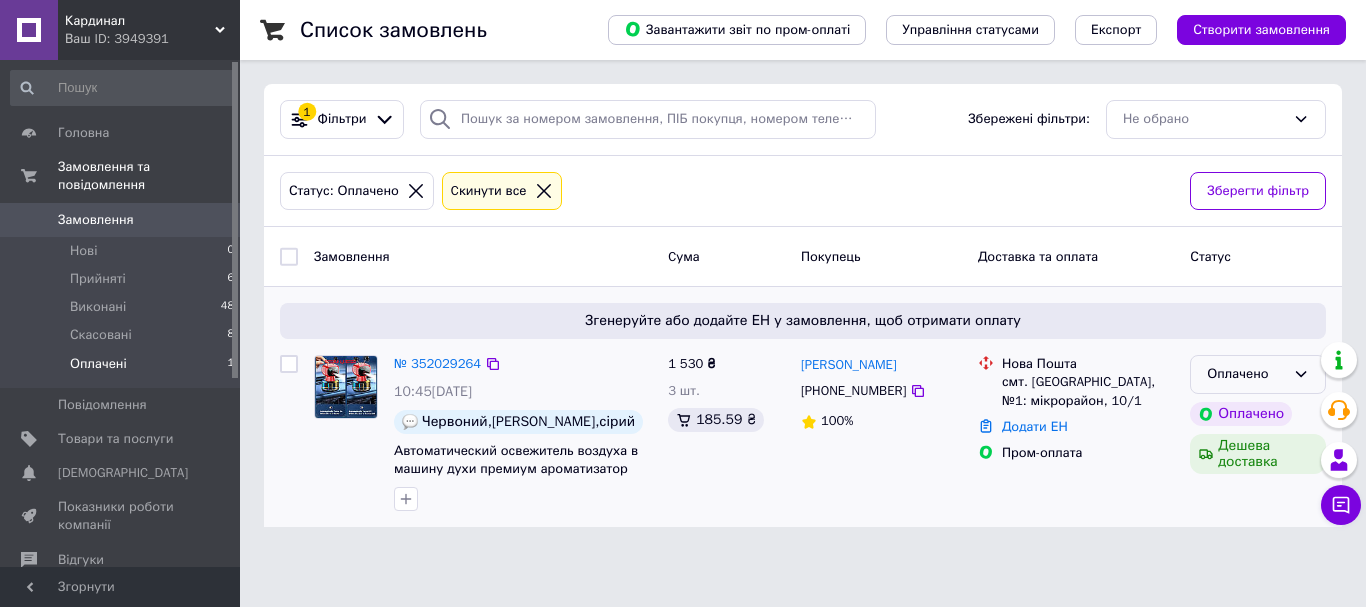 click on "Оплачено" at bounding box center [1246, 374] 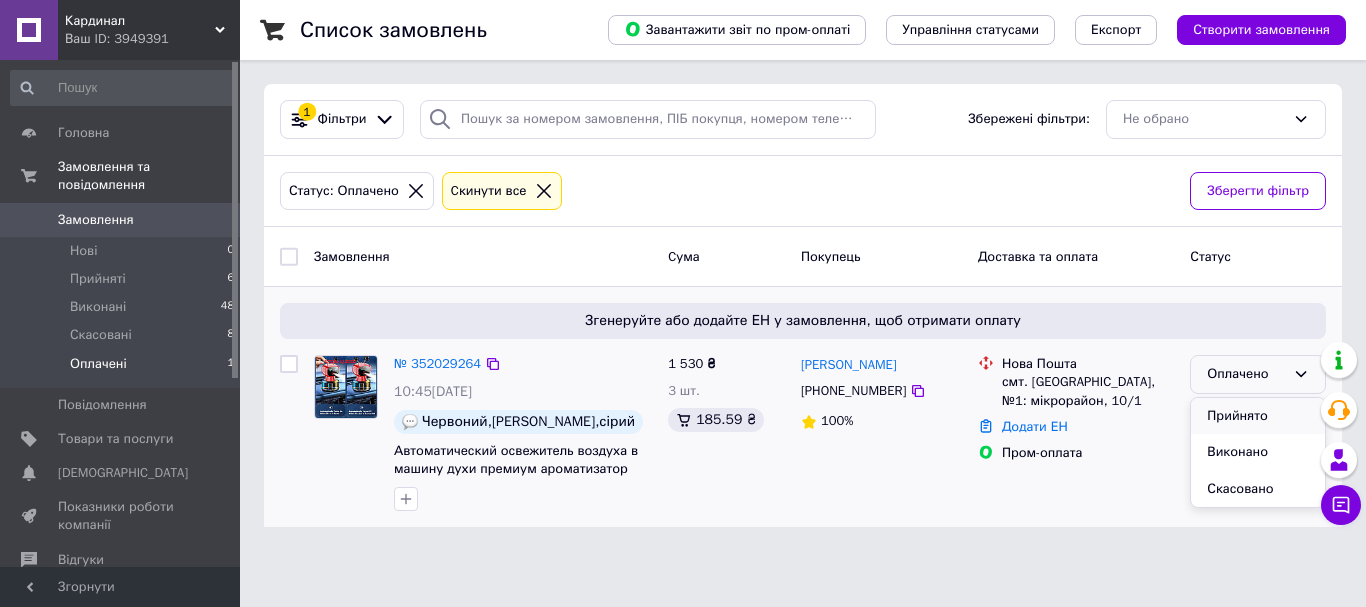 click on "Прийнято" at bounding box center [1258, 416] 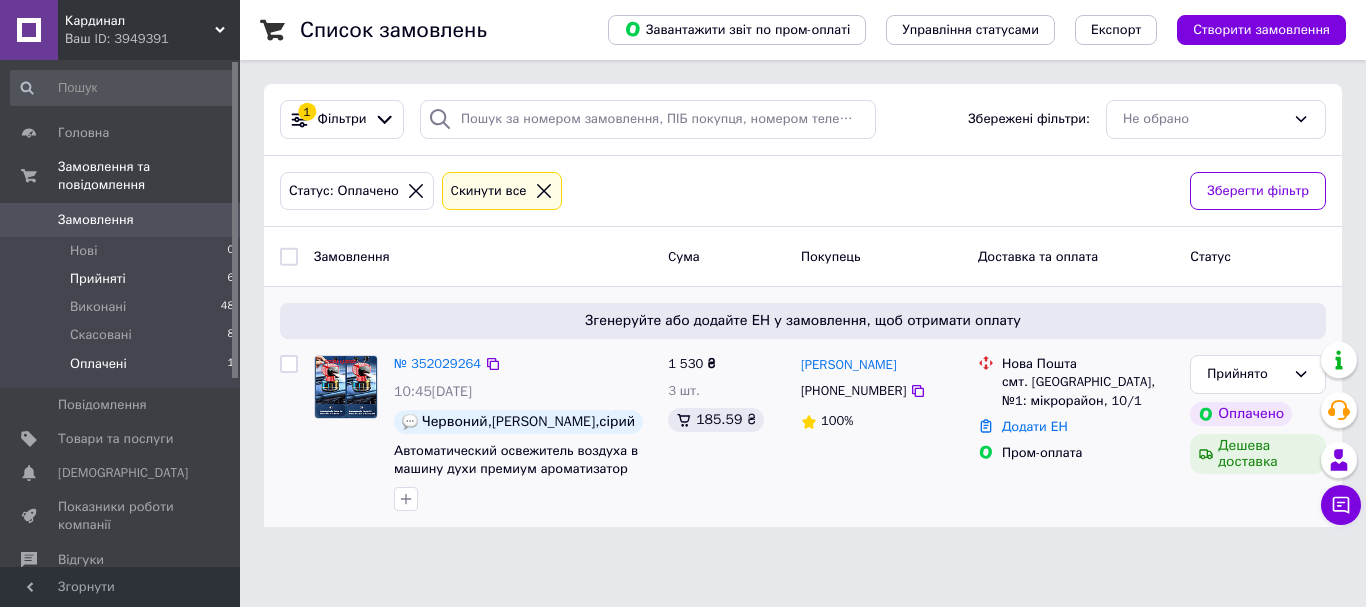 click on "Прийняті 6" at bounding box center [123, 279] 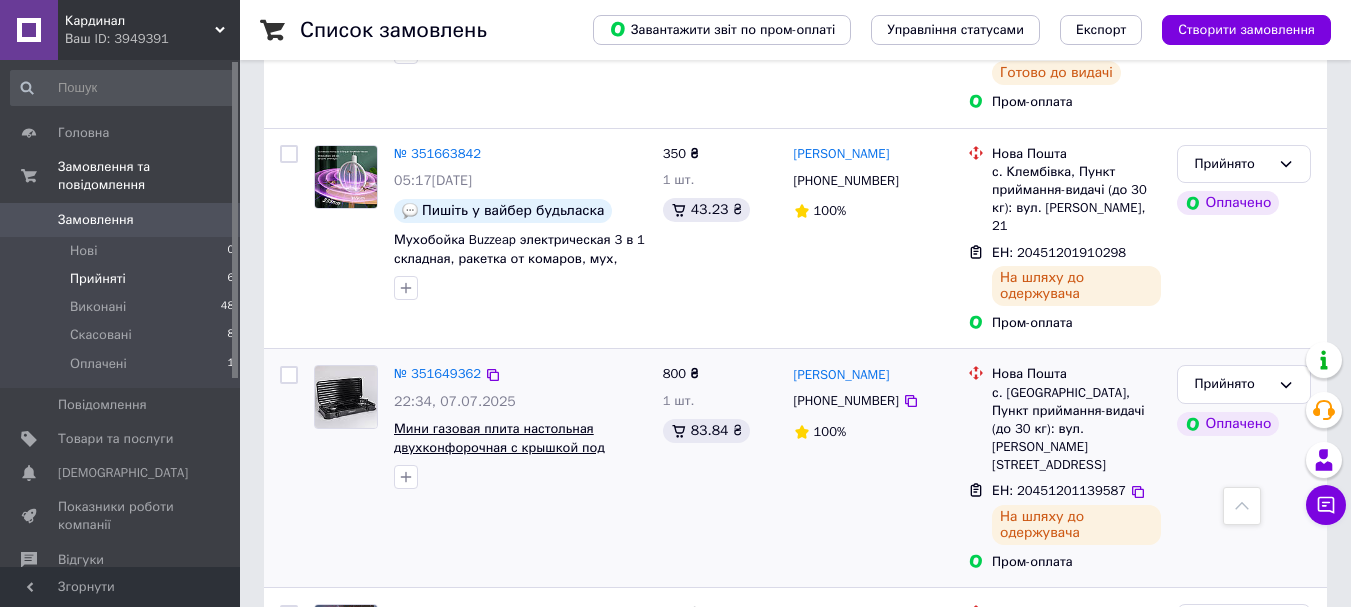 scroll, scrollTop: 897, scrollLeft: 0, axis: vertical 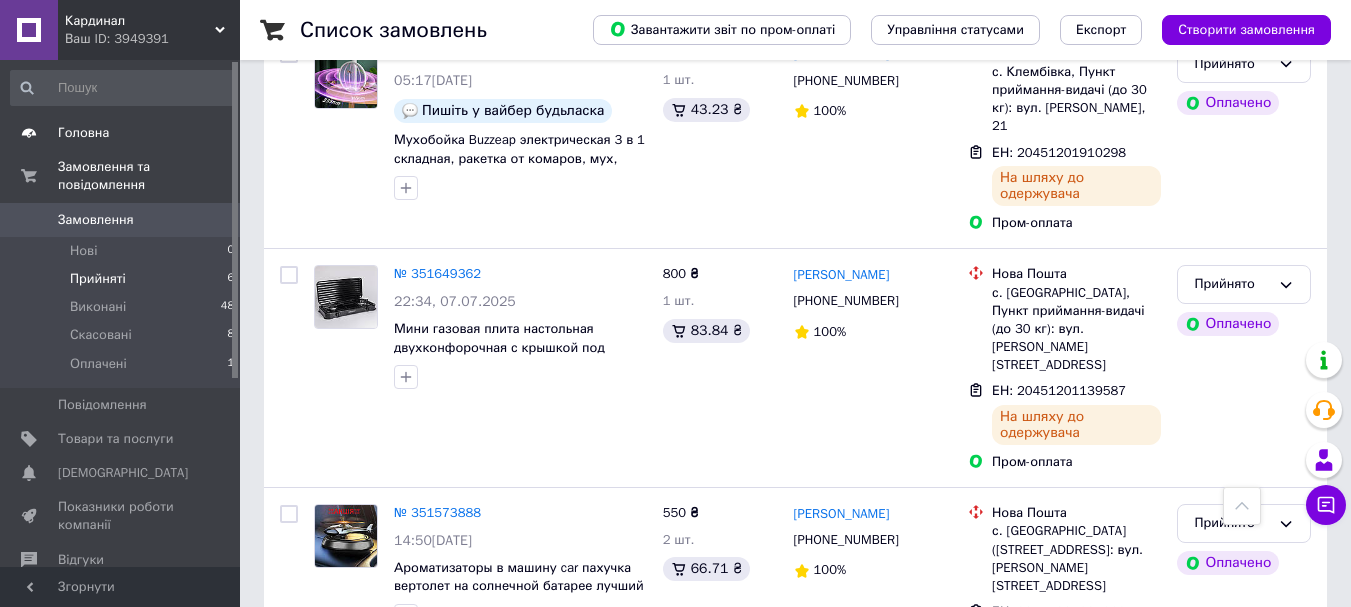 click on "Головна" at bounding box center [83, 133] 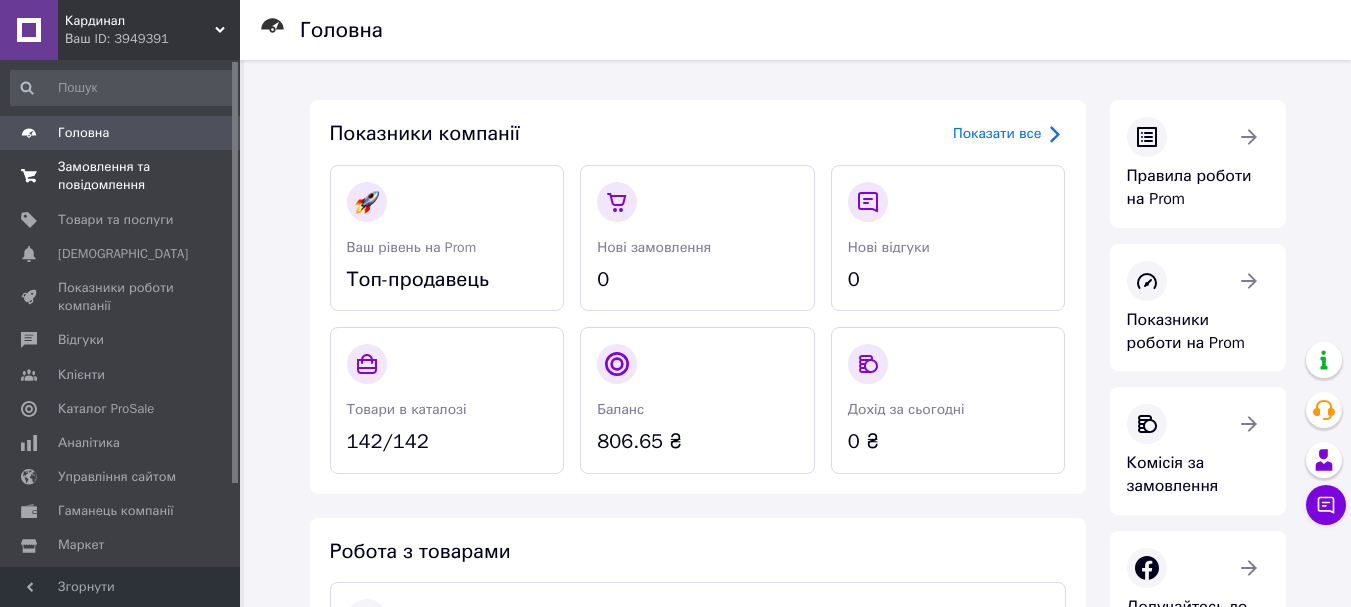 click on "Замовлення та повідомлення" at bounding box center [121, 176] 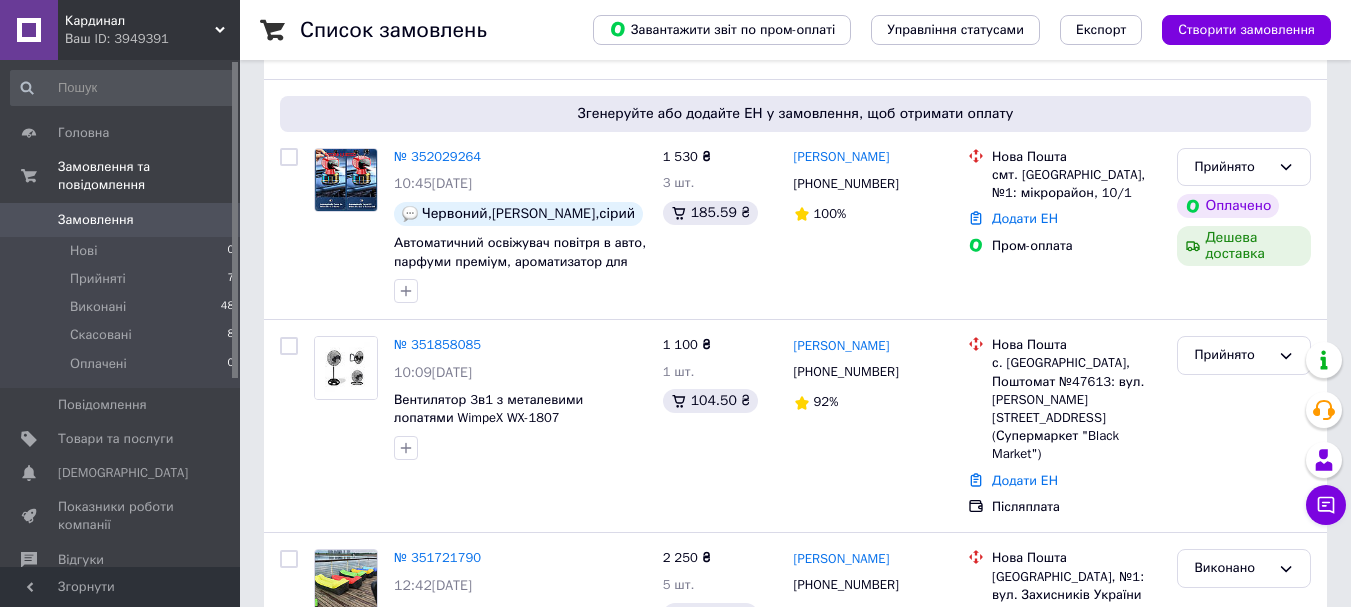 scroll, scrollTop: 200, scrollLeft: 0, axis: vertical 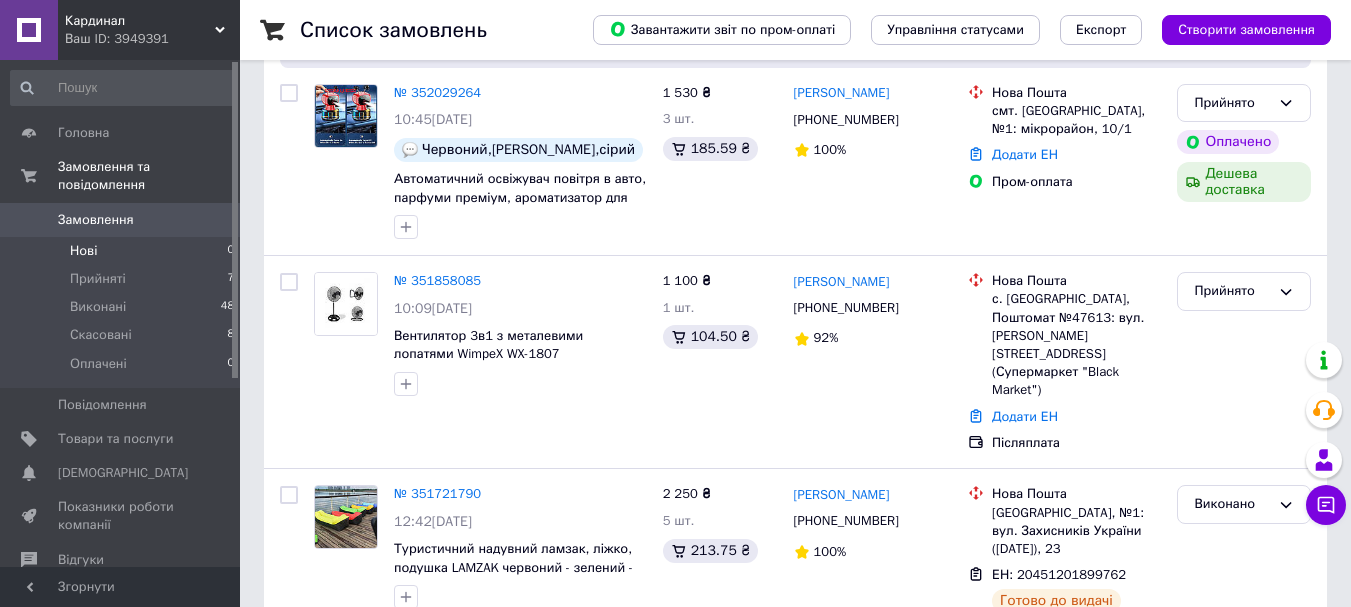click on "Нові 0" at bounding box center [123, 251] 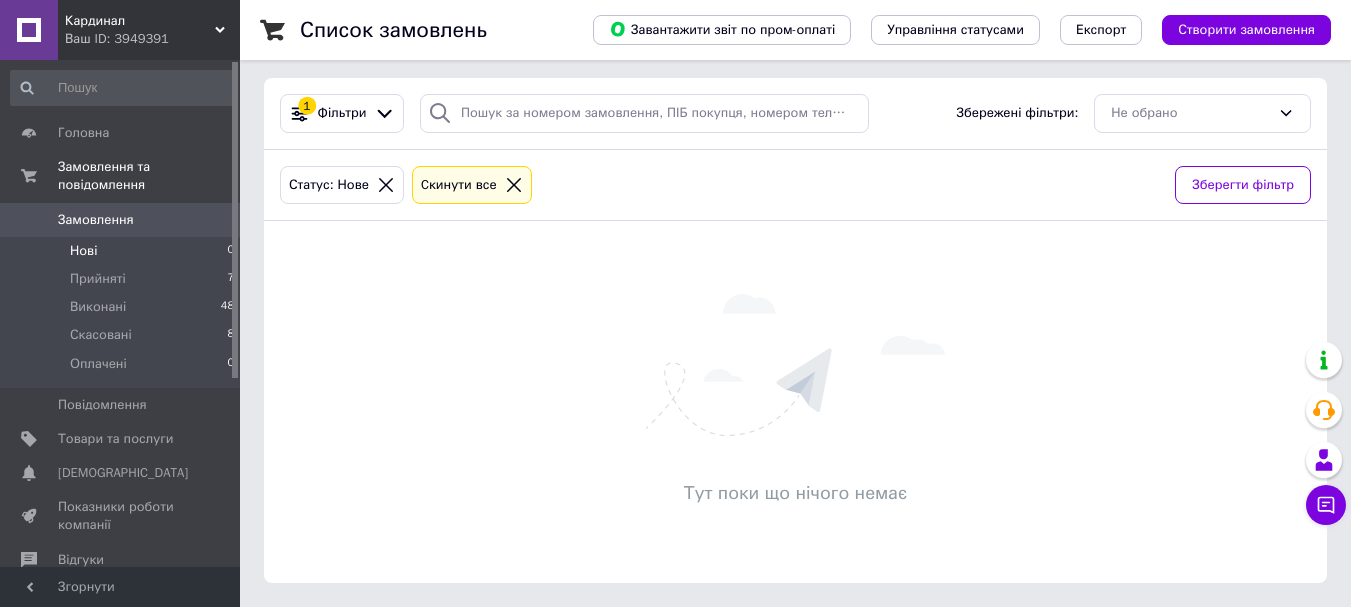 scroll, scrollTop: 0, scrollLeft: 0, axis: both 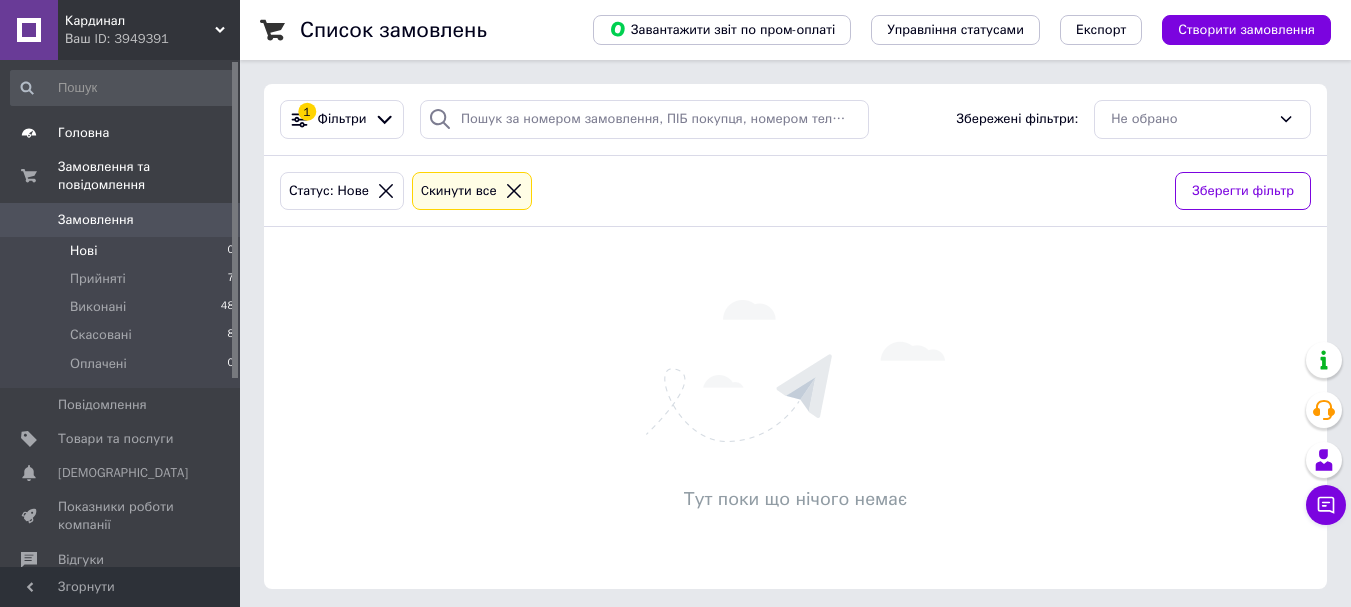 click on "Головна" at bounding box center (83, 133) 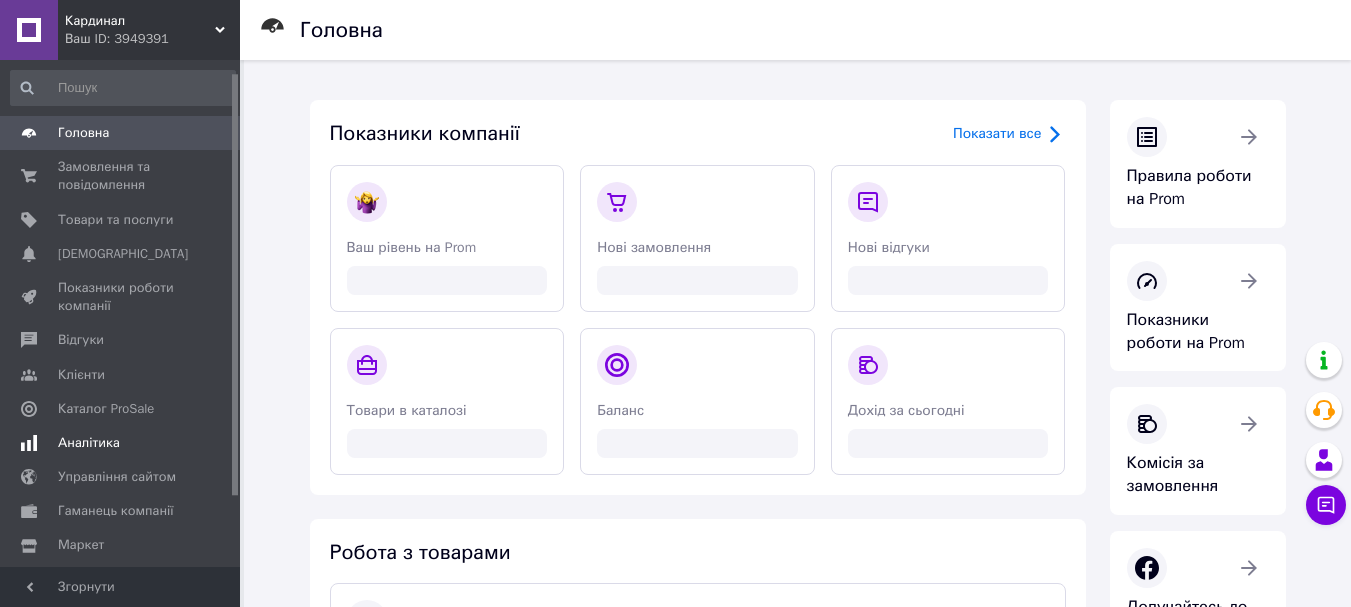 scroll, scrollTop: 100, scrollLeft: 0, axis: vertical 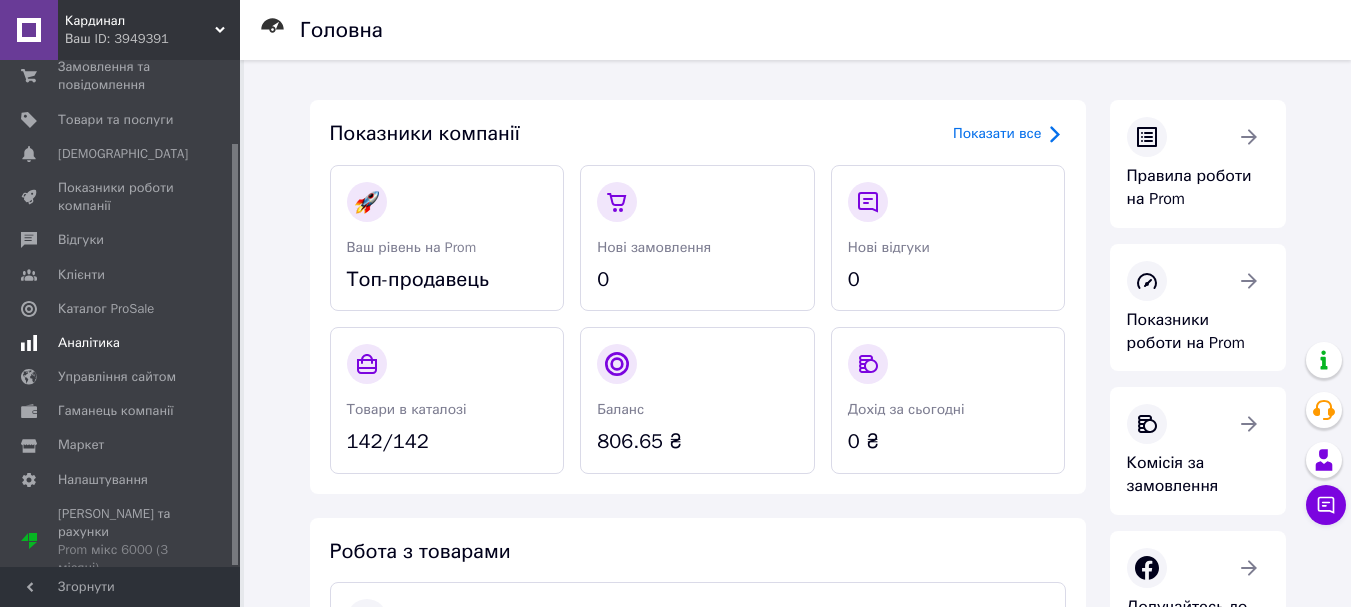 click on "Аналітика" at bounding box center (89, 343) 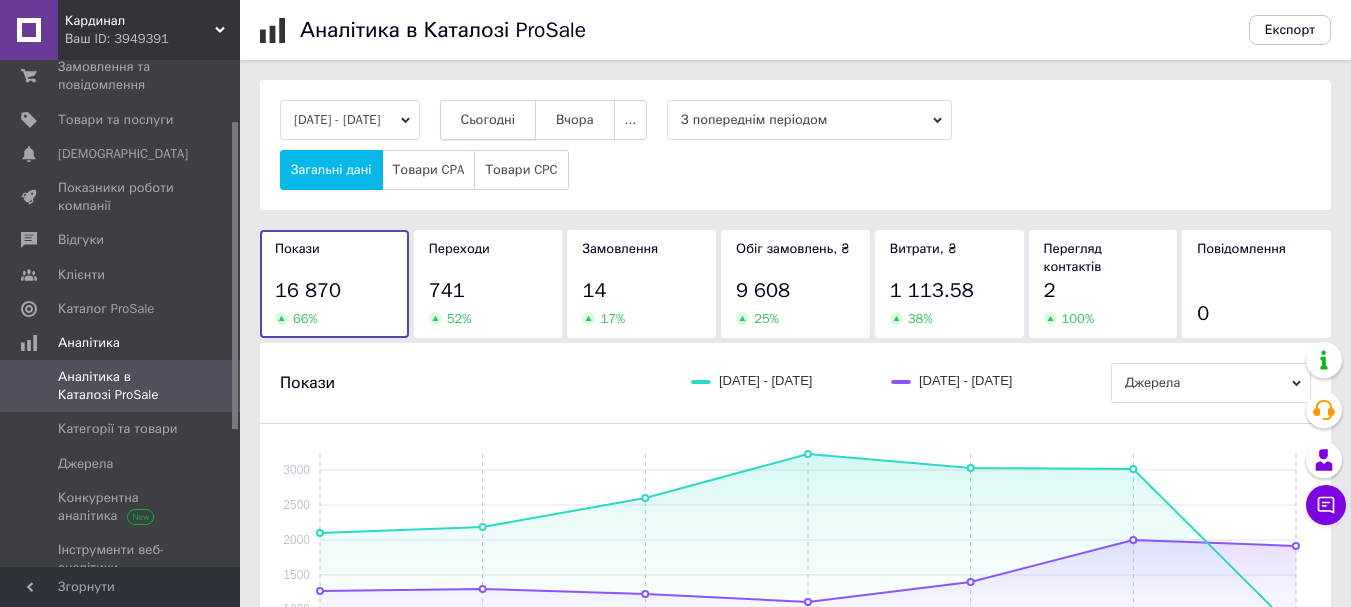 click on "Сьогодні" at bounding box center [488, 120] 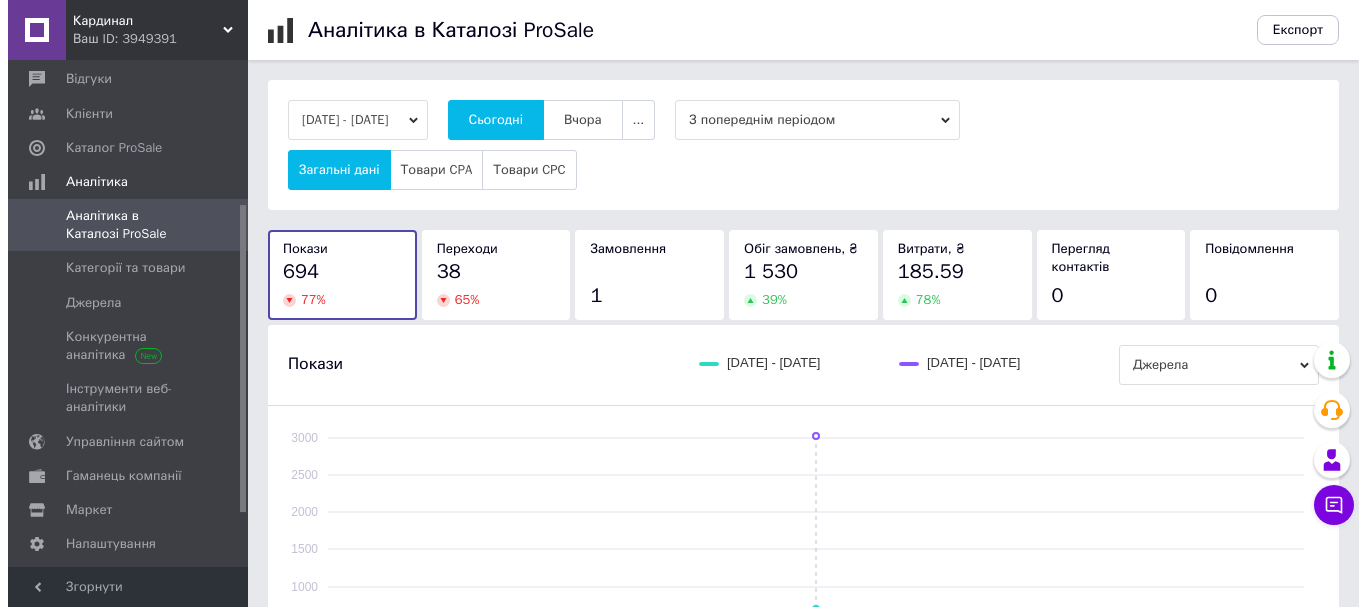 scroll, scrollTop: 226, scrollLeft: 0, axis: vertical 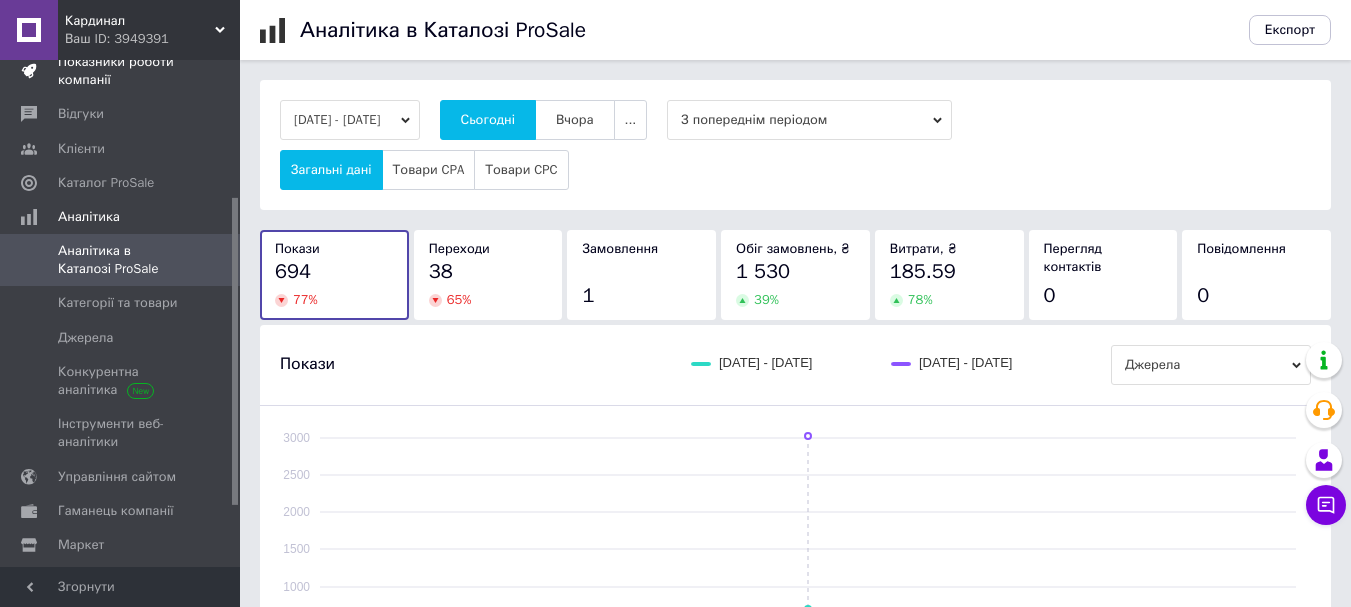 click on "Показники роботи компанії" at bounding box center [123, 71] 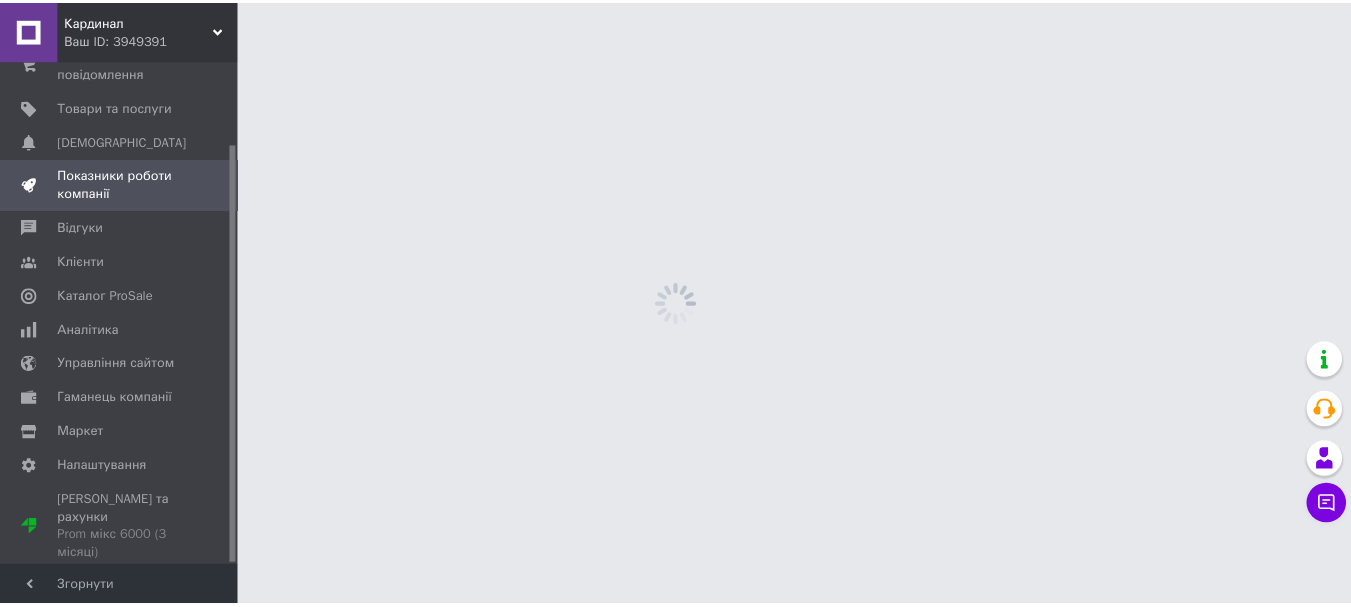 scroll, scrollTop: 100, scrollLeft: 0, axis: vertical 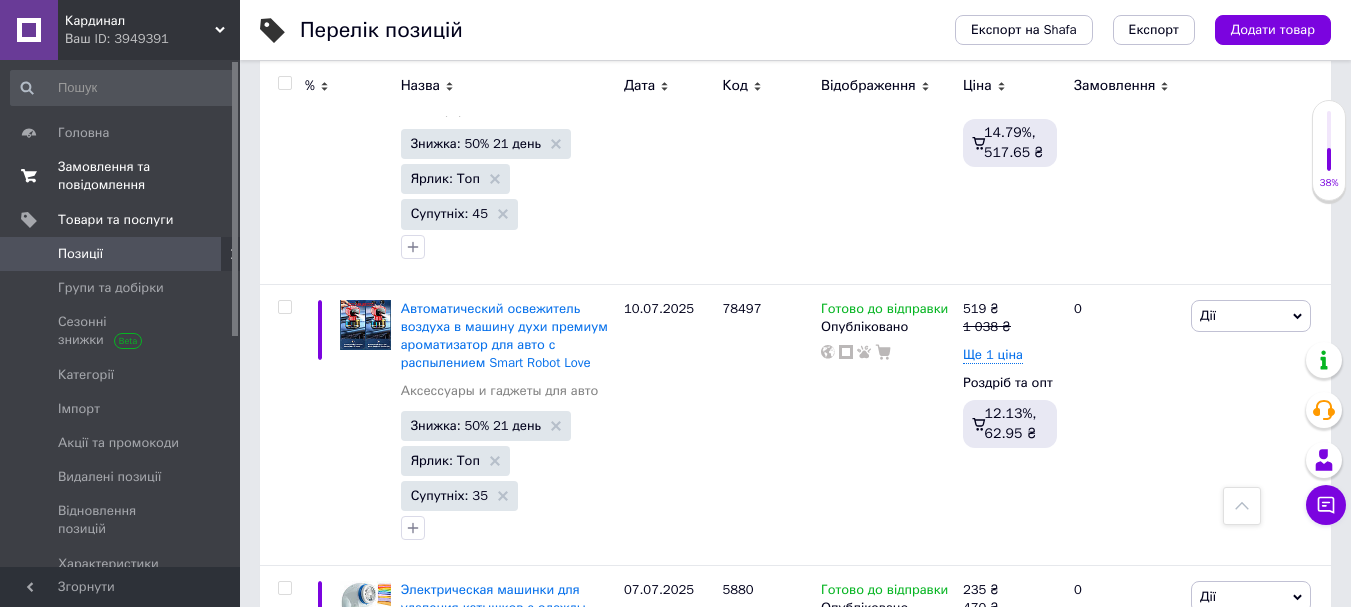 click on "Замовлення та повідомлення" at bounding box center (121, 176) 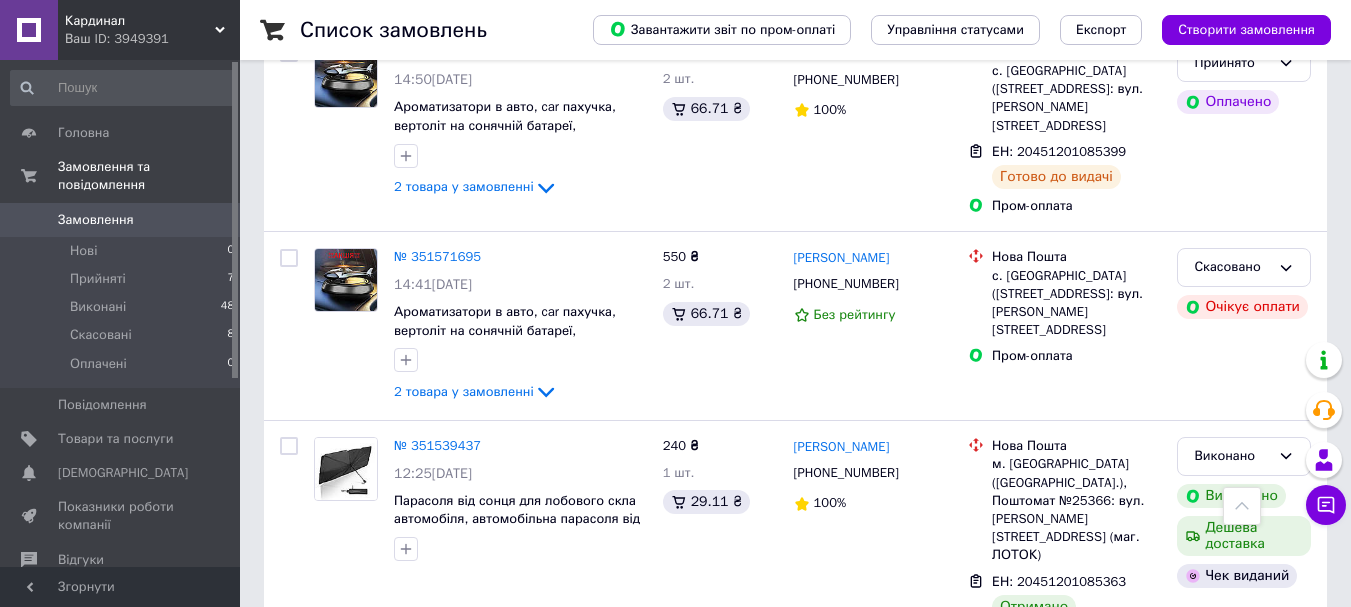 scroll, scrollTop: 1900, scrollLeft: 0, axis: vertical 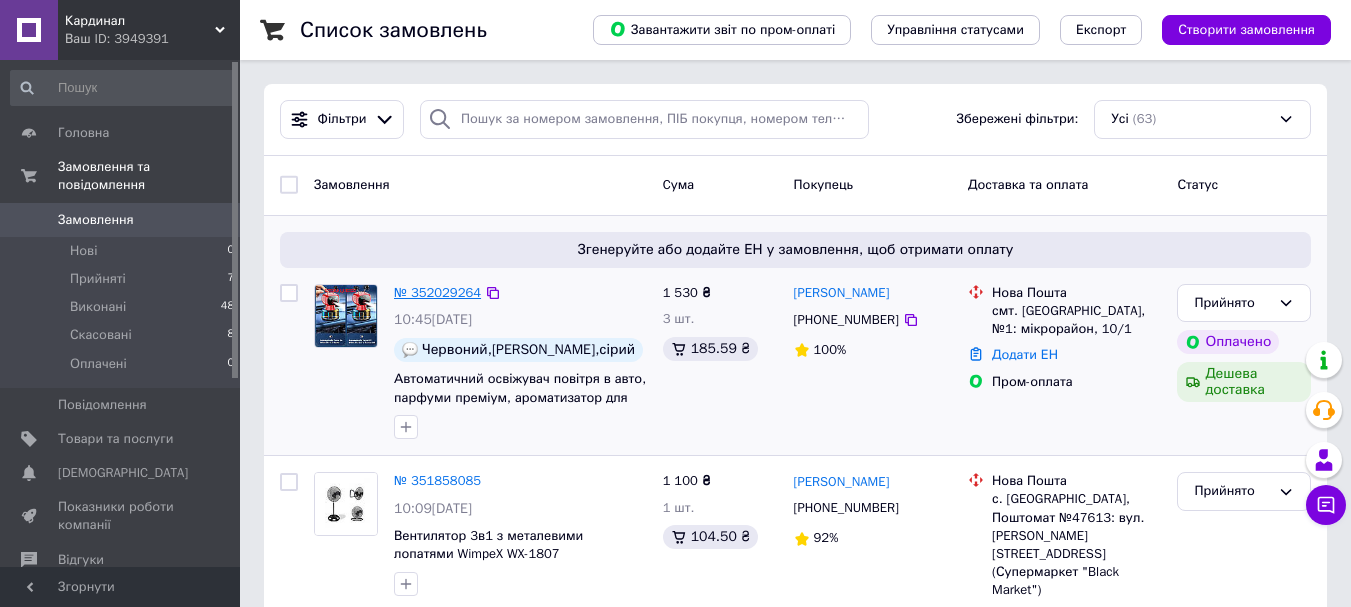 click on "№ 352029264" at bounding box center [437, 292] 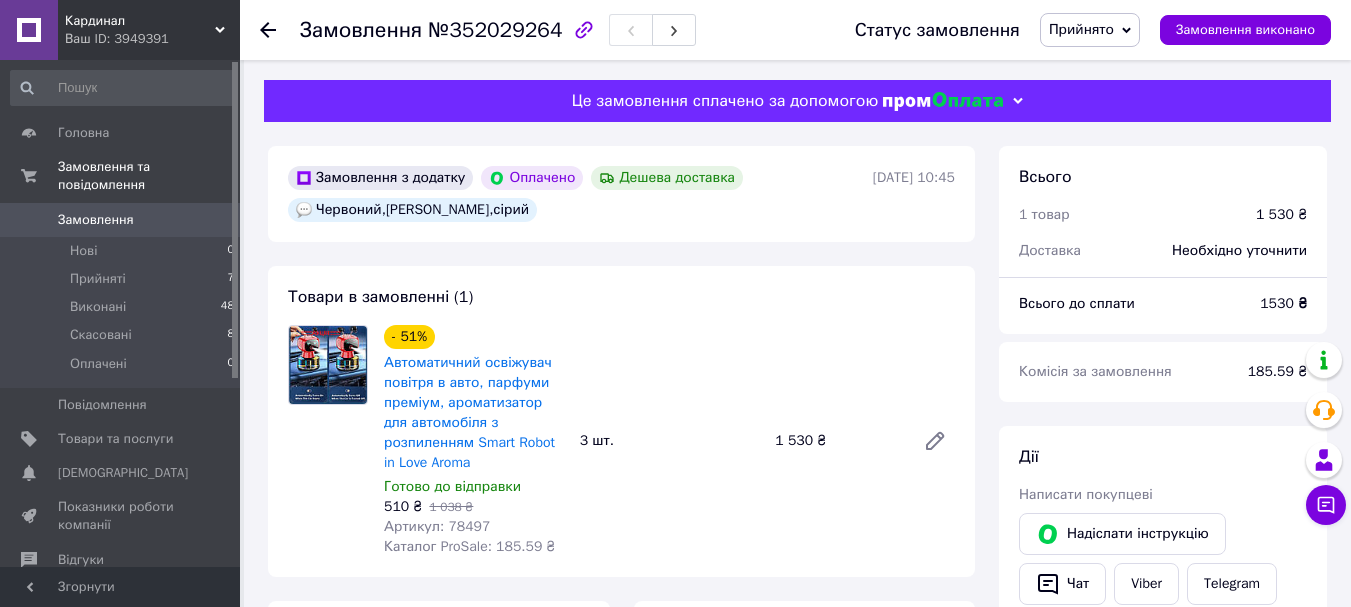 scroll, scrollTop: 100, scrollLeft: 0, axis: vertical 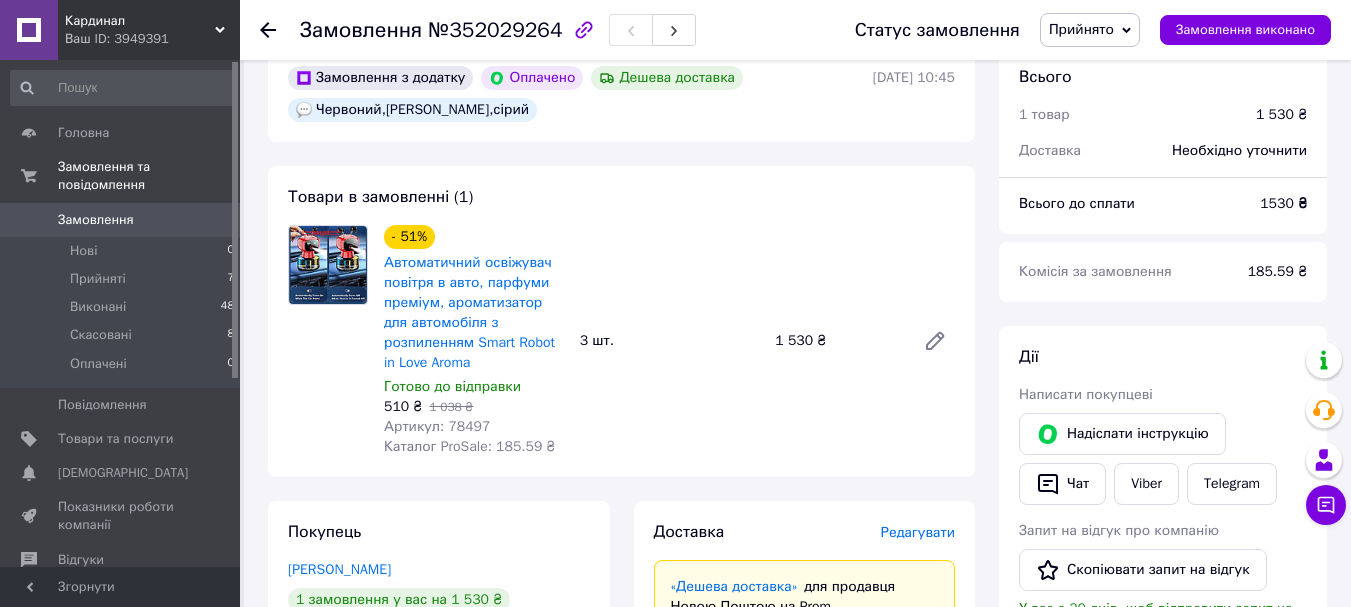click on "Артикул: 78497" at bounding box center (437, 426) 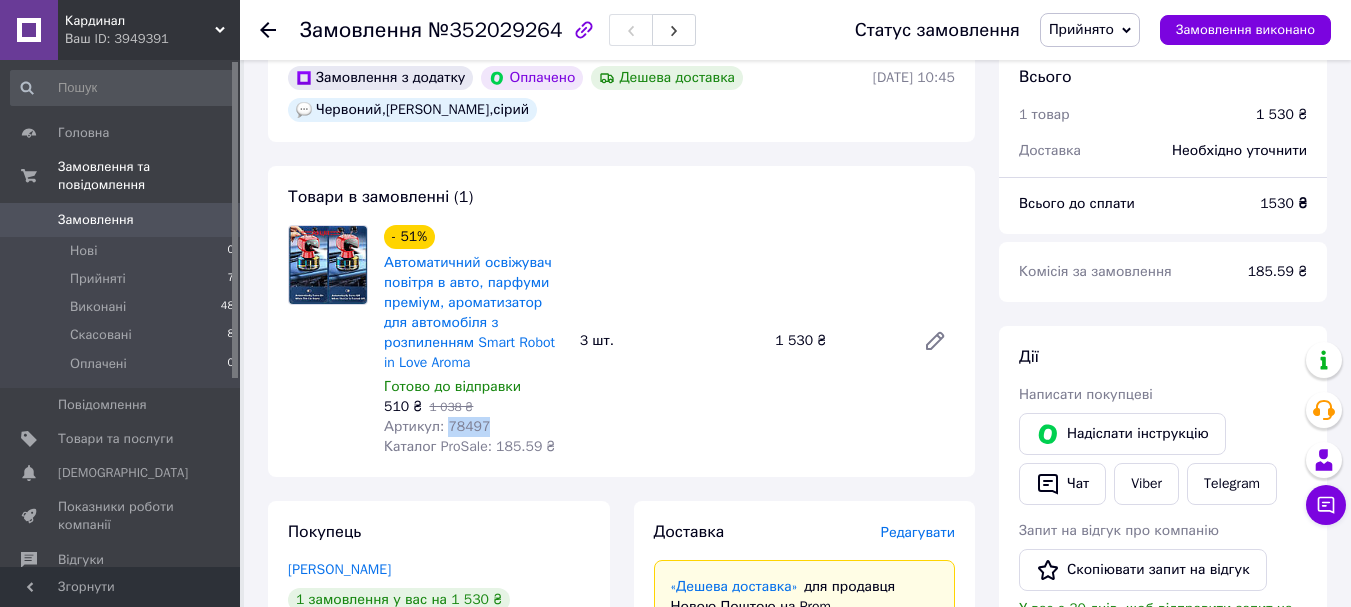 click on "Артикул: 78497" at bounding box center (437, 426) 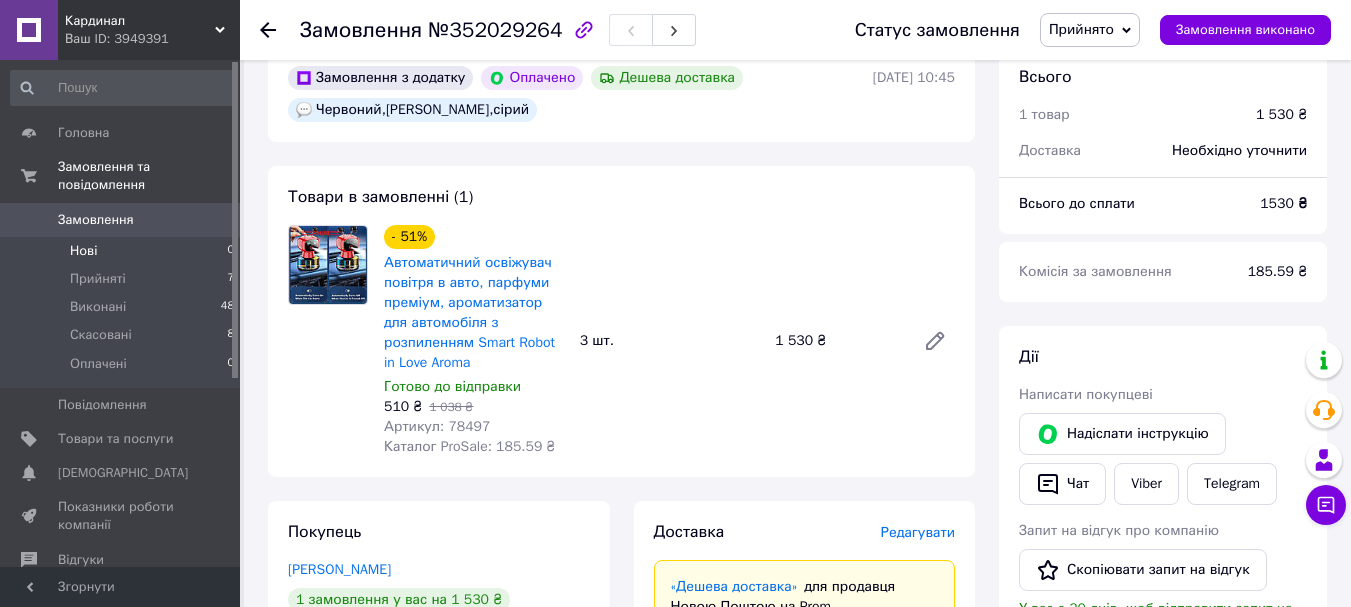 click on "Нові 0" at bounding box center [123, 251] 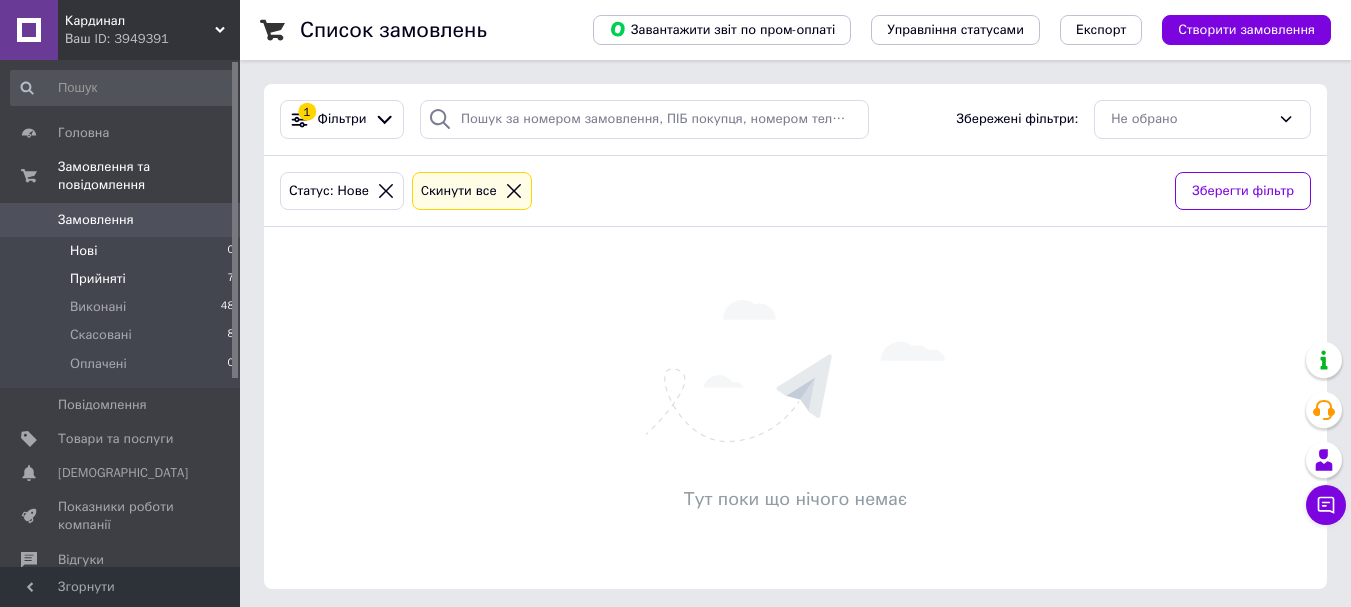click on "Прийняті 7" at bounding box center (123, 279) 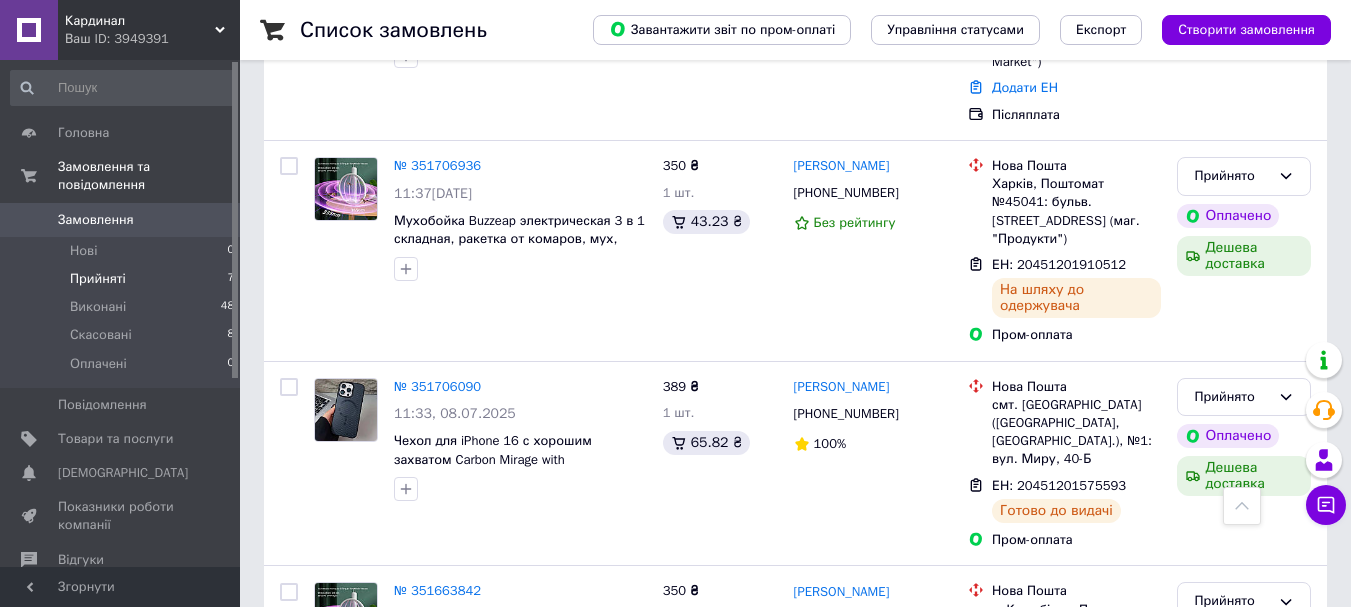 scroll, scrollTop: 800, scrollLeft: 0, axis: vertical 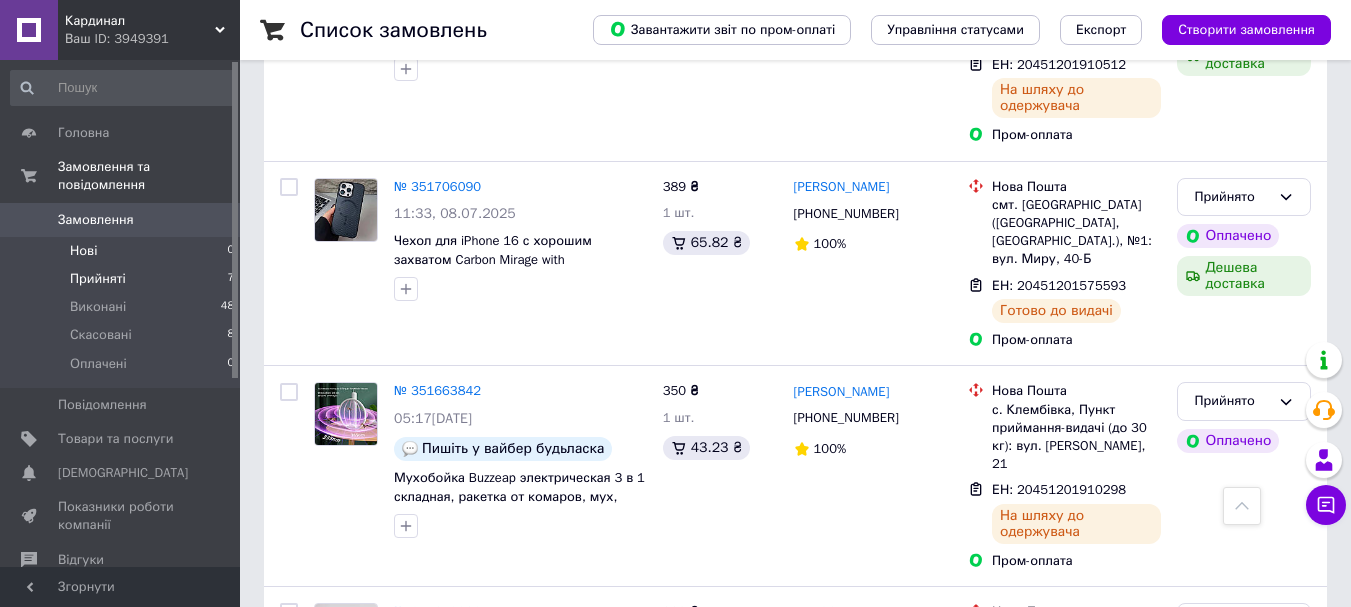 click on "Нові 0" at bounding box center (123, 251) 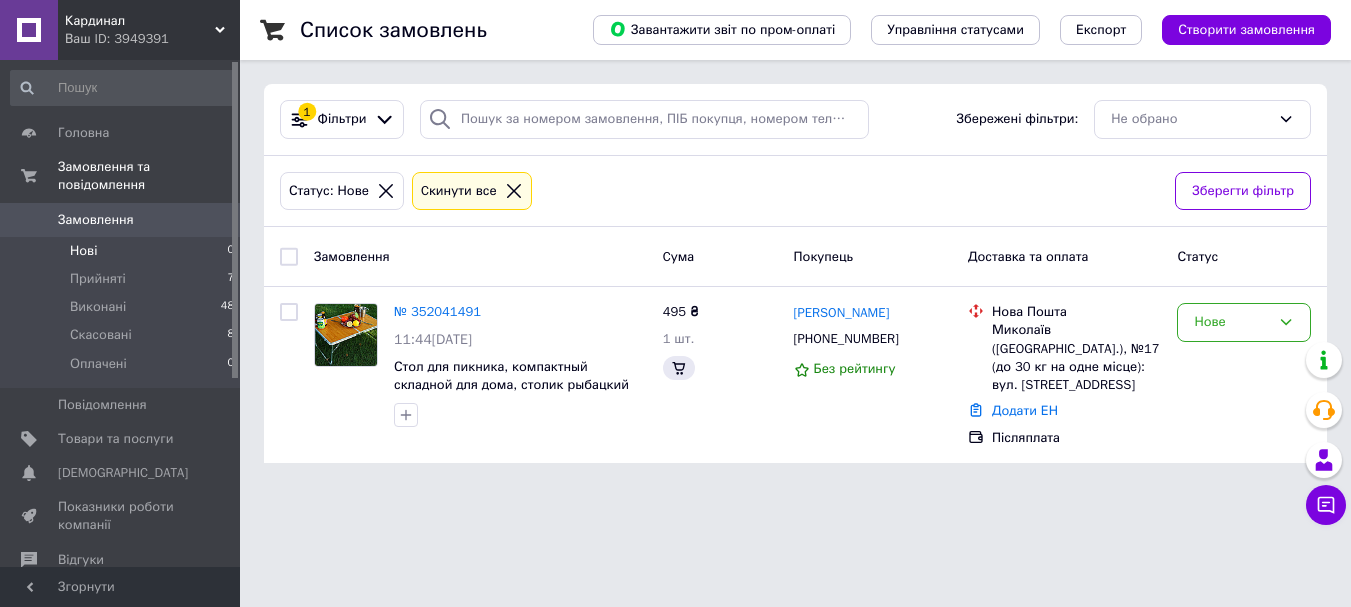 scroll, scrollTop: 0, scrollLeft: 0, axis: both 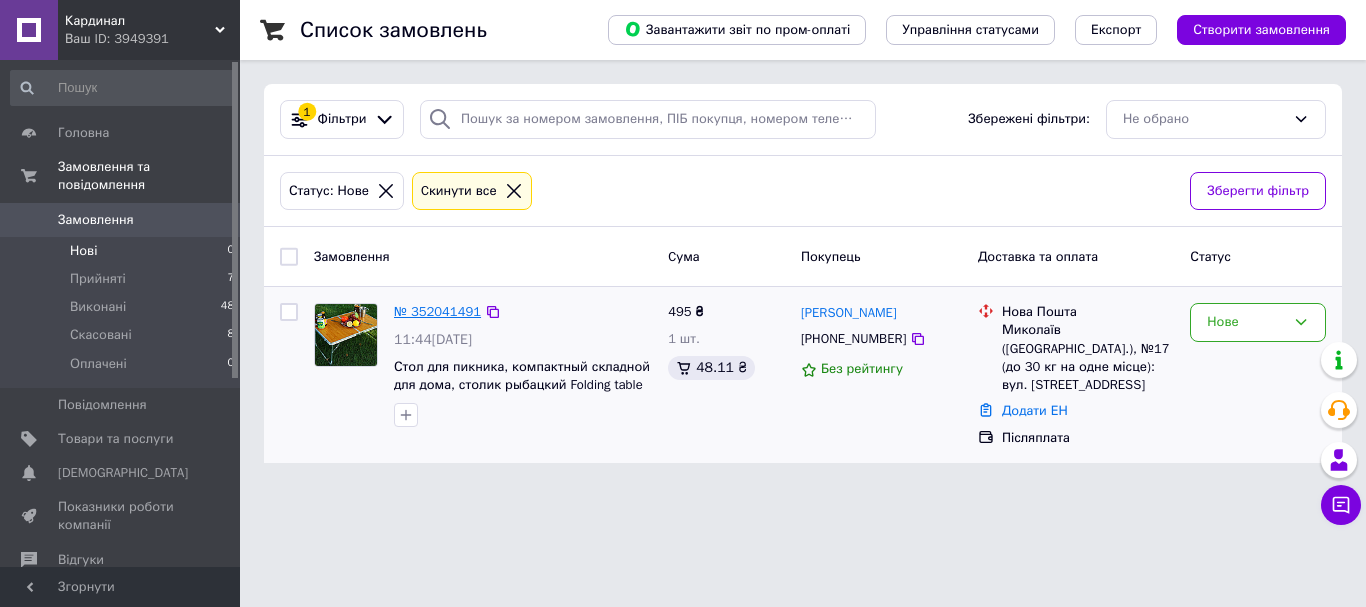 click on "№ 352041491" at bounding box center (437, 311) 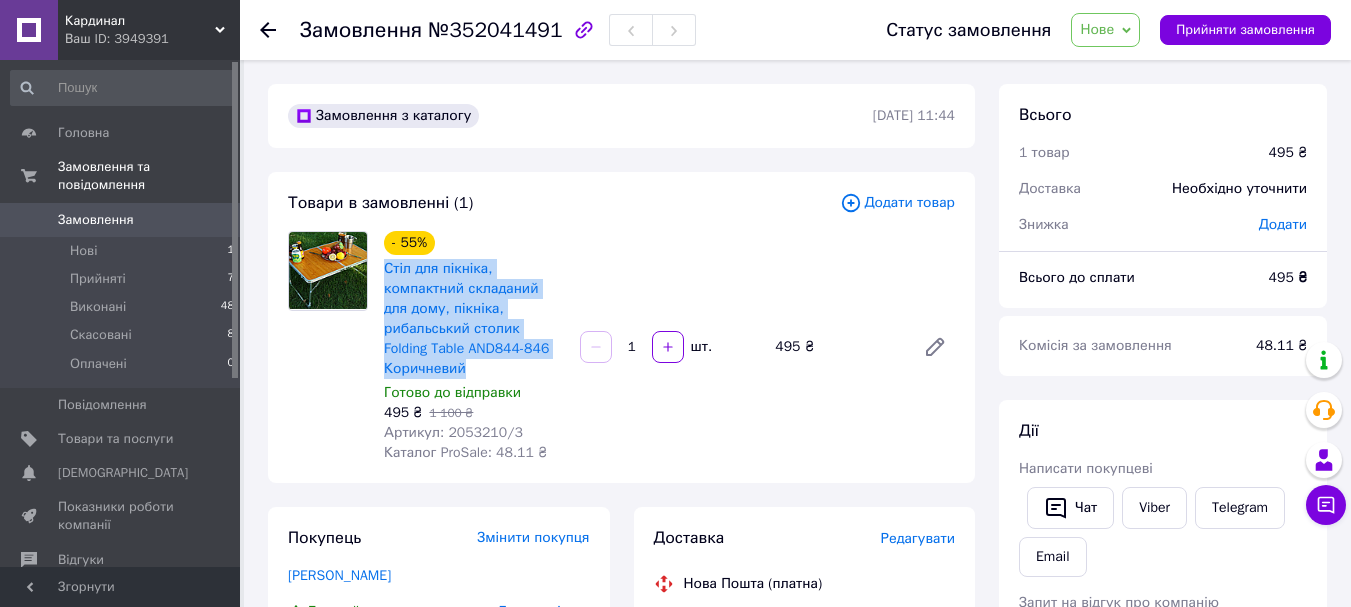 drag, startPoint x: 523, startPoint y: 352, endPoint x: 383, endPoint y: 275, distance: 159.77797 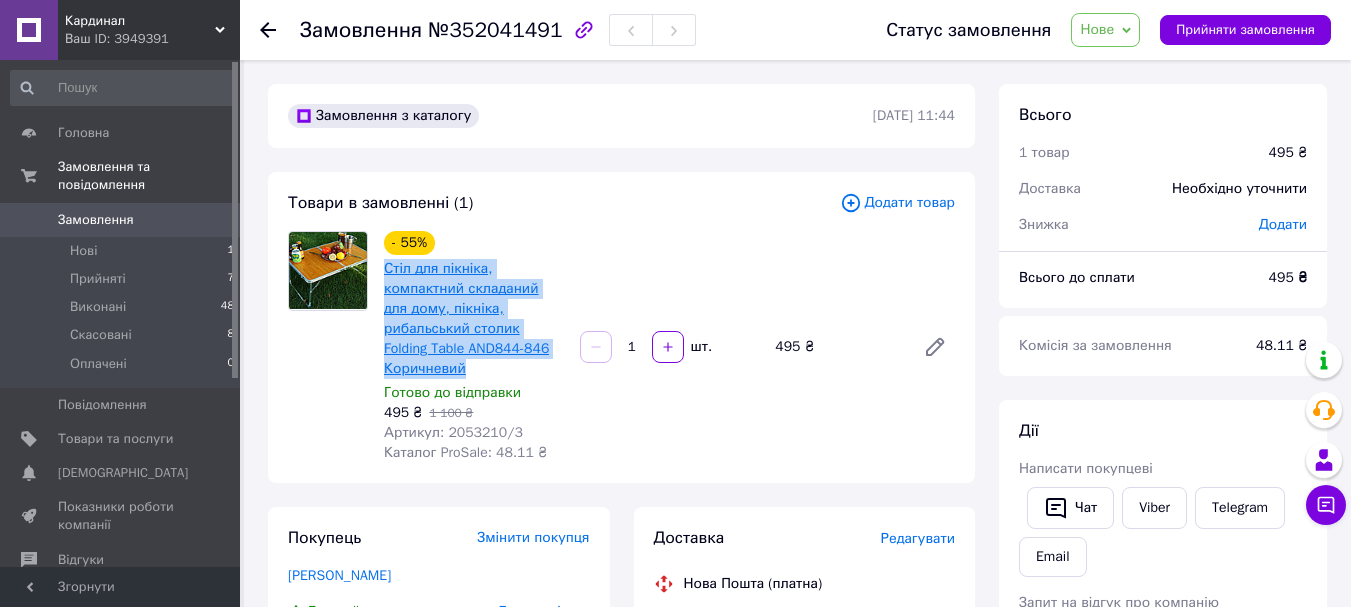 copy on "Стіл для пікніка, компактний складаний для дому, пікніка, рибальський столик Folding Table AND844-846 Коричневий" 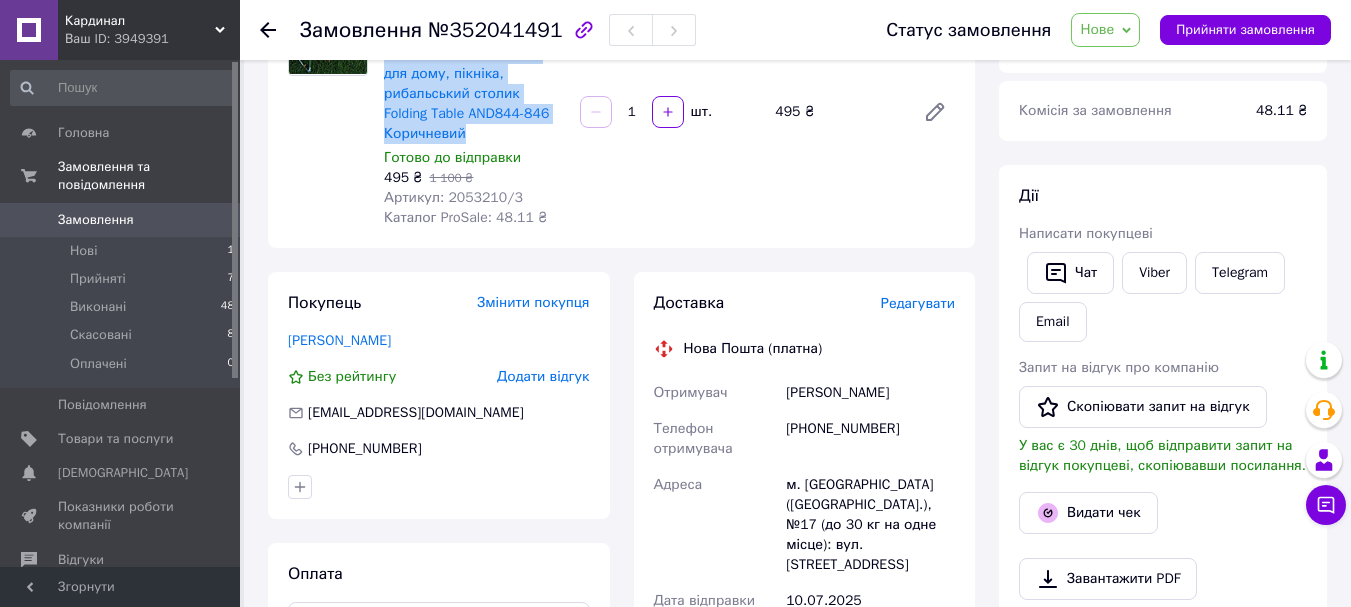 scroll, scrollTop: 236, scrollLeft: 0, axis: vertical 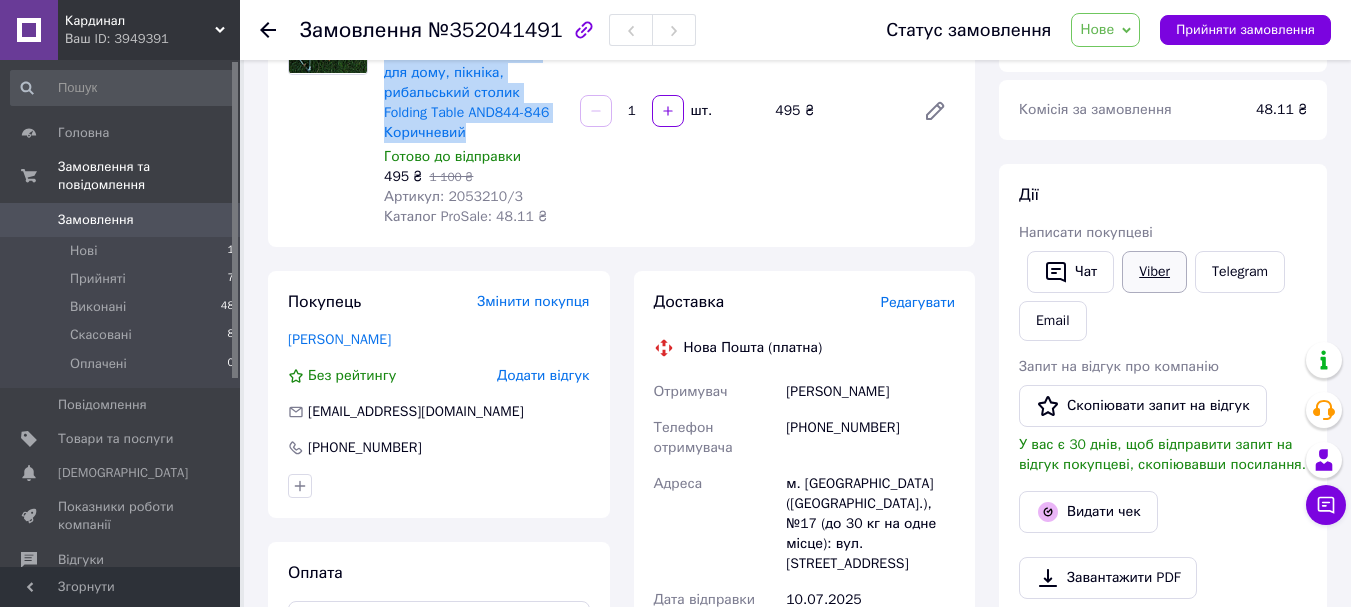 click on "Viber" at bounding box center (1154, 272) 